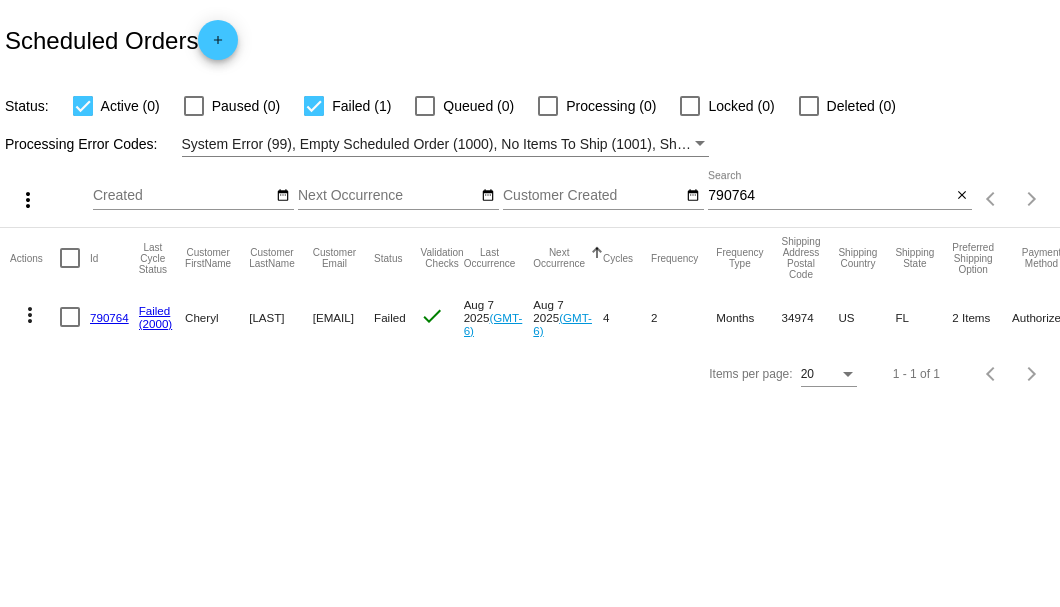 scroll, scrollTop: 0, scrollLeft: 0, axis: both 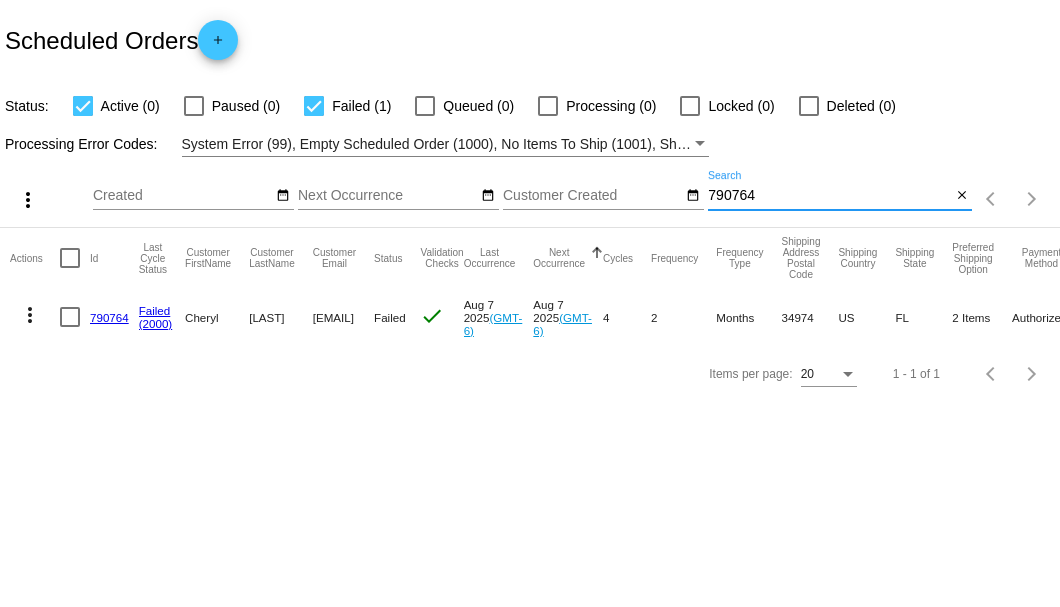 click on "790764" at bounding box center [829, 196] 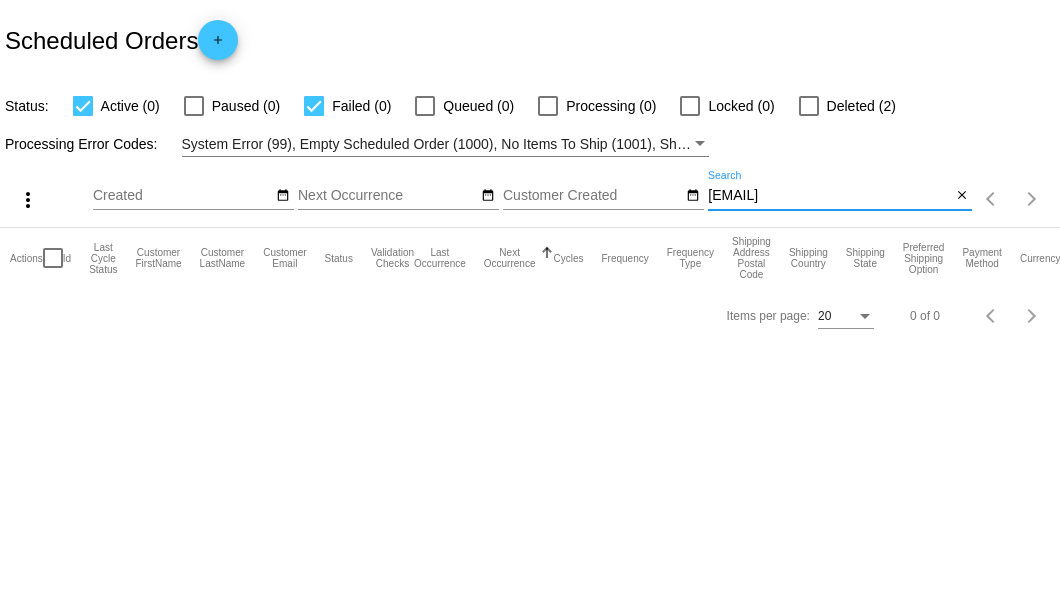 type on "[EMAIL]" 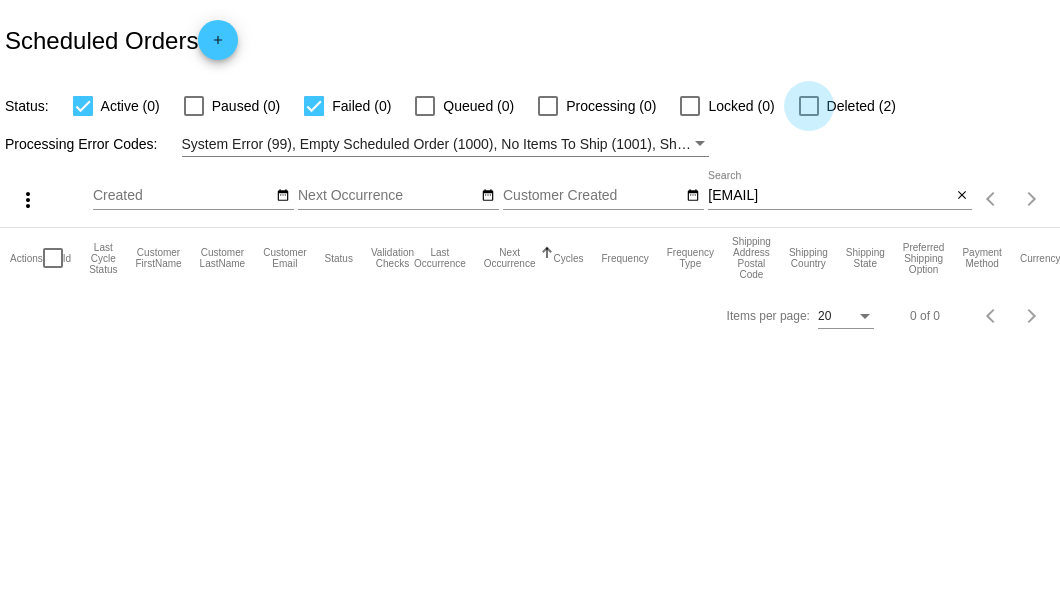 click on "Deleted (2)" at bounding box center [847, 106] 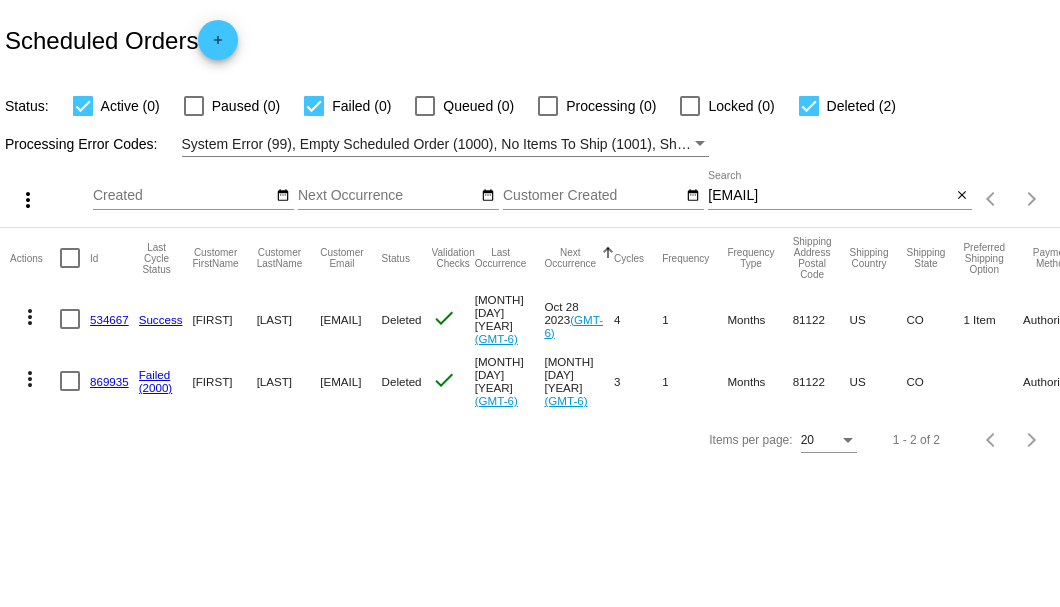 click on "534667" 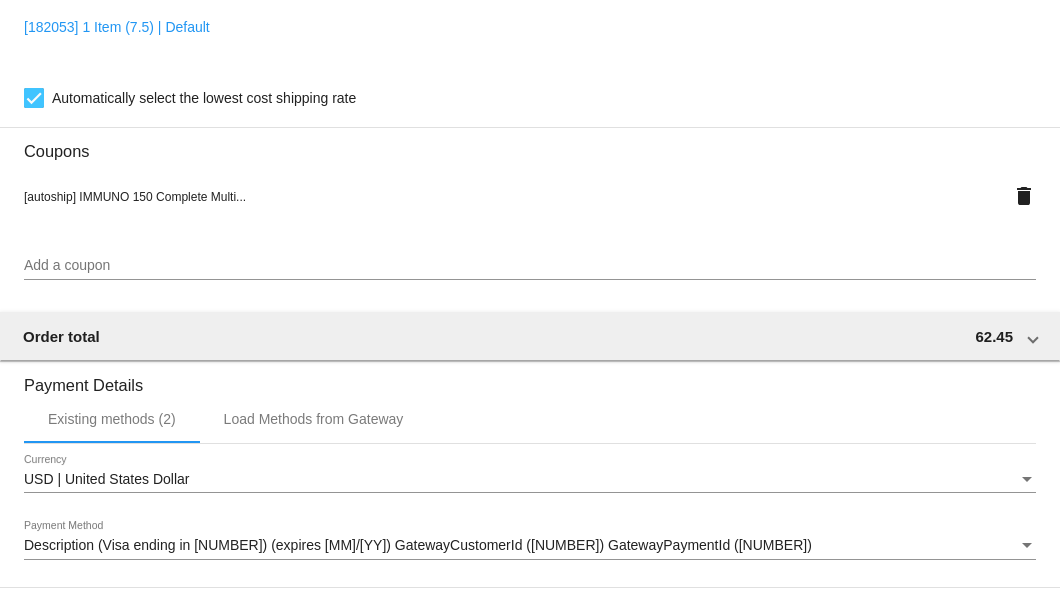 scroll, scrollTop: 1930, scrollLeft: 0, axis: vertical 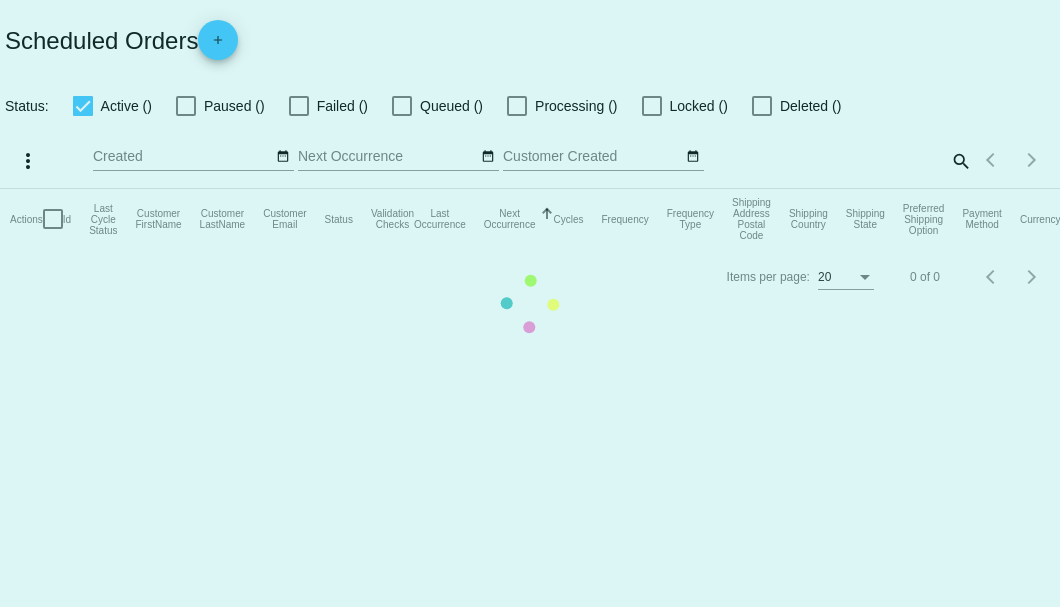checkbox on "true" 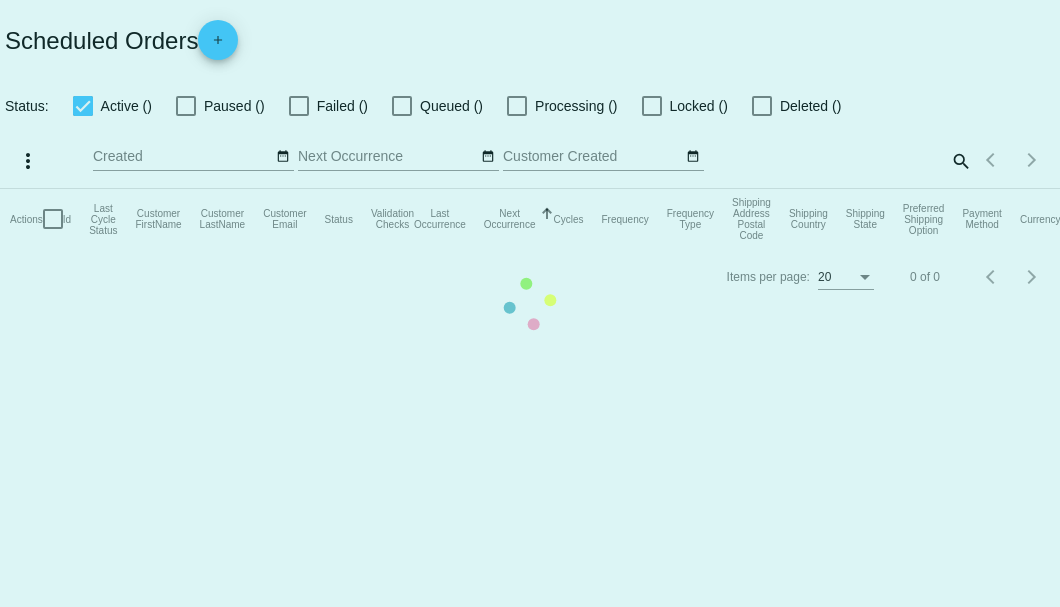 checkbox on "true" 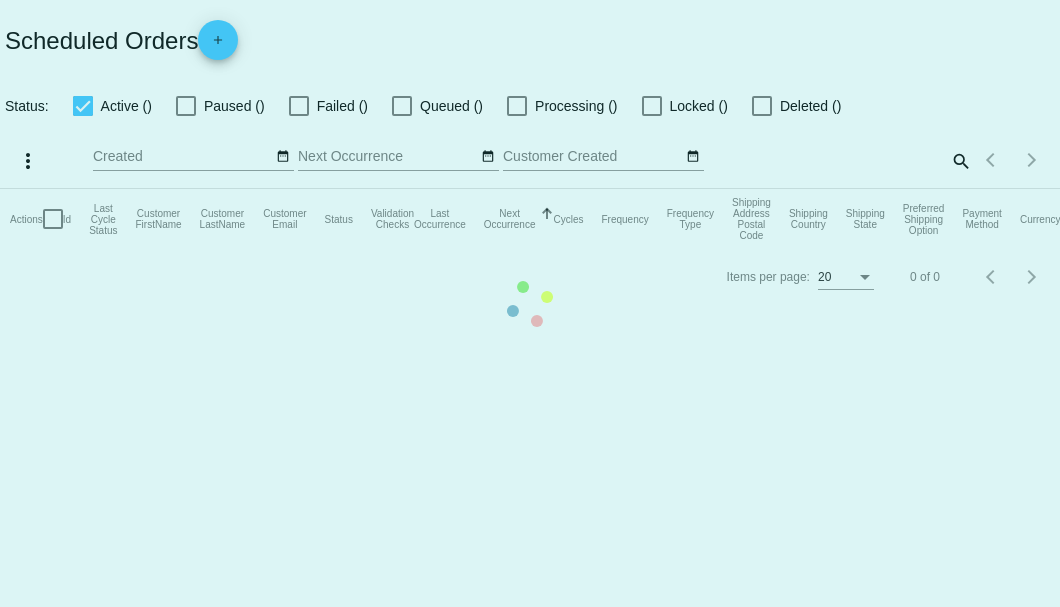scroll, scrollTop: 0, scrollLeft: 0, axis: both 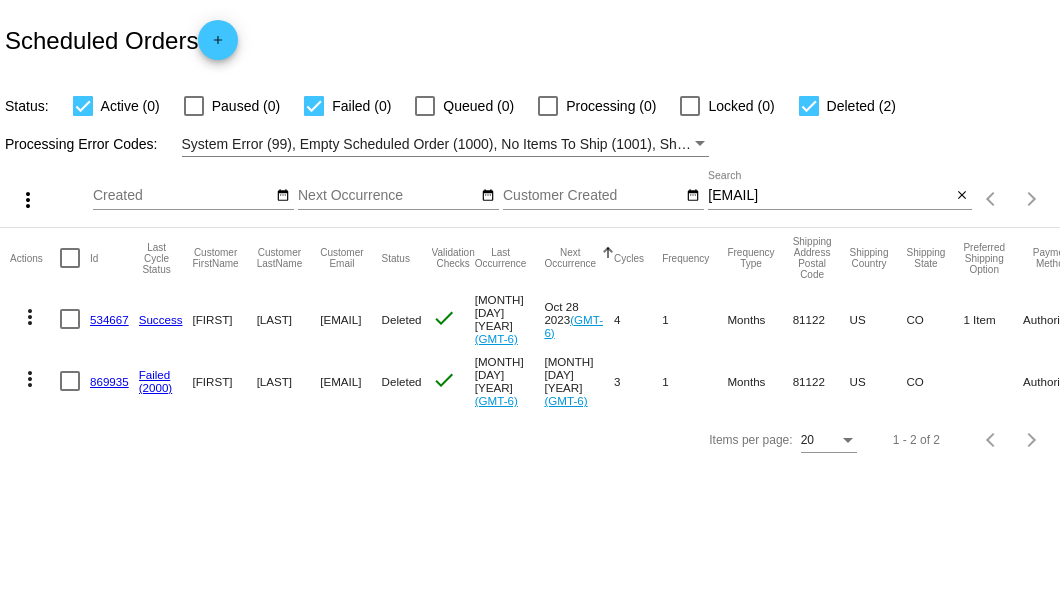 click on "869935" 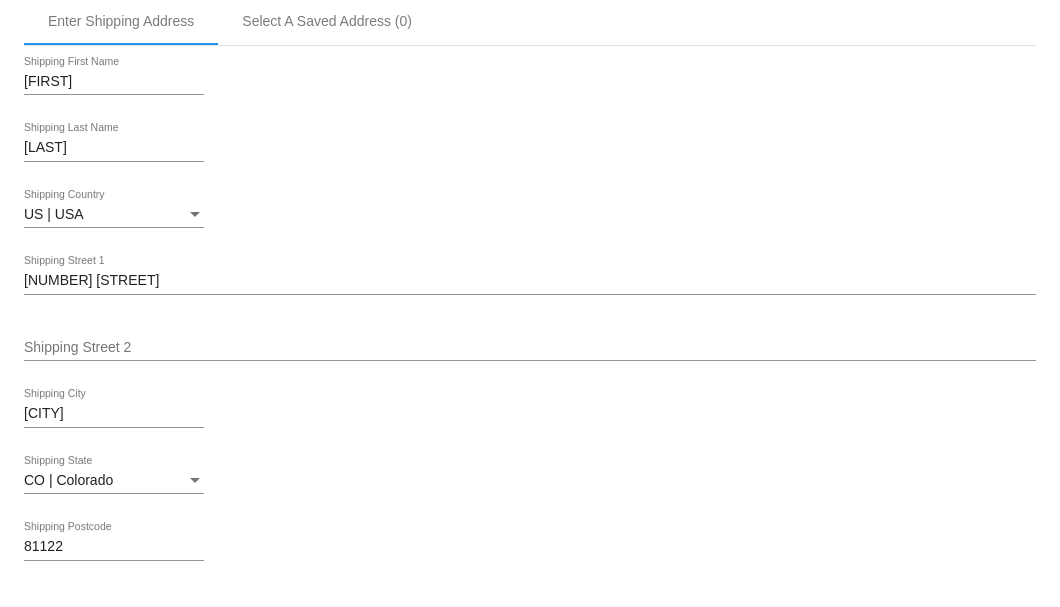 scroll, scrollTop: 453, scrollLeft: 0, axis: vertical 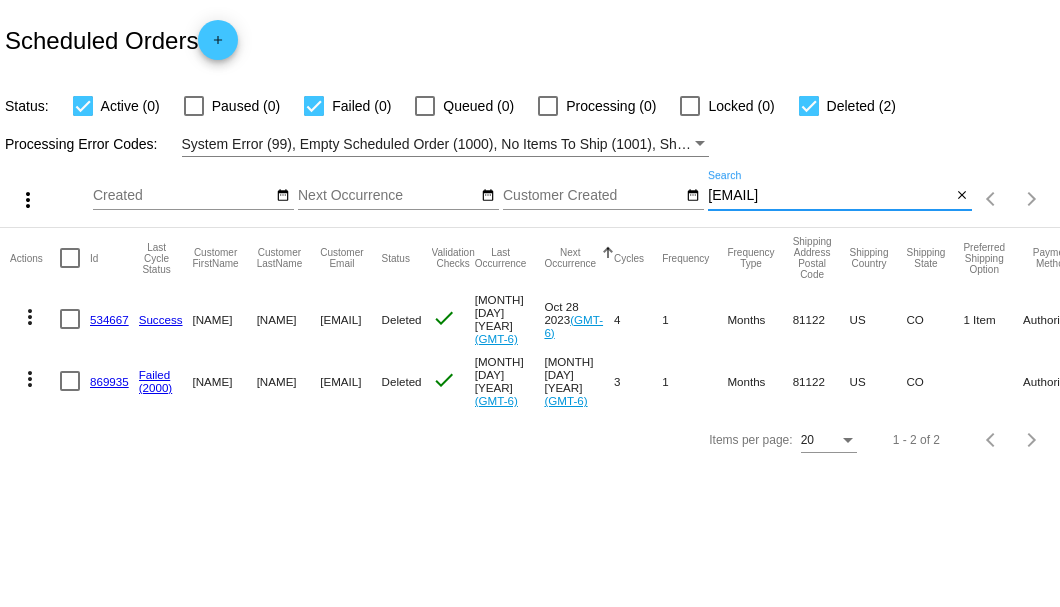 drag, startPoint x: 862, startPoint y: 194, endPoint x: 708, endPoint y: 195, distance: 154.00325 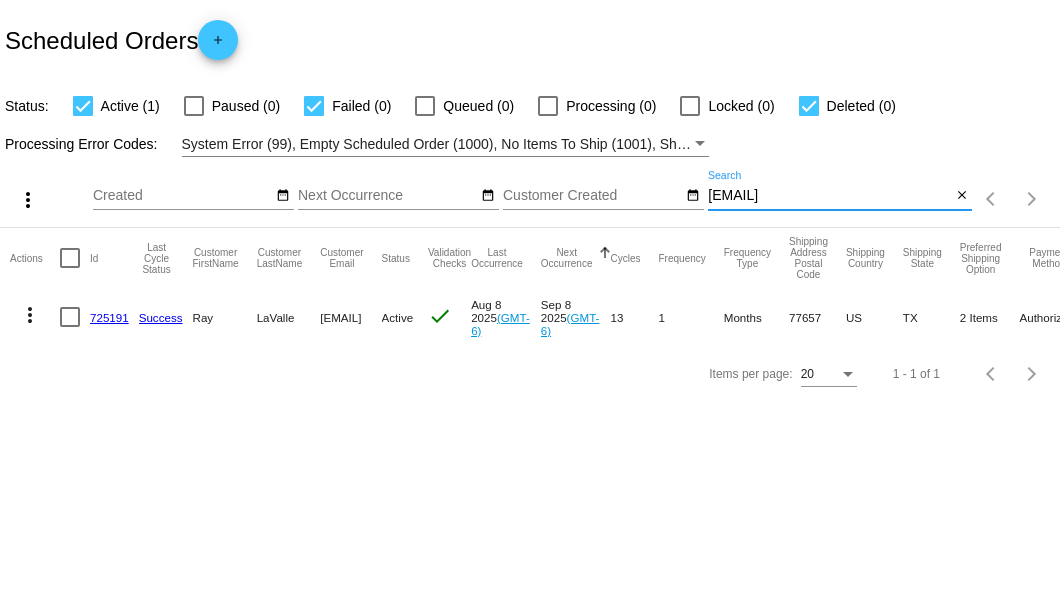 type on "[EMAIL]" 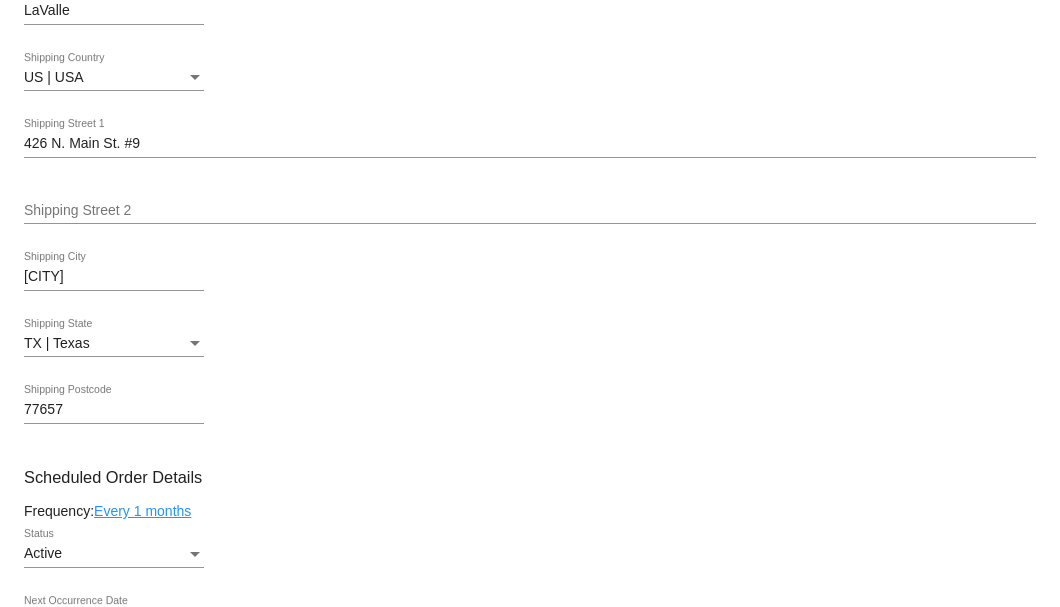 scroll, scrollTop: 1066, scrollLeft: 0, axis: vertical 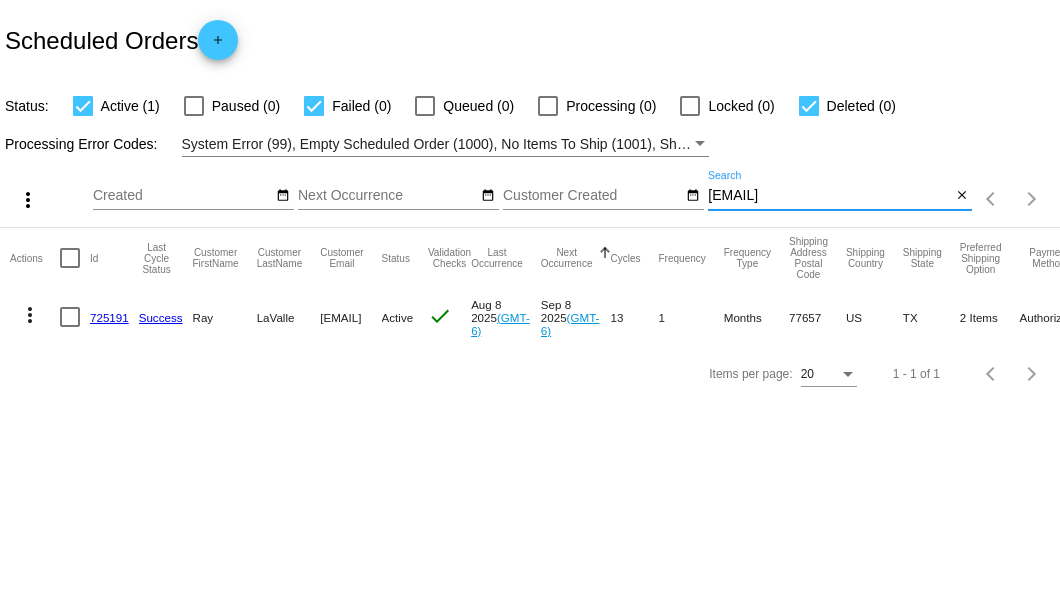 drag, startPoint x: 897, startPoint y: 197, endPoint x: 702, endPoint y: 188, distance: 195.20758 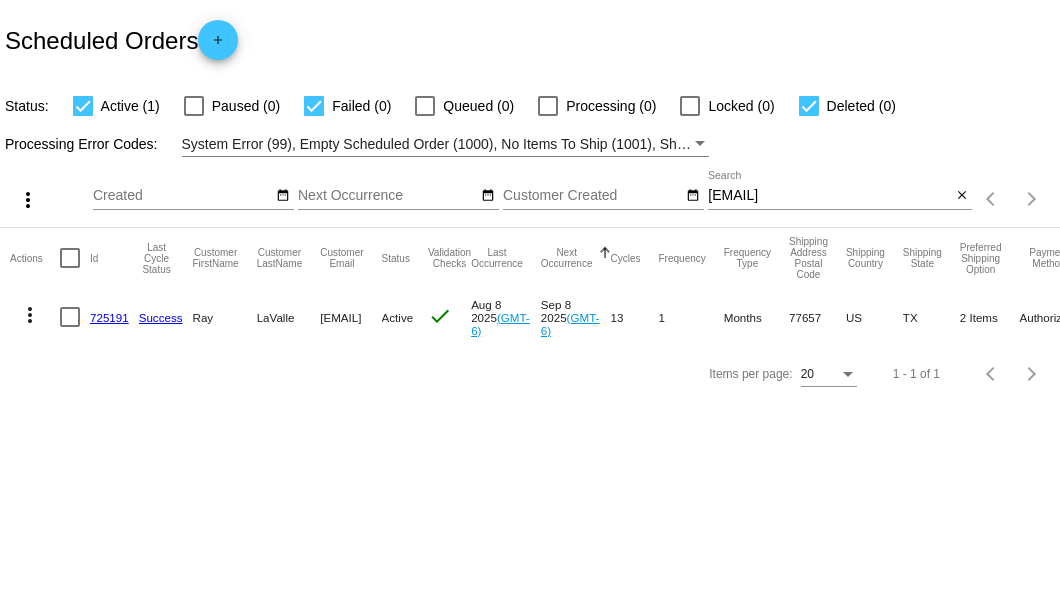 click on "725191" 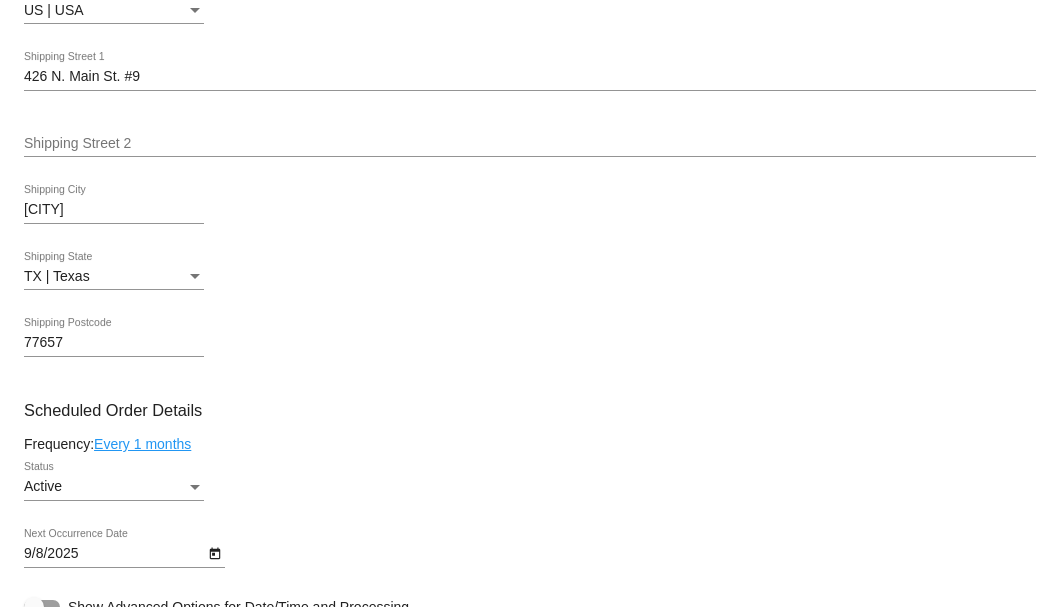 scroll, scrollTop: 1000, scrollLeft: 0, axis: vertical 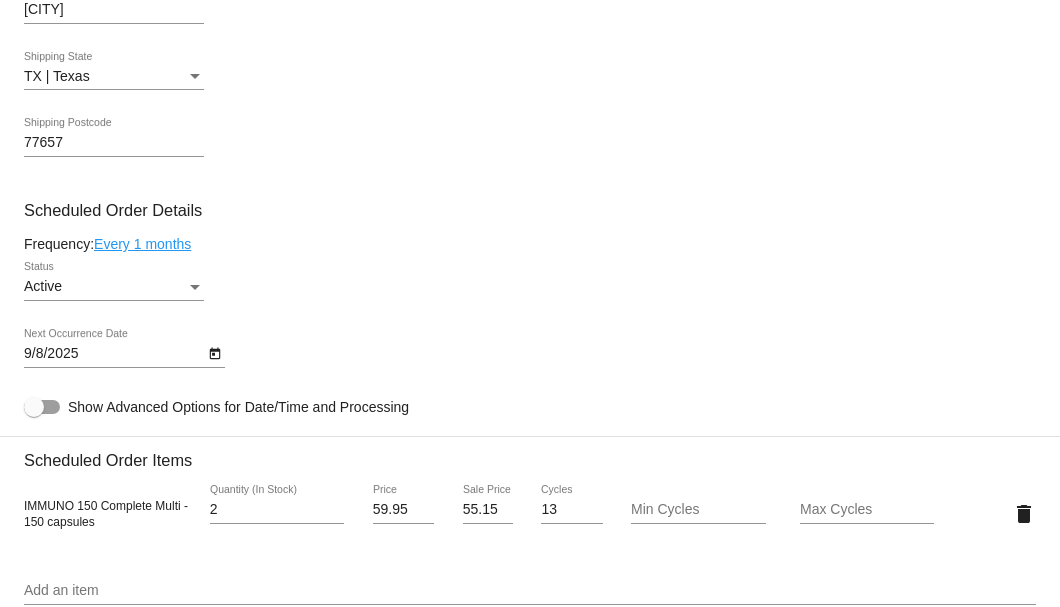 click 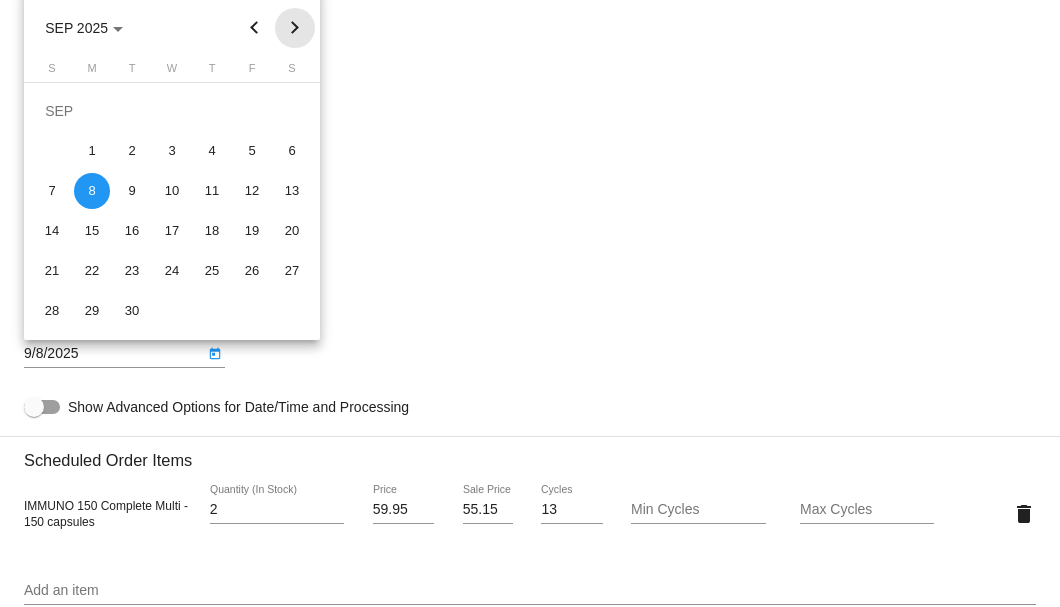 click at bounding box center (295, 28) 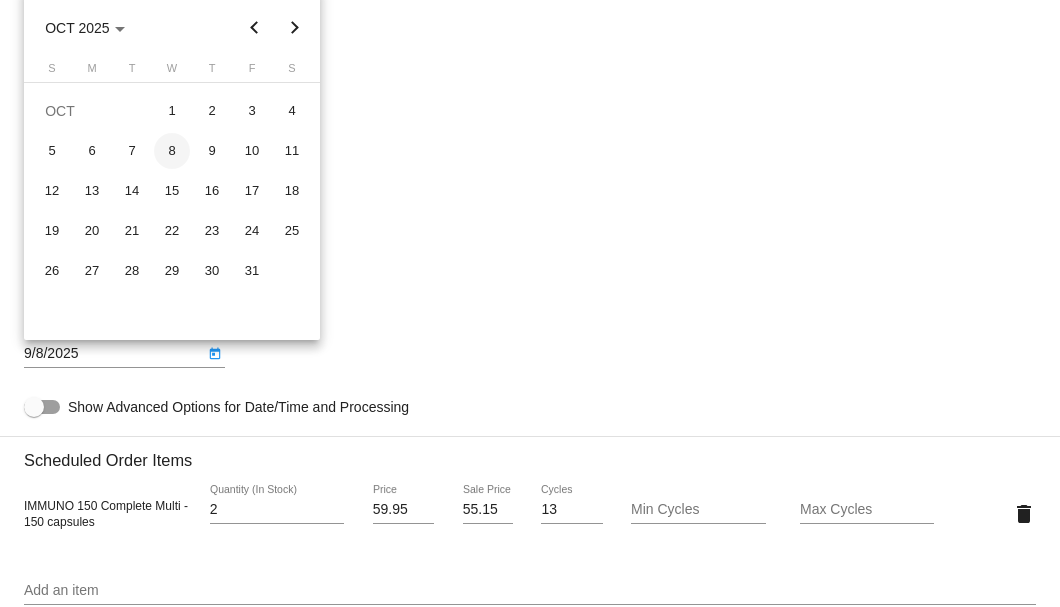 click on "8" at bounding box center (172, 151) 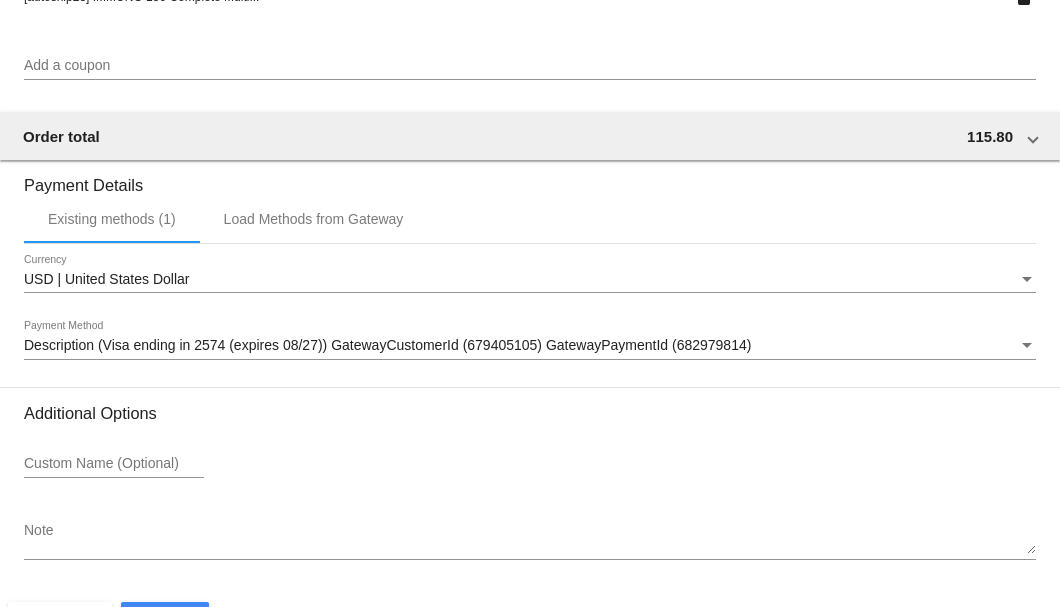 scroll, scrollTop: 1930, scrollLeft: 0, axis: vertical 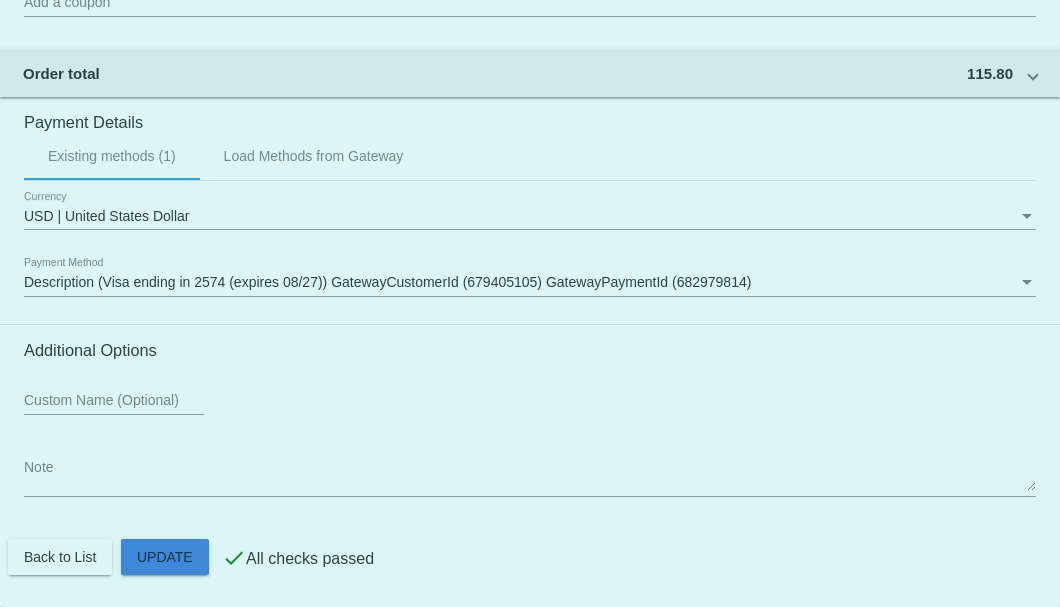 click on "Customer
4484690: Ray LaValle
raylav77757@gmail.com
Customer Shipping
Enter Shipping Address Select A Saved Address (0)
Ray
Shipping First Name
LaValle
Shipping Last Name
US | USA
Shipping Country
426 N. Main St. #9
Shipping Street 1
Shipping Street 2
Lumberton
Shipping City
TX | Texas
Shipping State
77657
Shipping Postcode
Scheduled Order Details
Frequency:
Every 1 months
Active
Status
2" 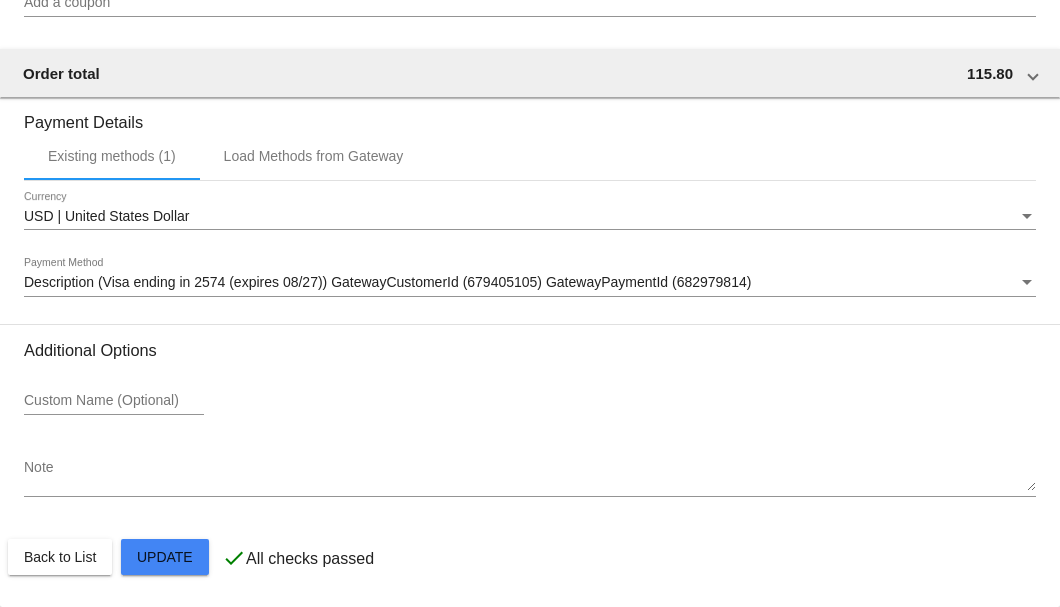 click on "Customer
4484690: Ray LaValle
raylav77757@gmail.com
Customer Shipping
Enter Shipping Address Select A Saved Address (0)
Ray
Shipping First Name
LaValle
Shipping Last Name
US | USA
Shipping Country
426 N. Main St. #9
Shipping Street 1
Shipping Street 2
Lumberton
Shipping City
TX | Texas
Shipping State
77657
Shipping Postcode
Scheduled Order Details
Frequency:
Every 1 months
Active
Status
2" 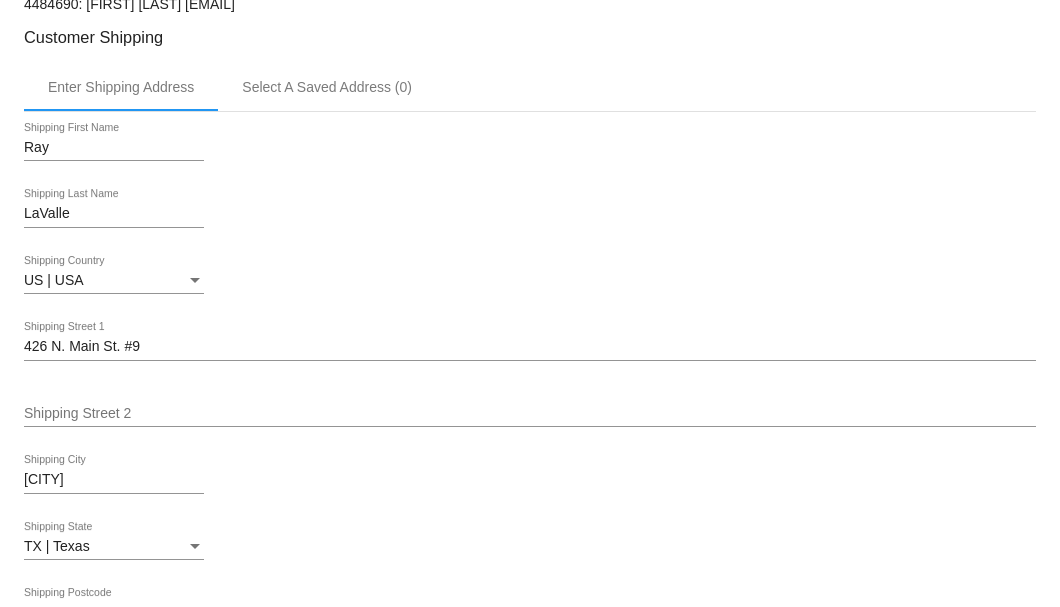 scroll, scrollTop: 263, scrollLeft: 0, axis: vertical 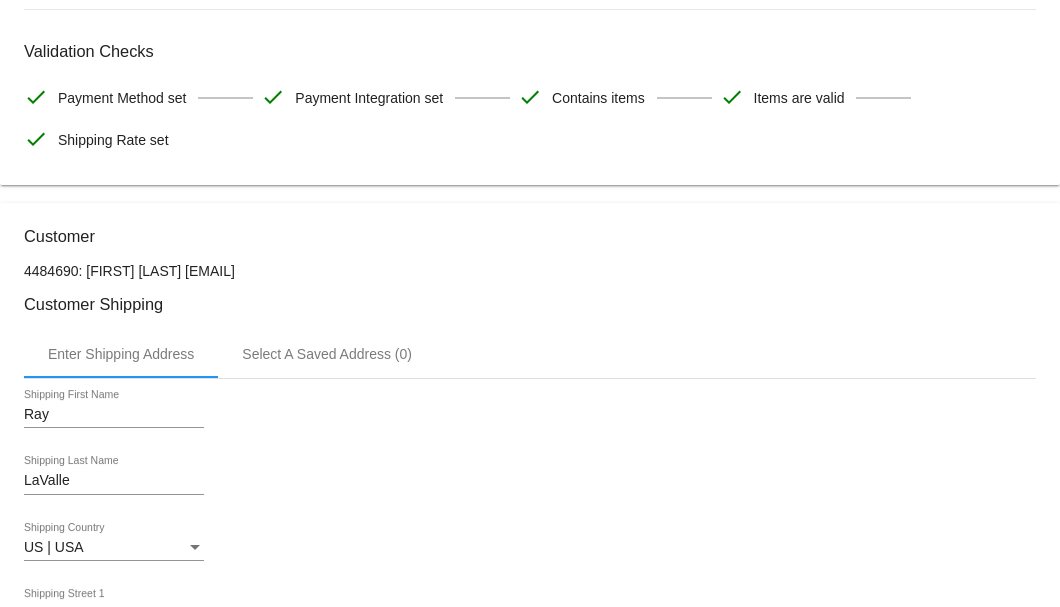 drag, startPoint x: 318, startPoint y: 271, endPoint x: 167, endPoint y: 269, distance: 151.01324 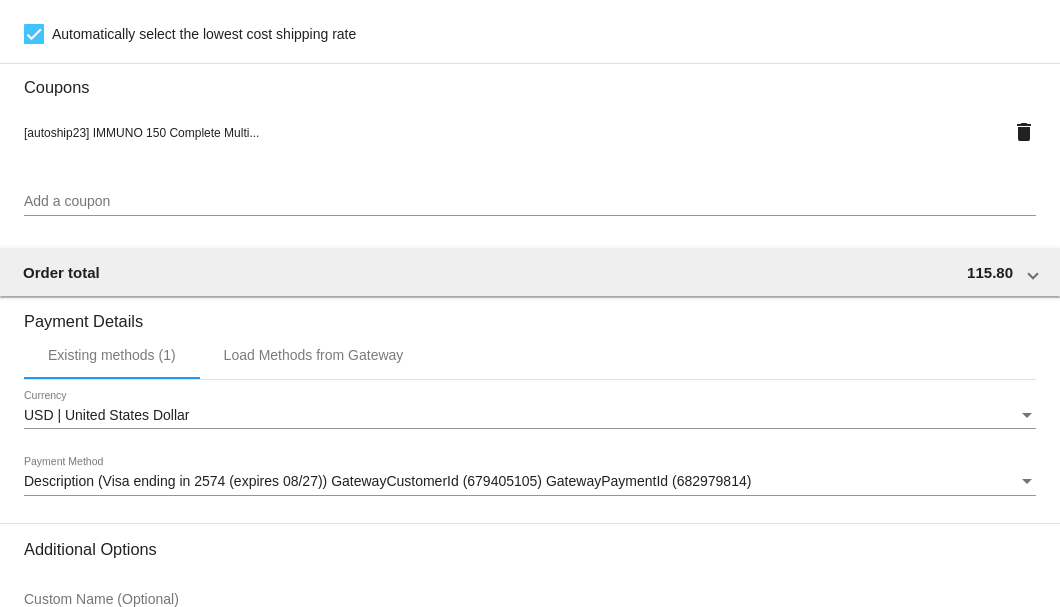 scroll, scrollTop: 1930, scrollLeft: 0, axis: vertical 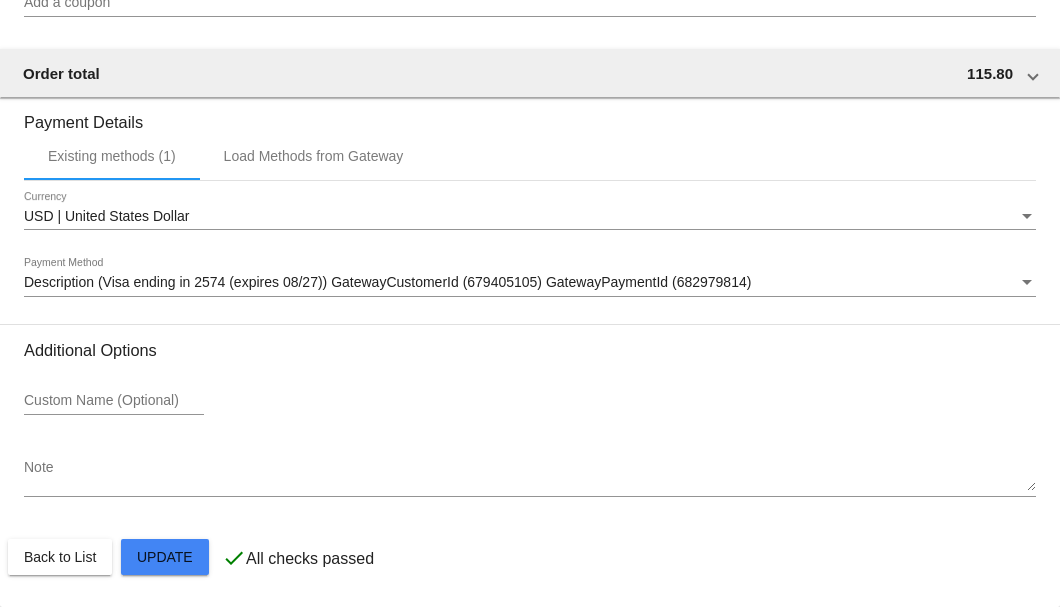 click on "Customer
4484690: Ray LaValle
raylav77757@gmail.com
Customer Shipping
Enter Shipping Address Select A Saved Address (0)
Ray
Shipping First Name
LaValle
Shipping Last Name
US | USA
Shipping Country
426 N. Main St. #9
Shipping Street 1
Shipping Street 2
Lumberton
Shipping City
TX | Texas
Shipping State
77657
Shipping Postcode
Scheduled Order Details
Frequency:
Every 1 months
Active
Status
2" 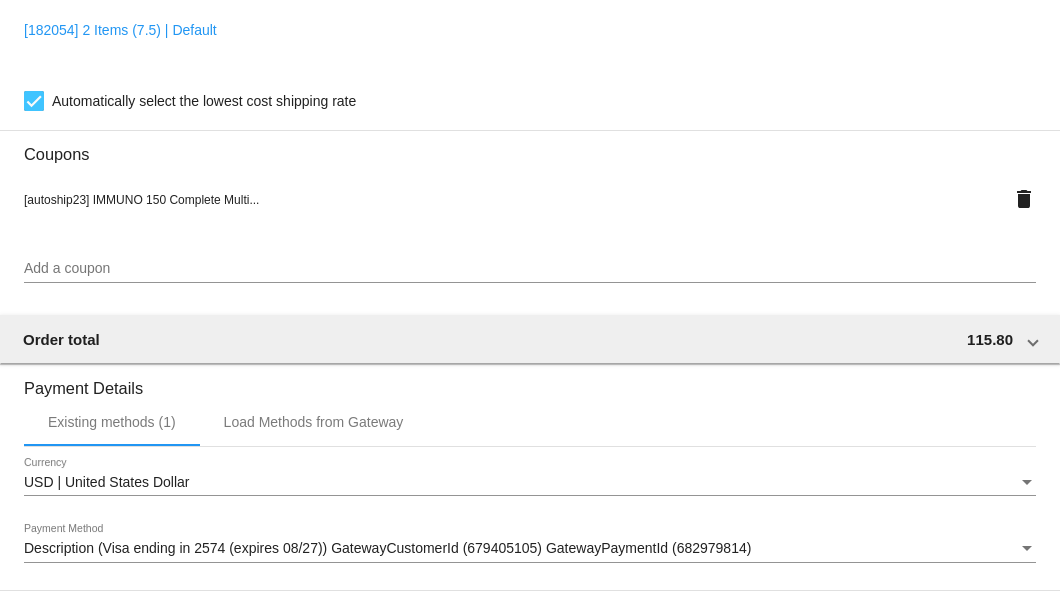 scroll, scrollTop: 1463, scrollLeft: 0, axis: vertical 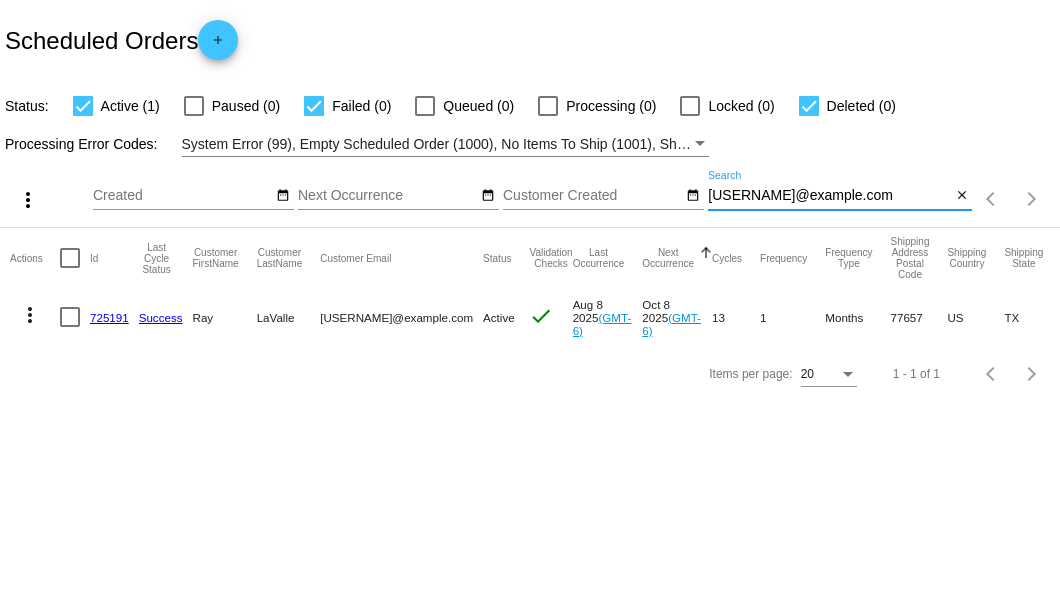 drag, startPoint x: 872, startPoint y: 193, endPoint x: 708, endPoint y: 199, distance: 164.10973 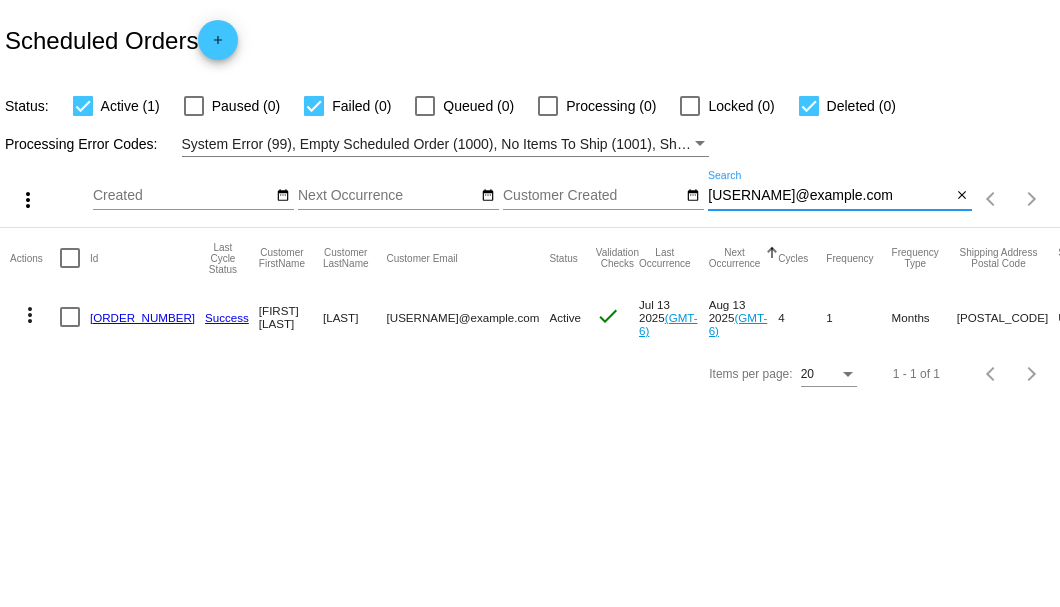 type on "[EMAIL]" 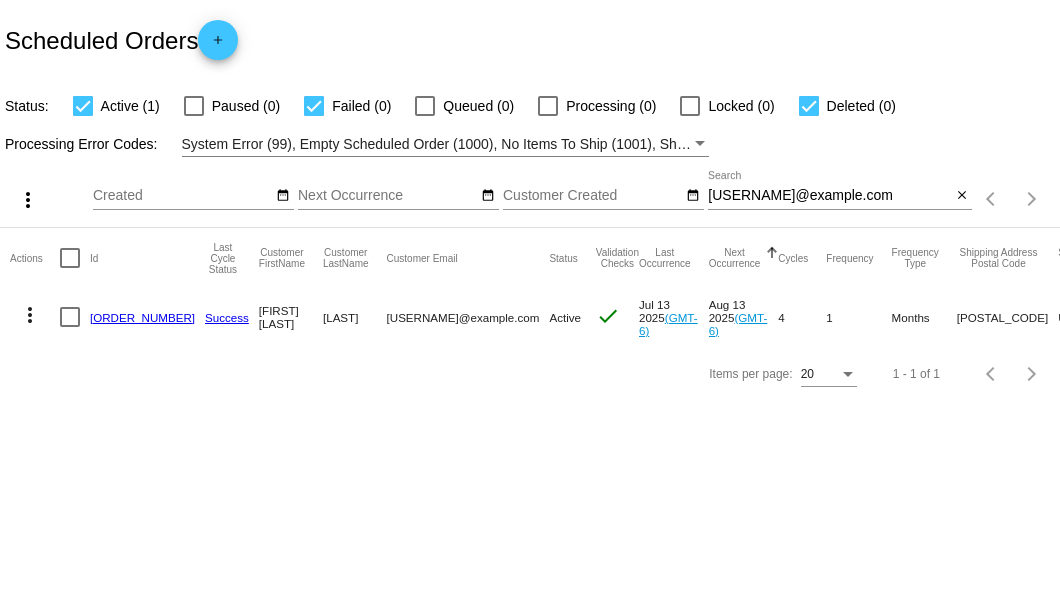 click on "[NUMBER]" 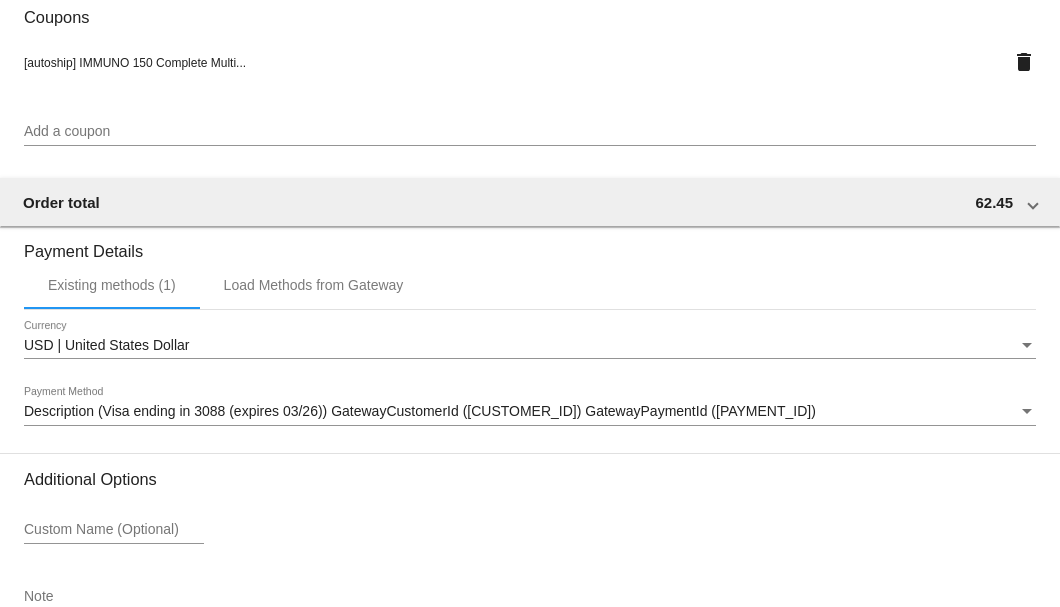 scroll, scrollTop: 1930, scrollLeft: 0, axis: vertical 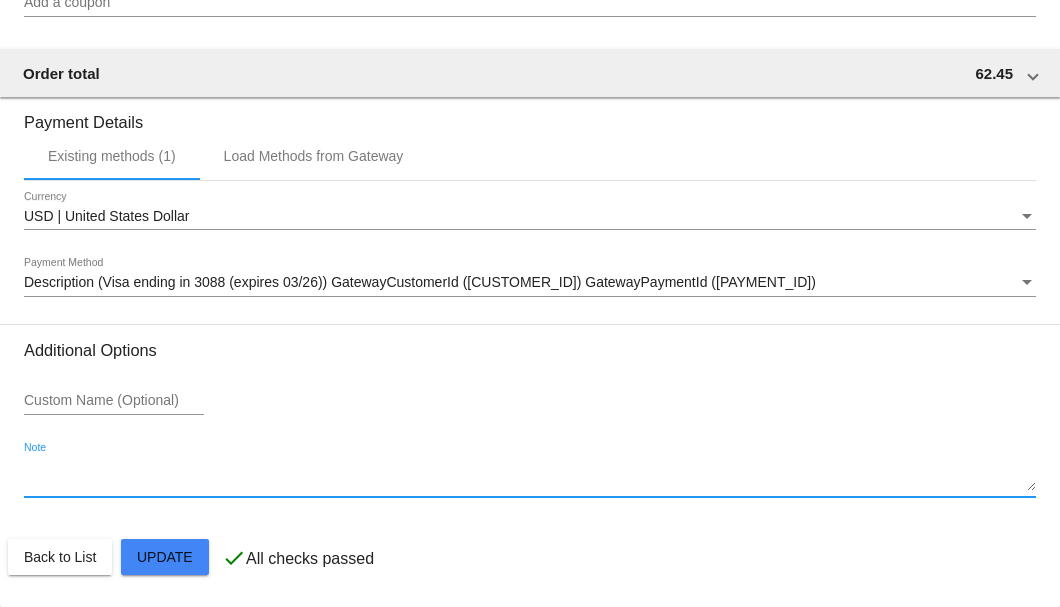 click on "Note" at bounding box center (530, 476) 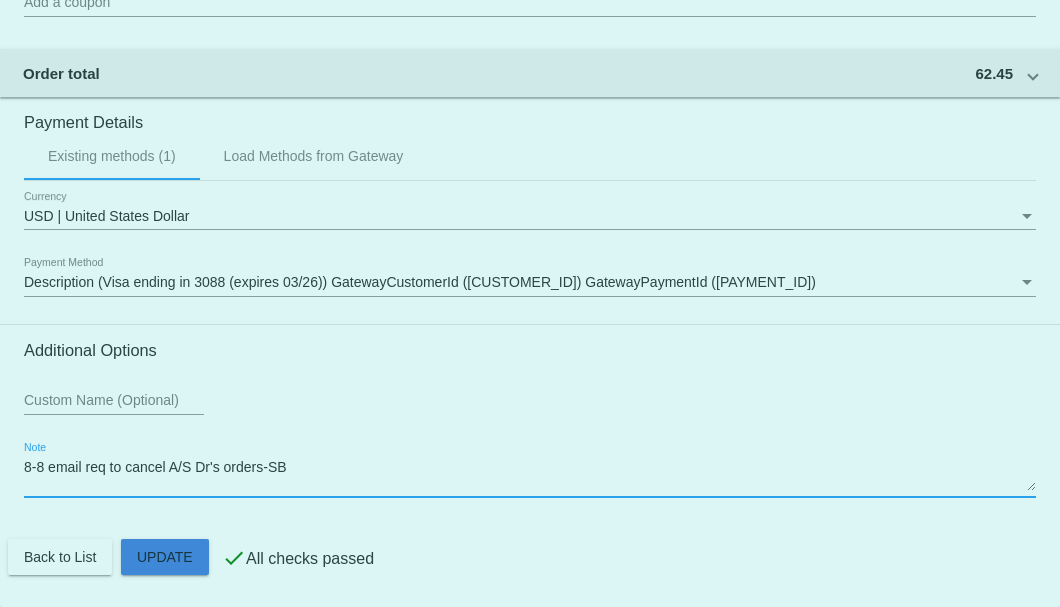 click on "Customer
6481280: Constance D Hernandez
samama4@gmail.com
Customer Shipping
Enter Shipping Address Select A Saved Address (0)
Constance D
Shipping First Name
Hernandez
Shipping Last Name
US | USA
Shipping Country
622 Podunk Road
Shipping Street 1
Shipping Street 2
Guilford
Shipping City
CT | Connecticut
Shipping State
06437
Shipping Postcode
Scheduled Order Details
Frequency:
Every 1 months
Active" 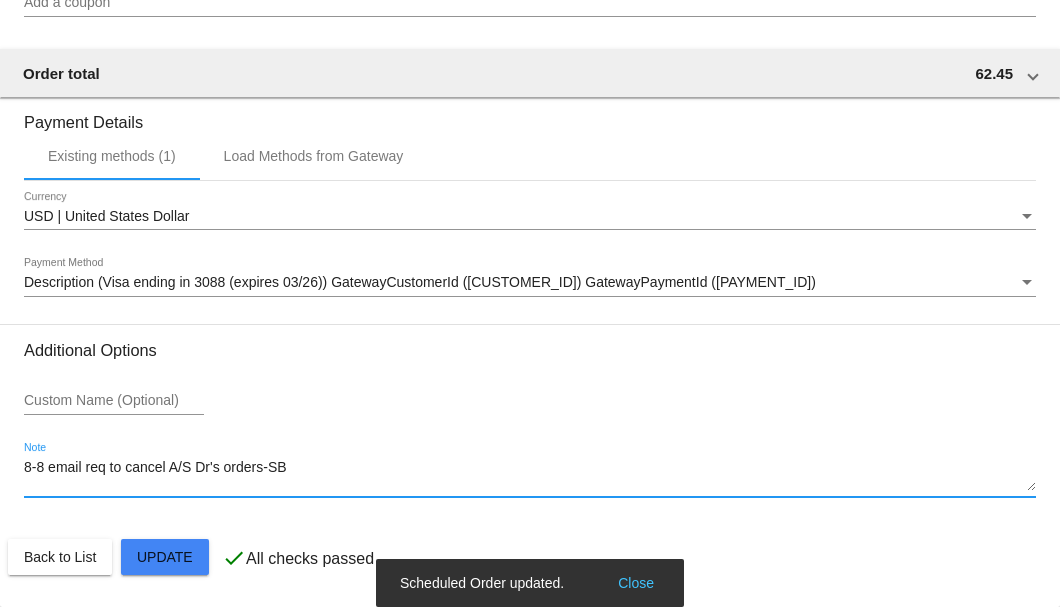 type on "8-8 email req to cancel A/S Dr's orders-SB" 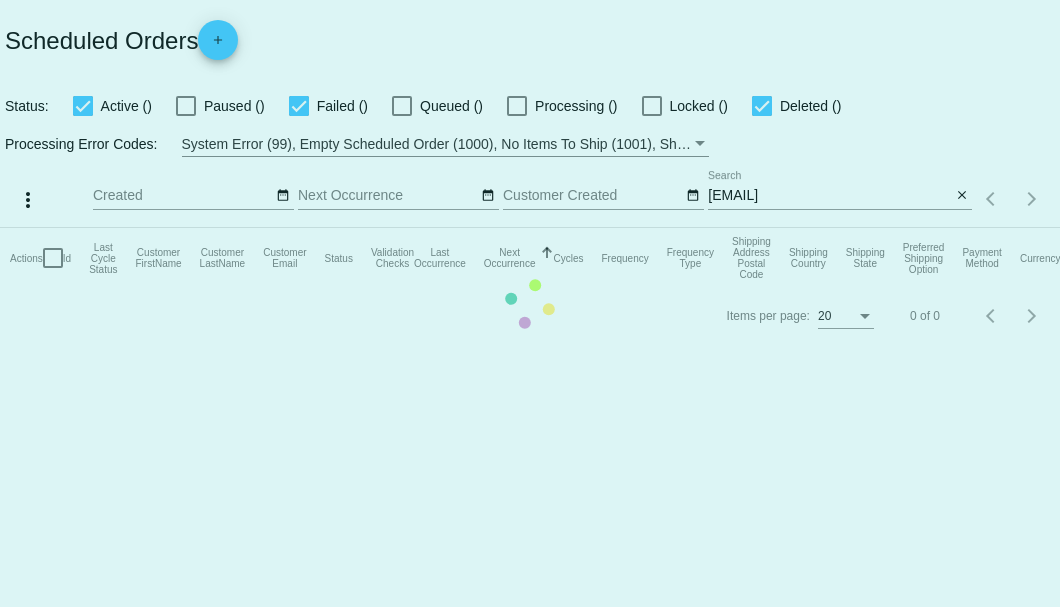 scroll, scrollTop: 0, scrollLeft: 0, axis: both 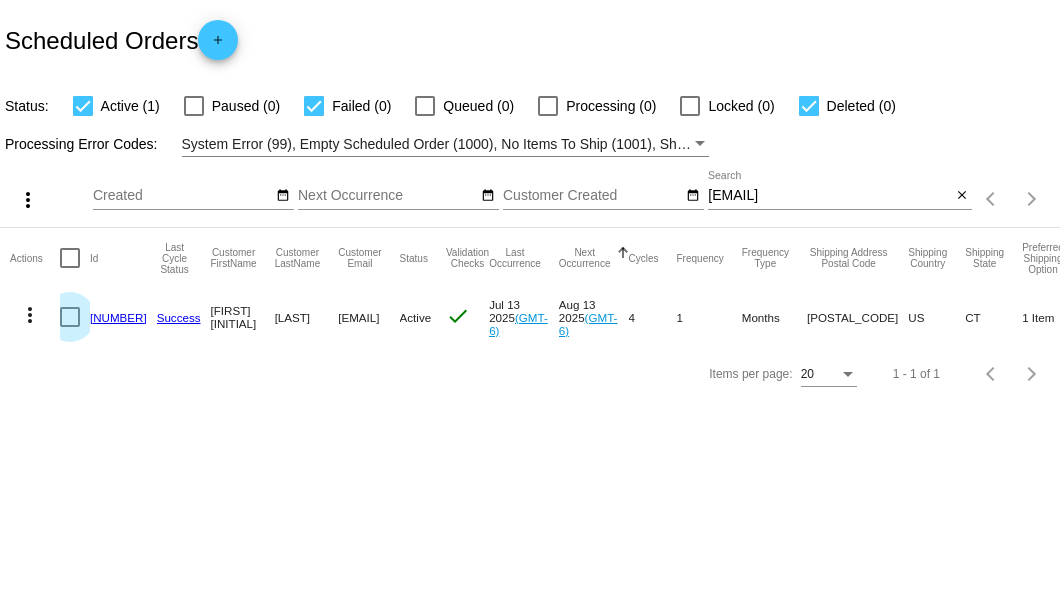 click at bounding box center [70, 317] 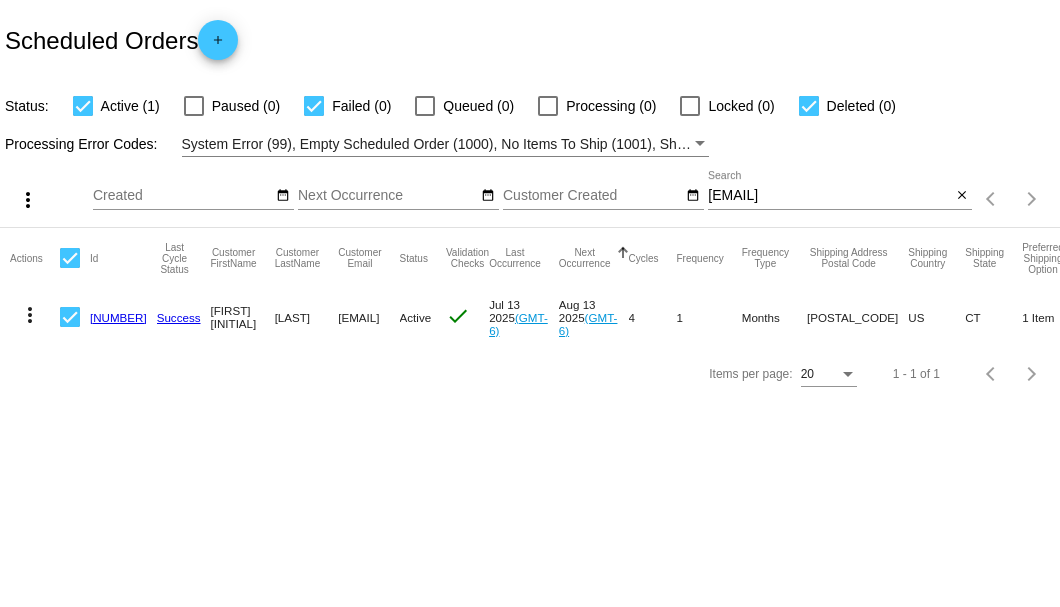 click on "more_vert" 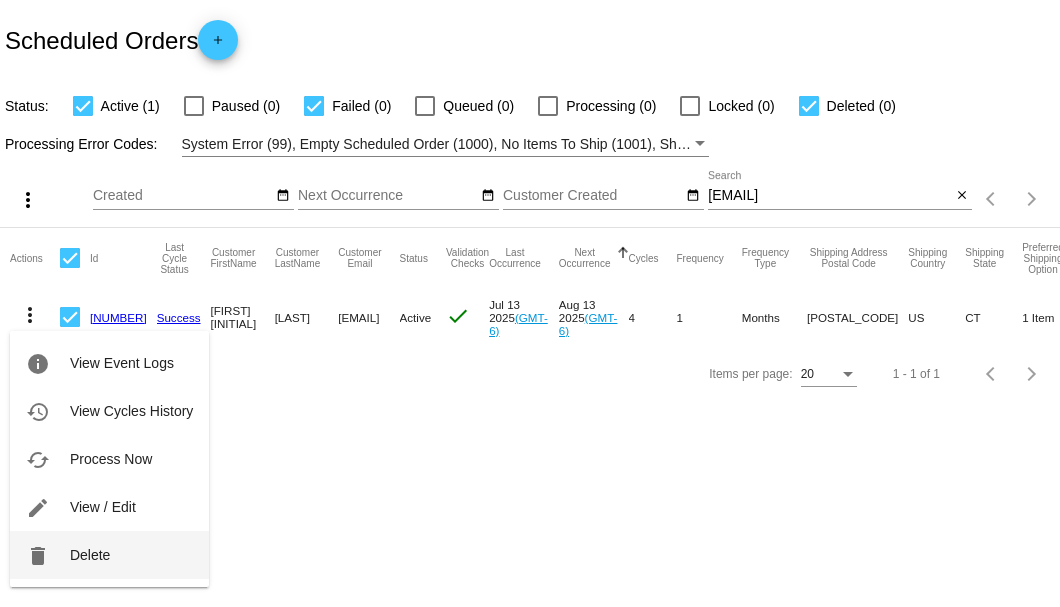 click on "delete
Delete" at bounding box center (109, 555) 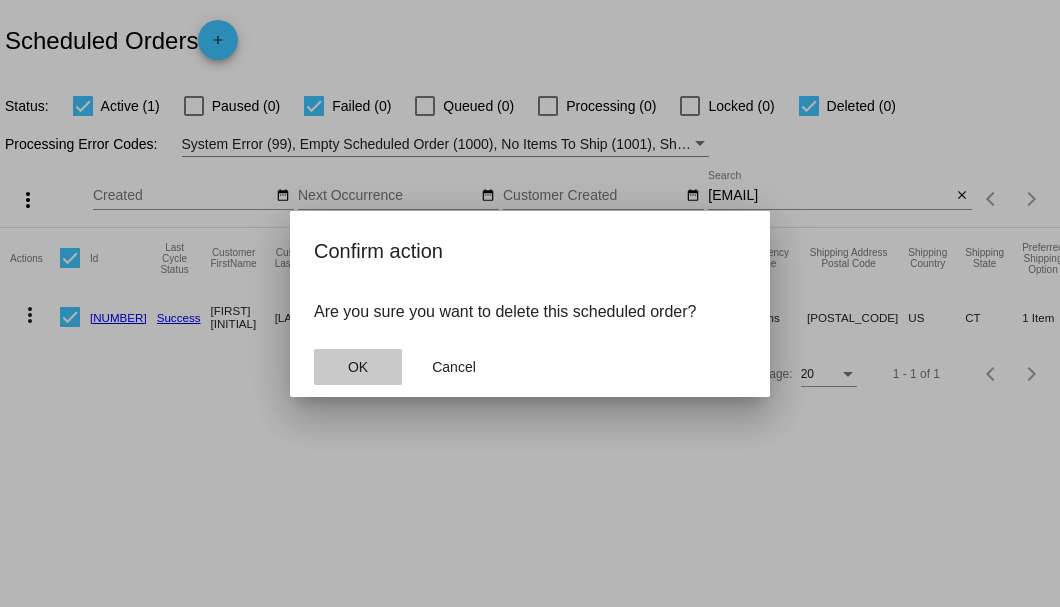 click on "OK" 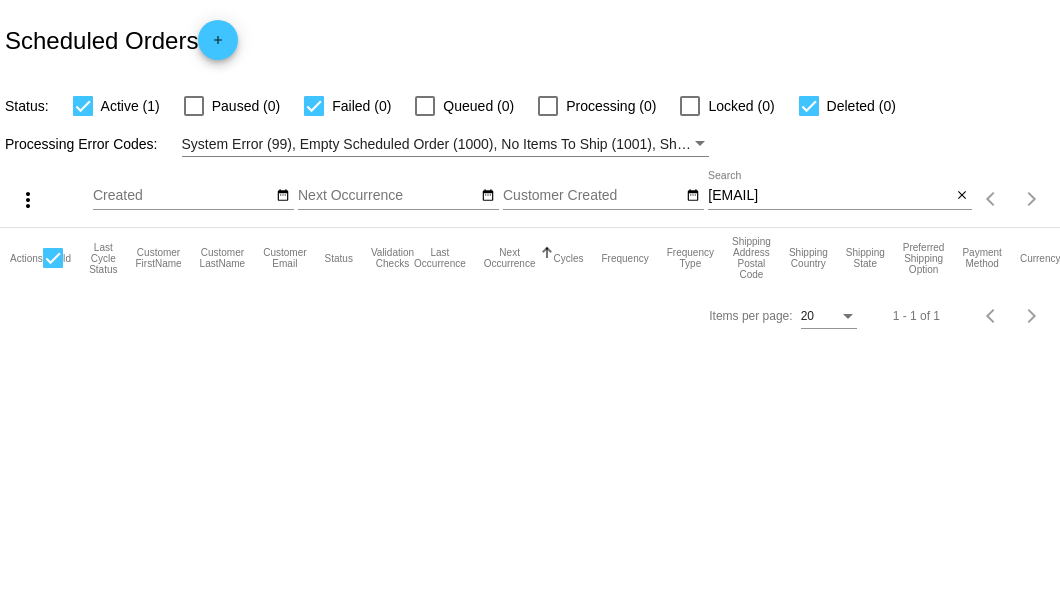 click on "Scheduled Orders
add" 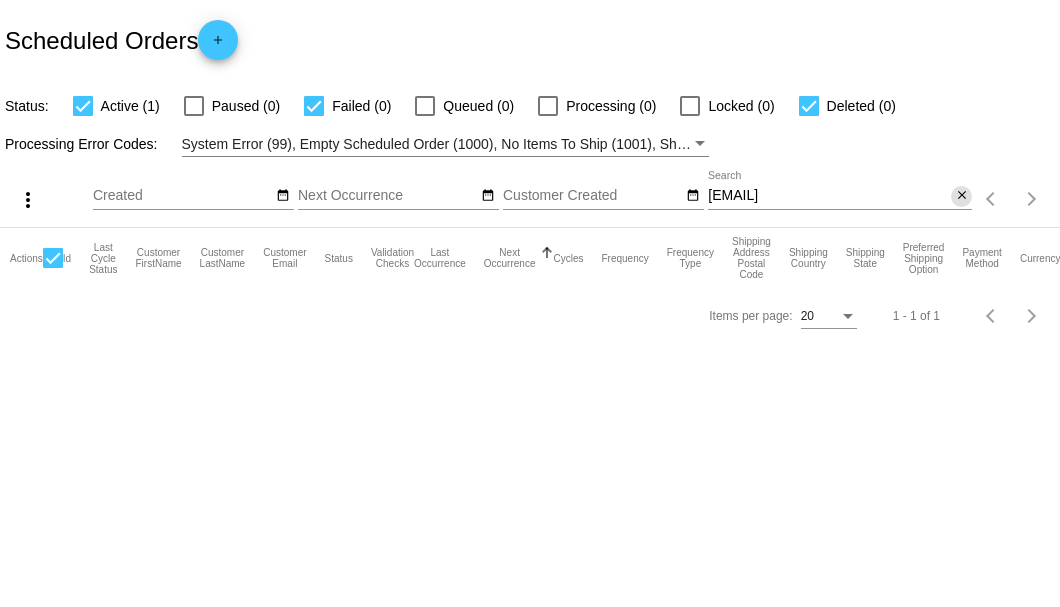 click on "close" 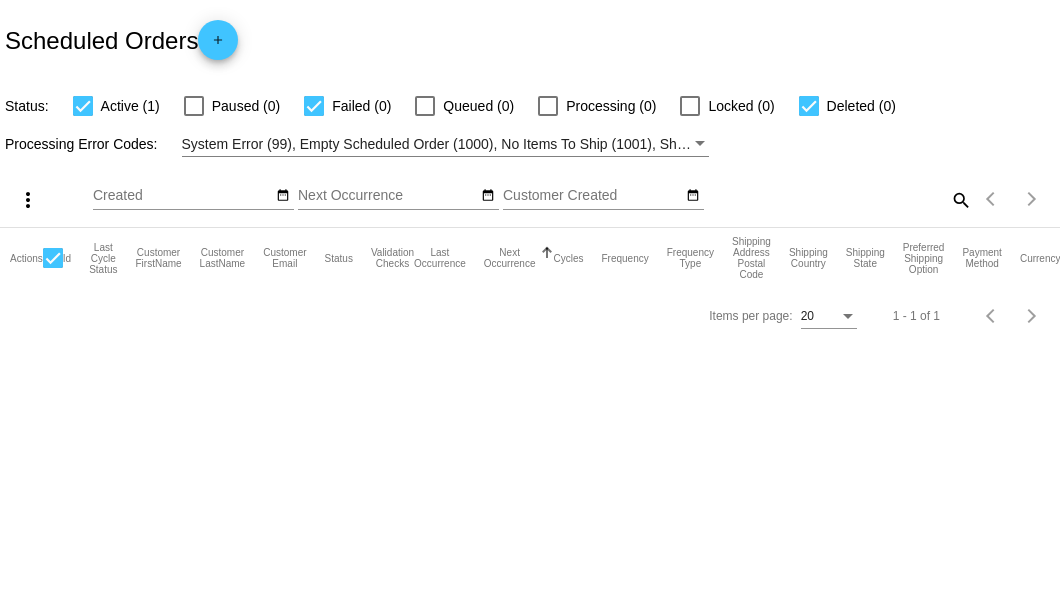 click on "Scheduled Orders
add" 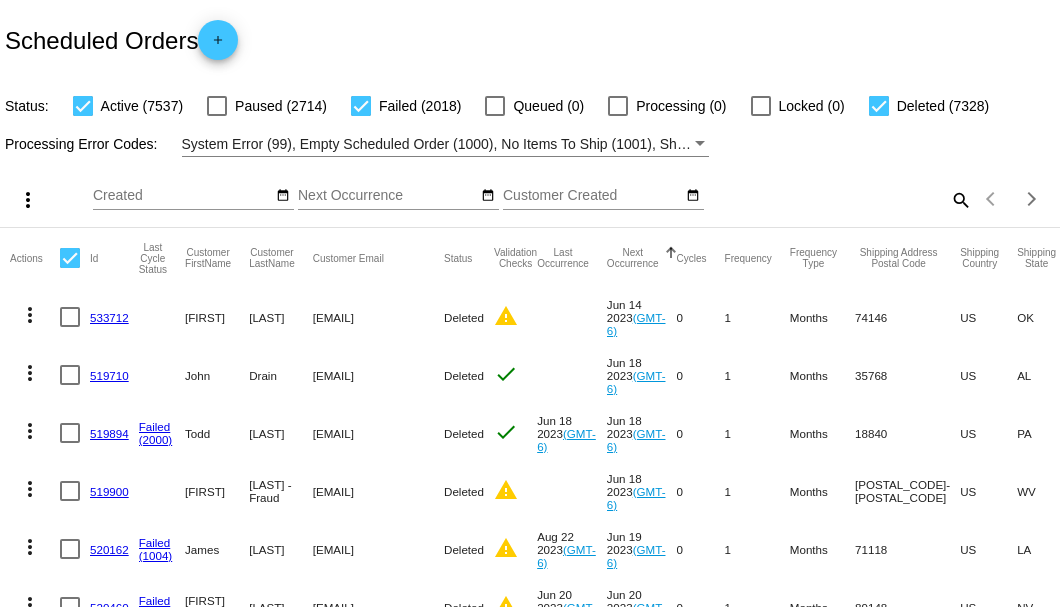 click on "search" 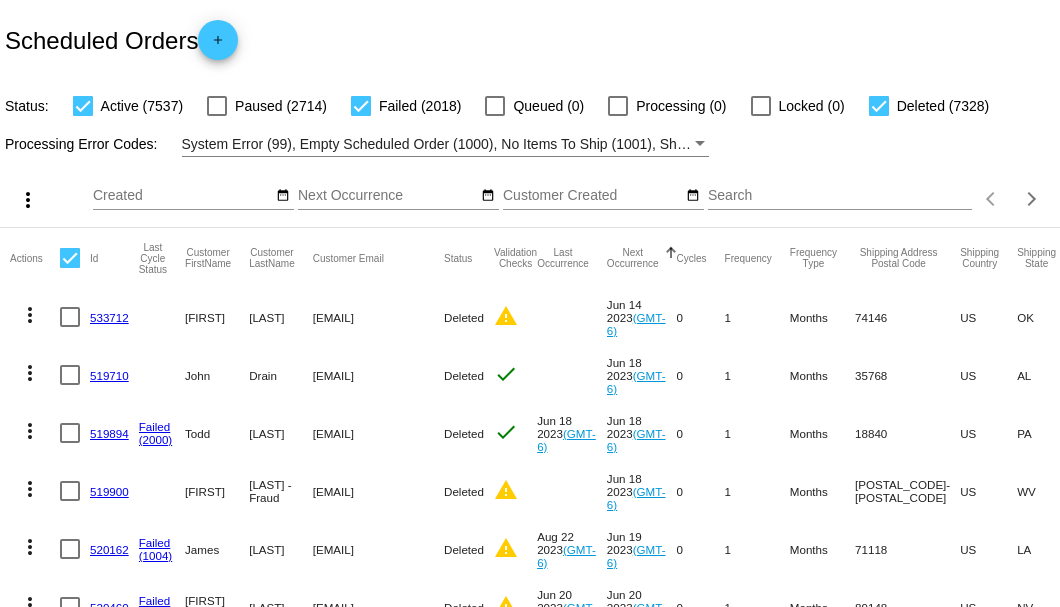 click on "Search" at bounding box center (840, 196) 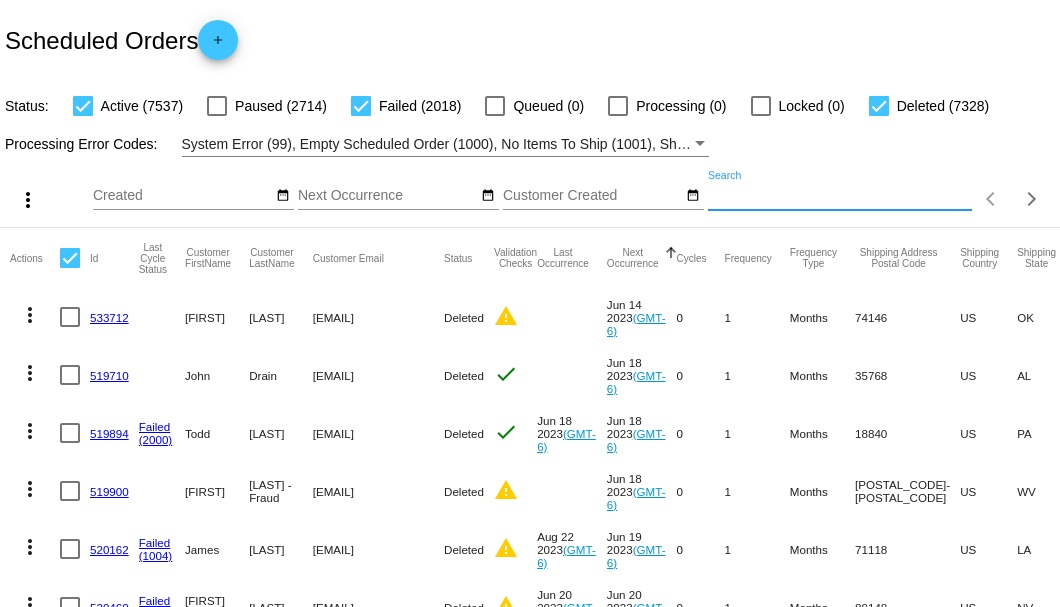 paste on "samama4@gmail.com" 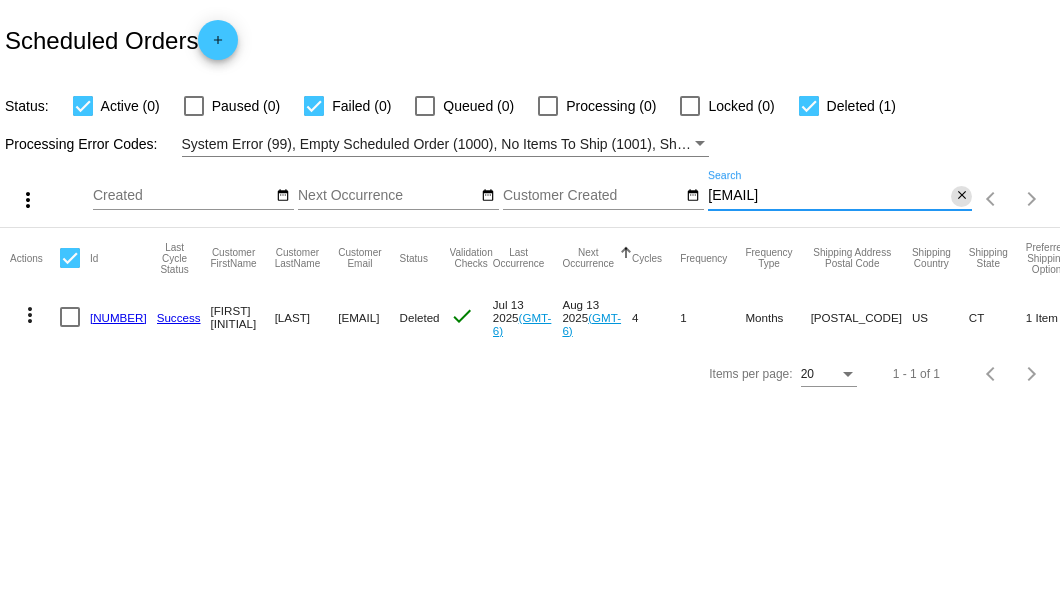 type on "samama4@gmail.com" 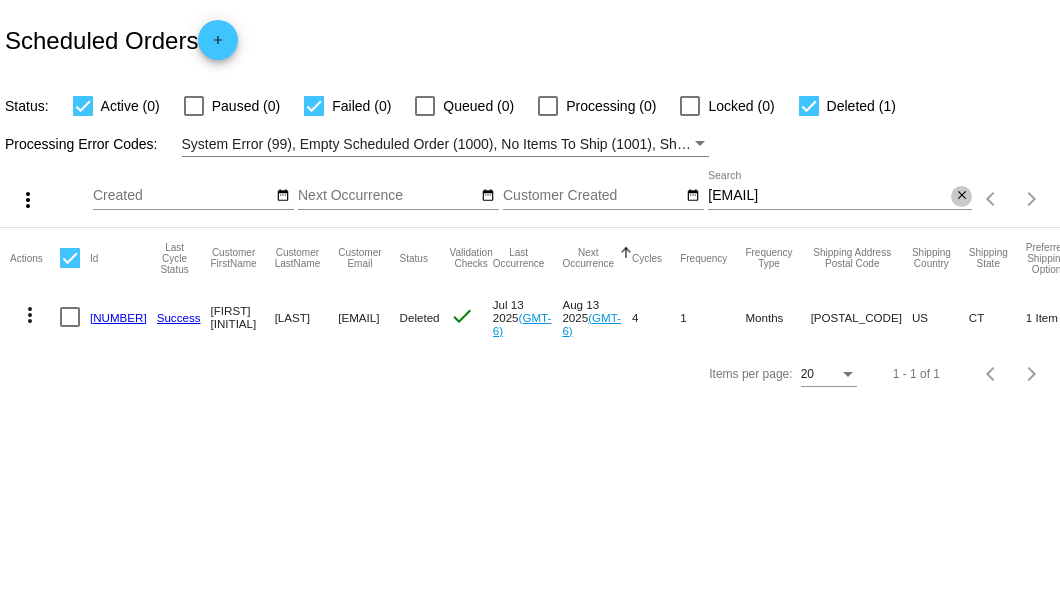 click on "close" 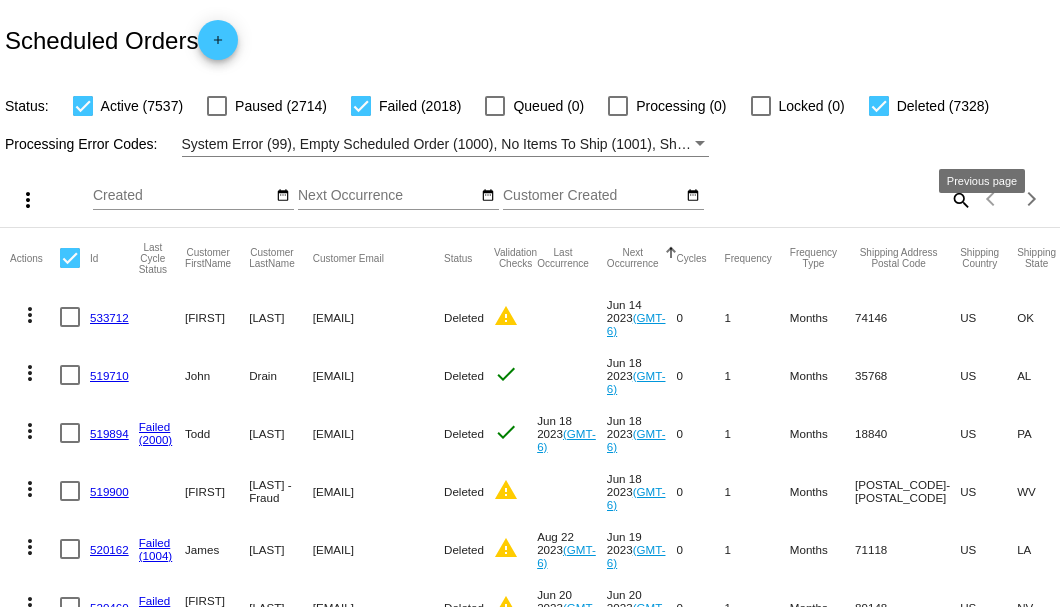 click on "search" 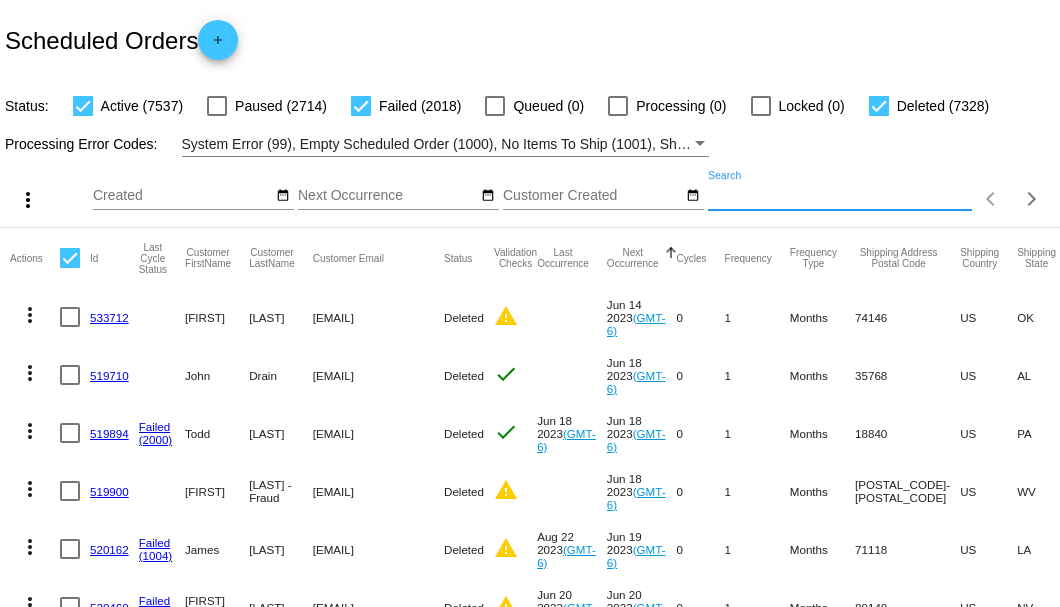 click on "Search" at bounding box center [840, 196] 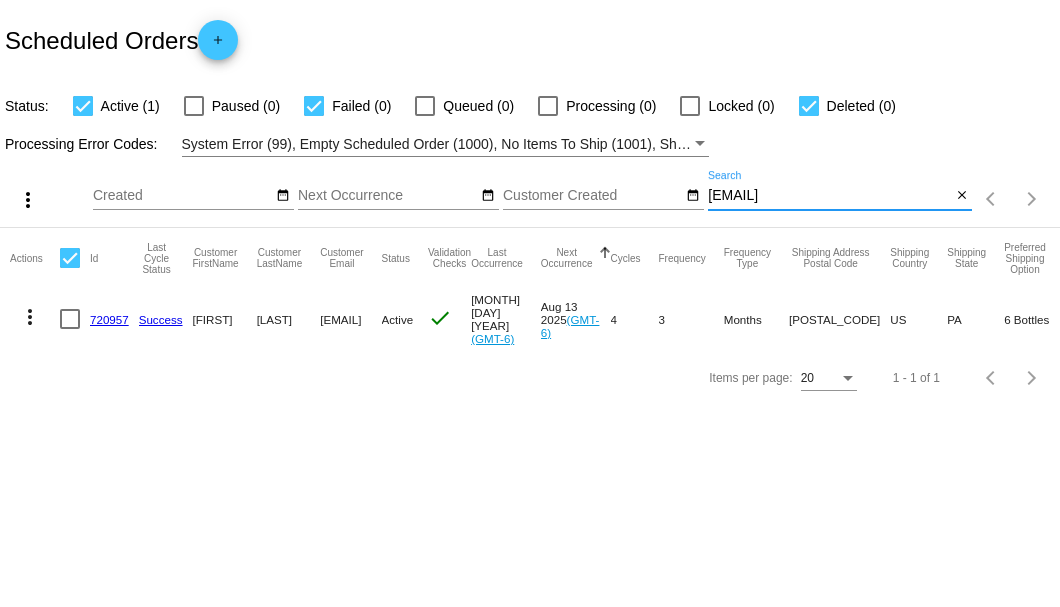 type on "bukovacz@verizon.net" 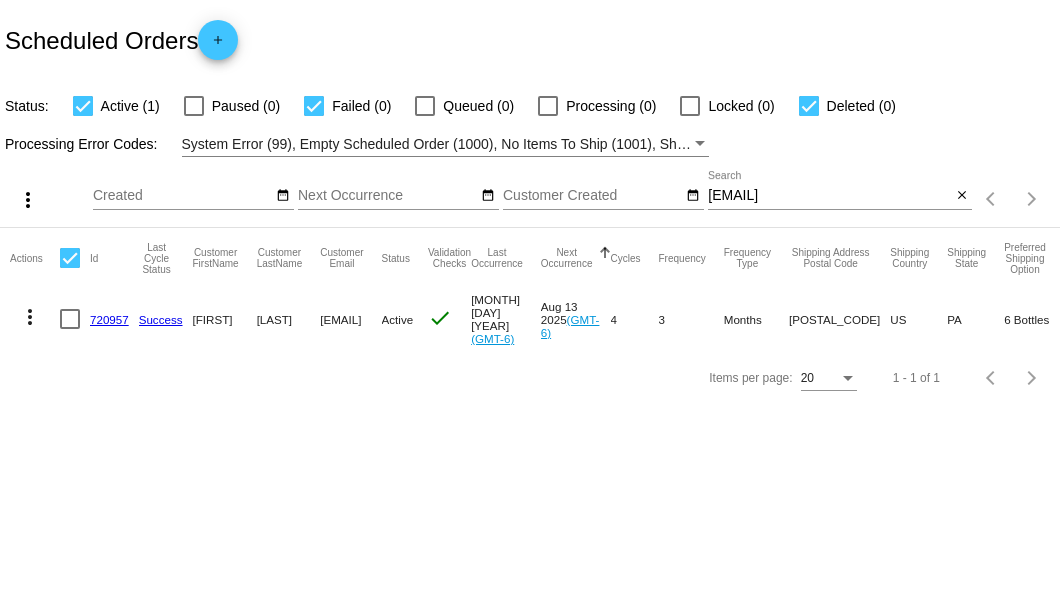 click on "720957" 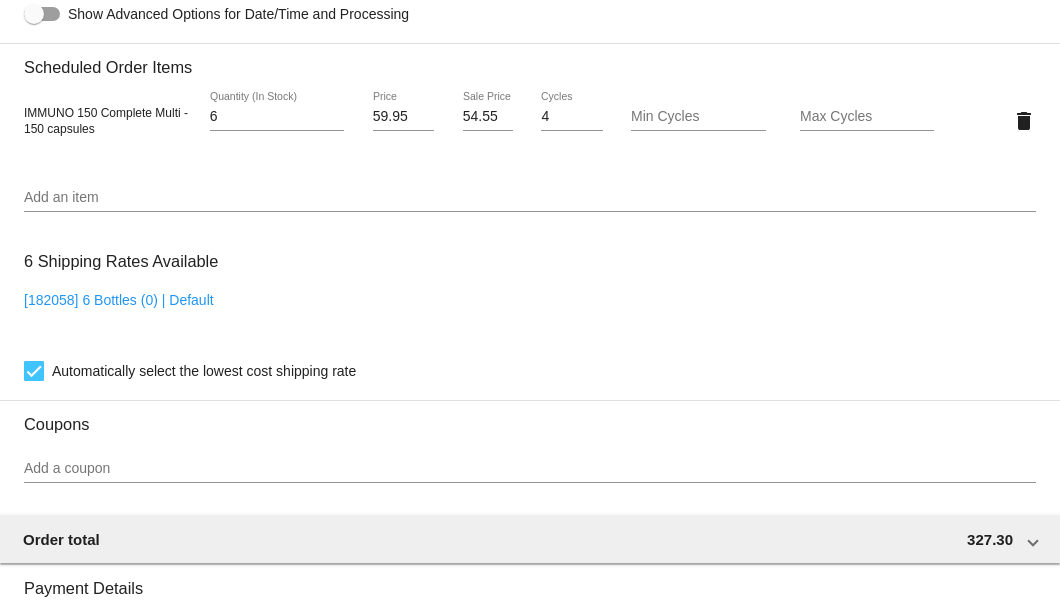 scroll, scrollTop: 1126, scrollLeft: 0, axis: vertical 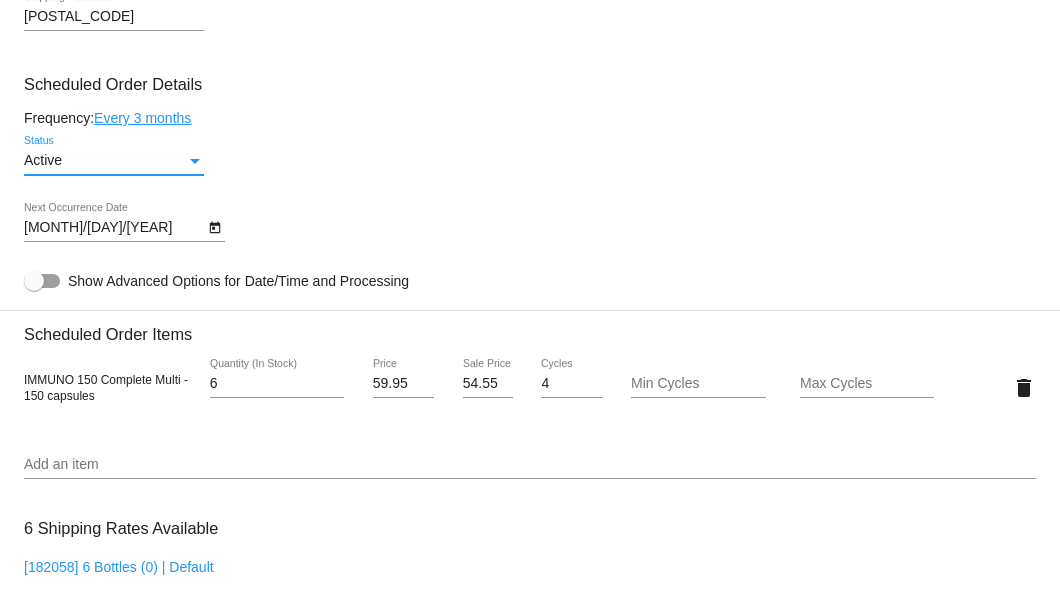 click at bounding box center [195, 161] 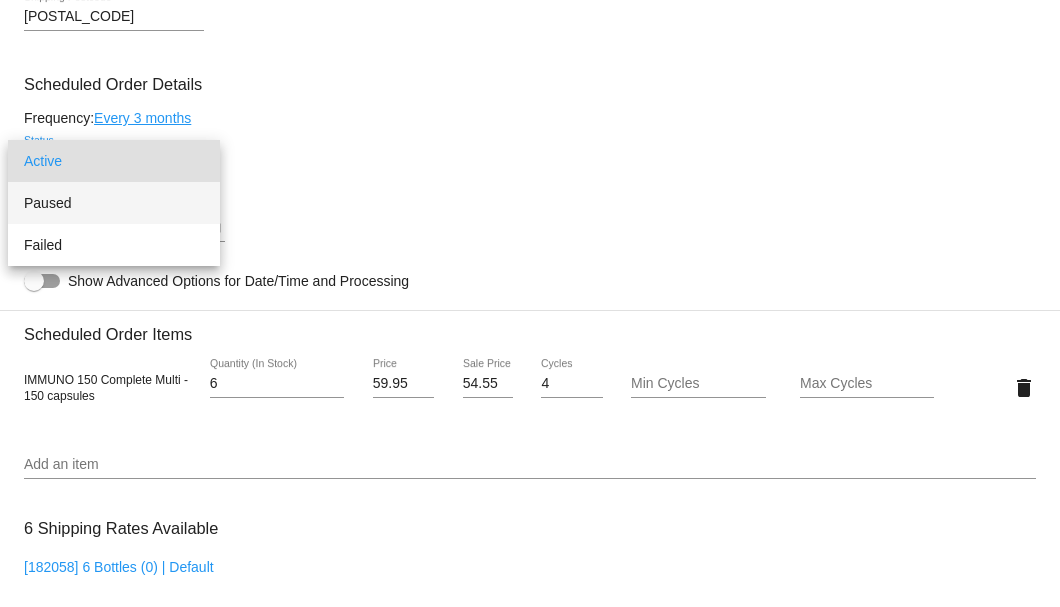 click on "Paused" at bounding box center (114, 203) 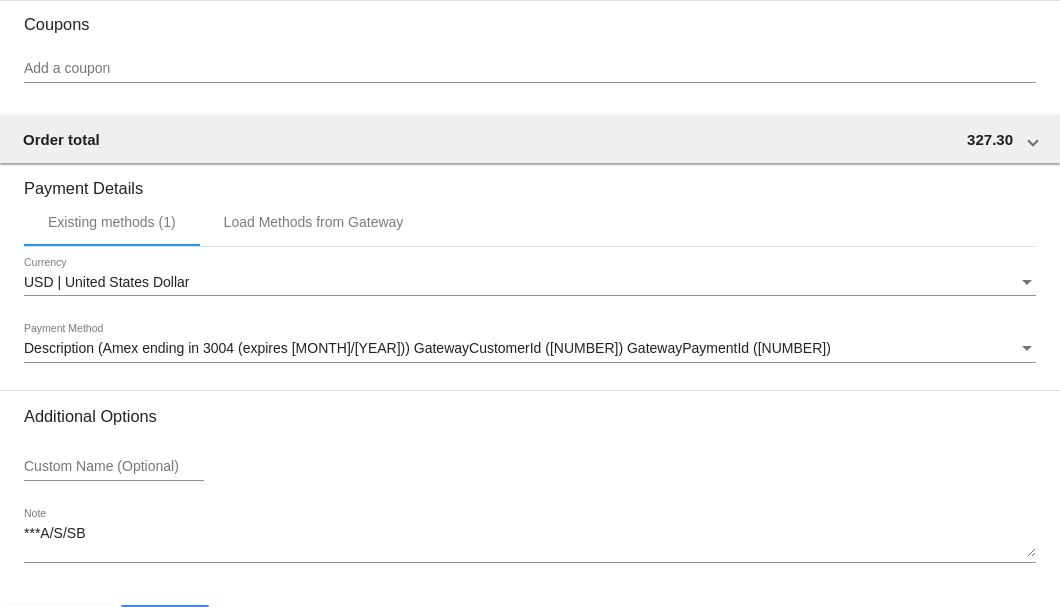 scroll, scrollTop: 1860, scrollLeft: 0, axis: vertical 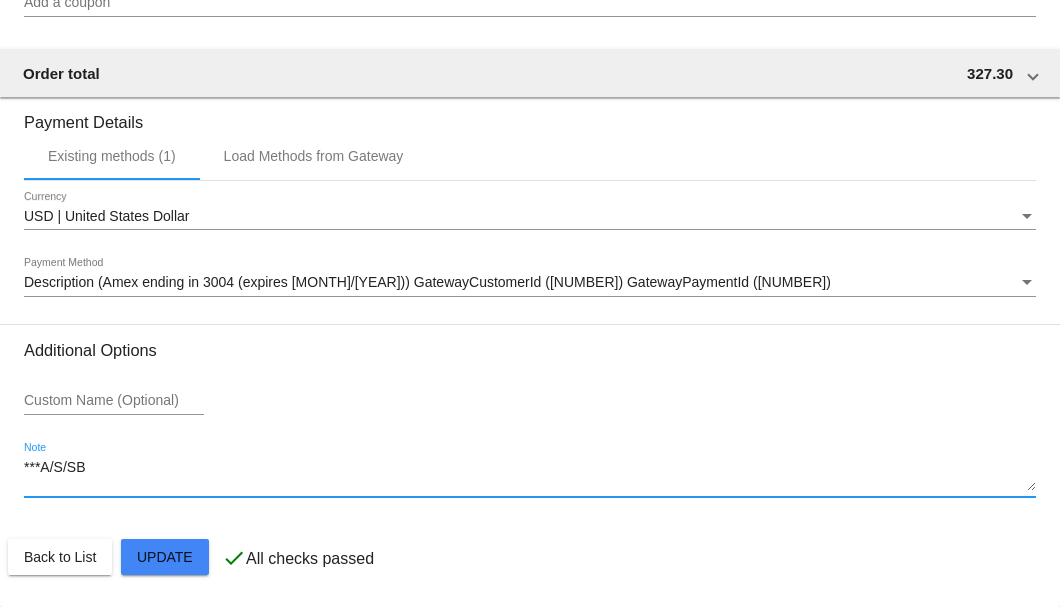 drag, startPoint x: 124, startPoint y: 470, endPoint x: 20, endPoint y: 476, distance: 104.172935 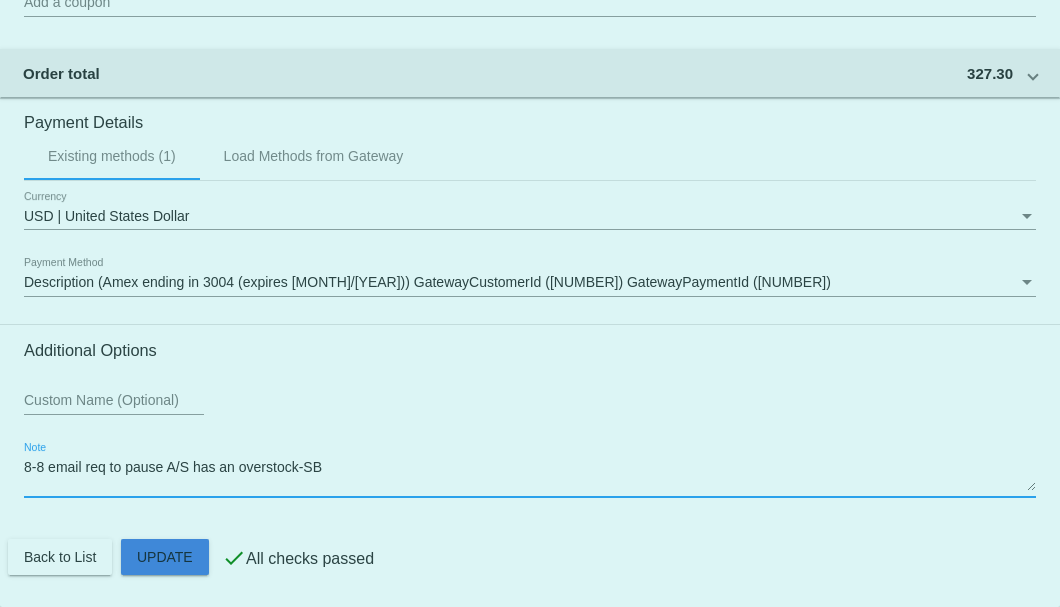 click on "Customer
3612281: Tom Bukovacz
bukovacz@verizon.net
Customer Shipping
Enter Shipping Address Select A Saved Address (0)
Tom
Shipping First Name
Bukovacz
Shipping Last Name
US | USA
Shipping Country
5 Hill Spring Road
Shipping Street 1
Shipping Street 2
Chadds Ford
Shipping City
PA | Pennsylvania
Shipping State
19317
Shipping Postcode
Scheduled Order Details
Frequency:
Every 3 months
Paused
Status" 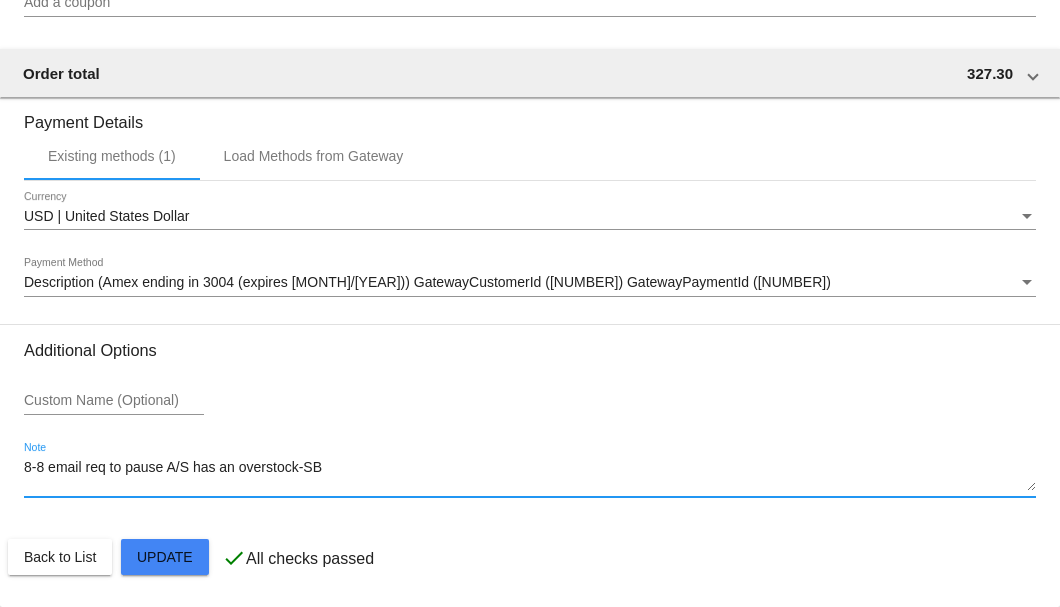 click on "Customer
3612281: Tom Bukovacz
bukovacz@verizon.net
Customer Shipping
Enter Shipping Address Select A Saved Address (0)
Tom
Shipping First Name
Bukovacz
Shipping Last Name
US | USA
Shipping Country
5 Hill Spring Road
Shipping Street 1
Shipping Street 2
Chadds Ford
Shipping City
PA | Pennsylvania
Shipping State
19317
Shipping Postcode
Scheduled Order Details
Frequency:
Every 3 months
Paused
Status" 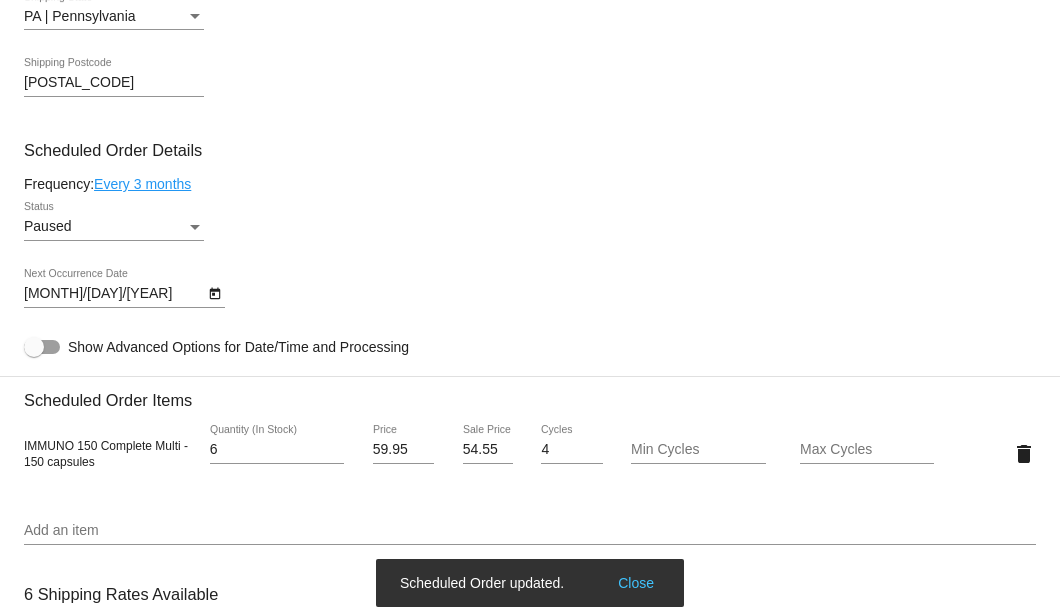 scroll, scrollTop: 993, scrollLeft: 0, axis: vertical 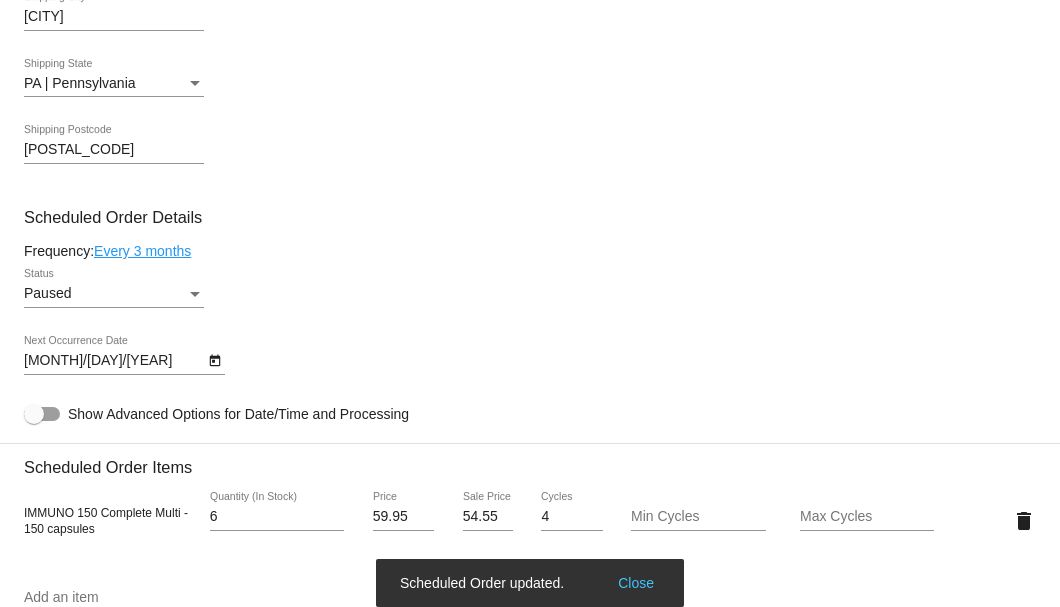 type on "8-8 email req to pause A/S has an overstock-SB" 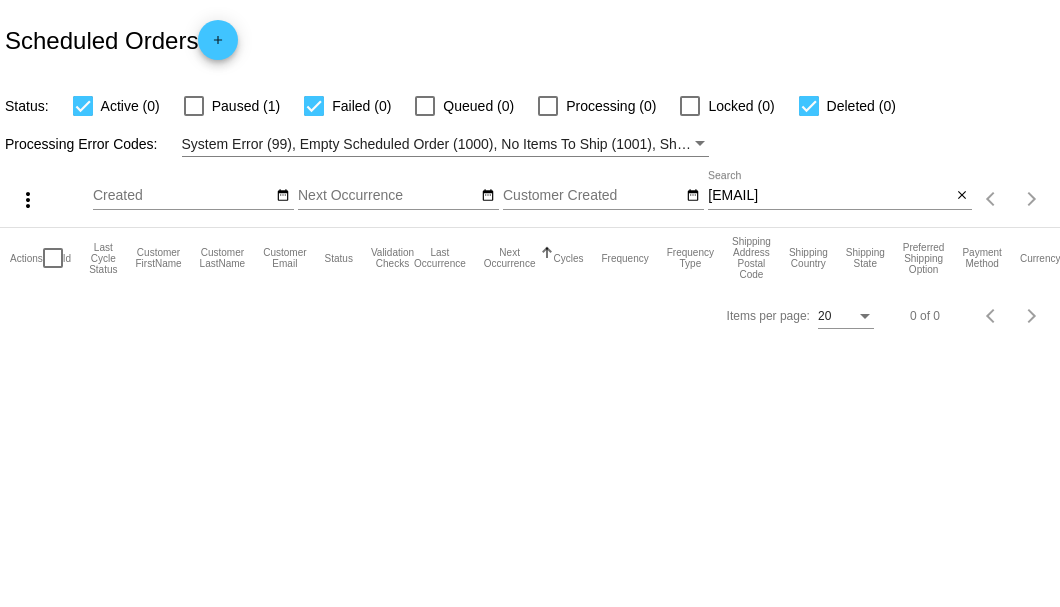 scroll, scrollTop: 0, scrollLeft: 0, axis: both 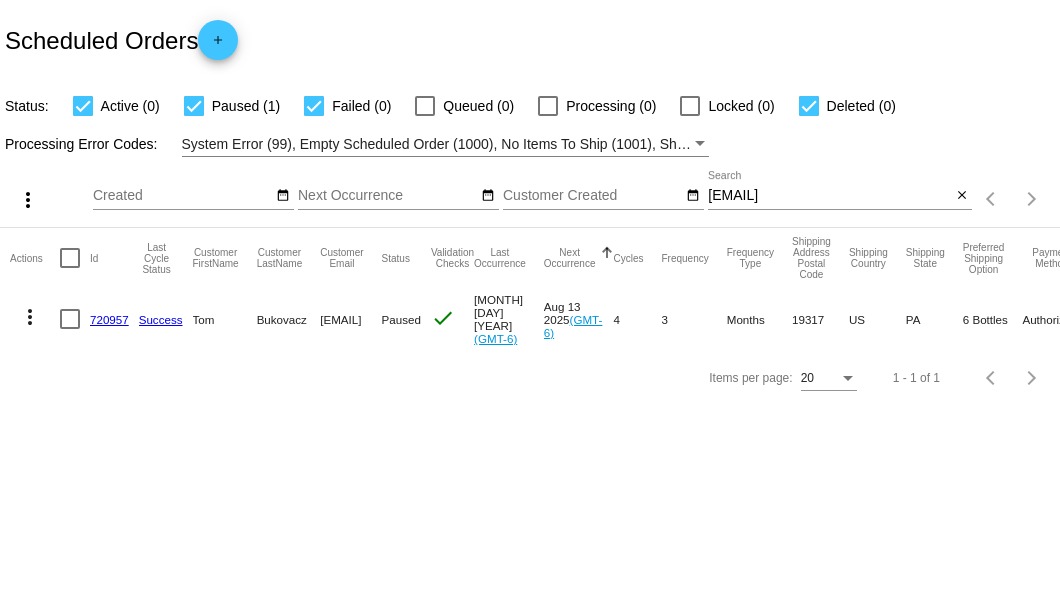 click on "720957" 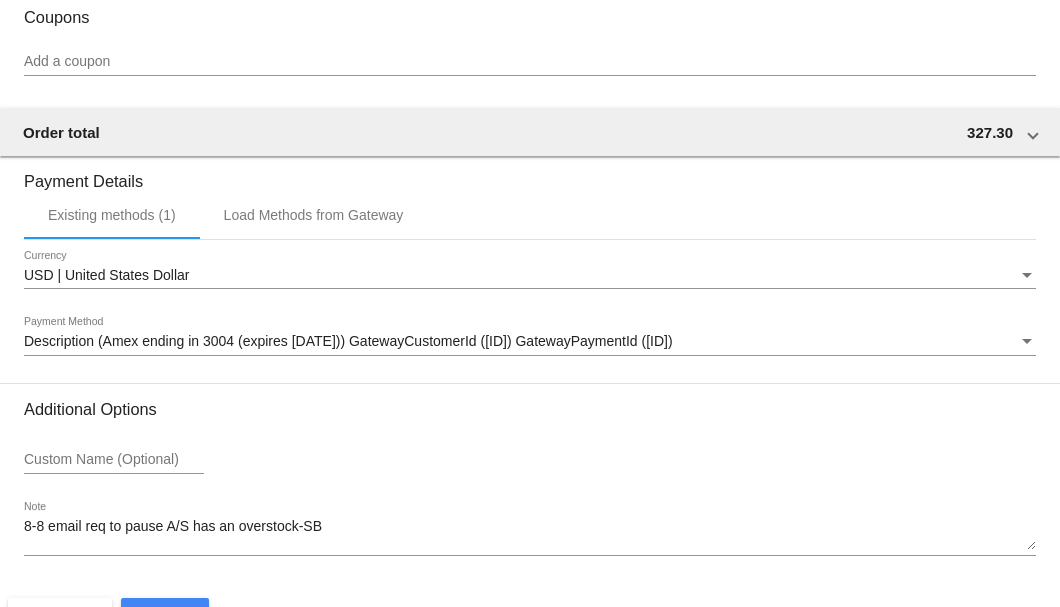 scroll, scrollTop: 1860, scrollLeft: 0, axis: vertical 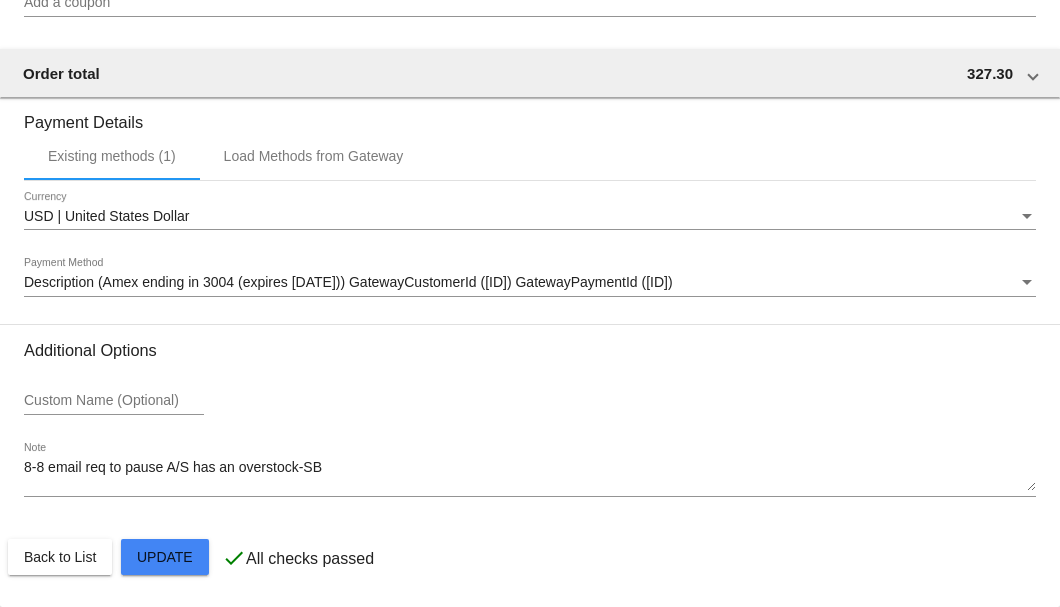 click on "8-8 email req to pause A/S has an overstock-SB" at bounding box center [530, 476] 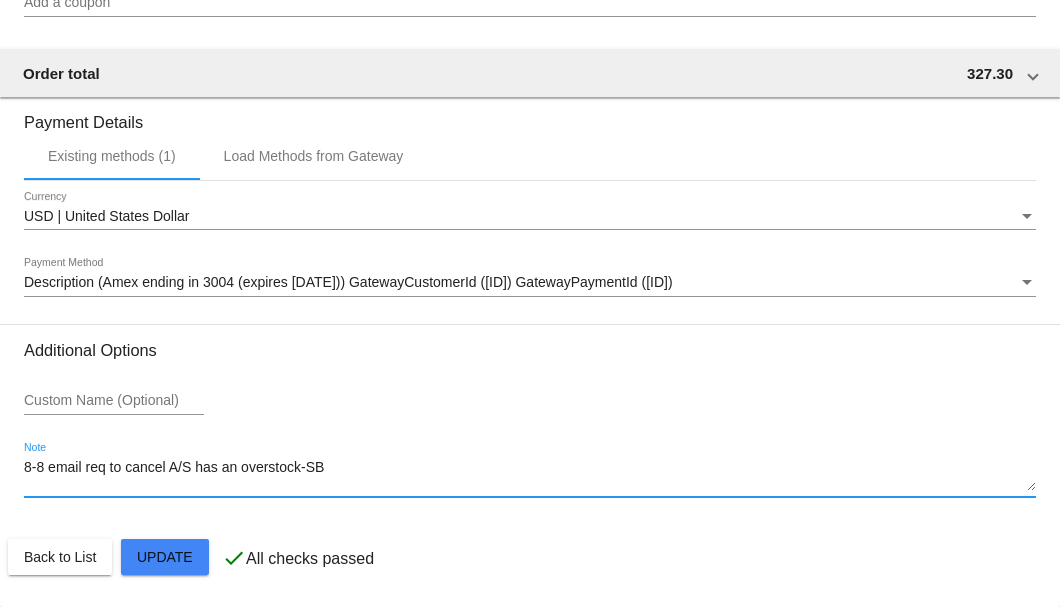 click on "Customer
3612281: [FIRST] [LAST]
[EMAIL]
Customer Shipping
Enter Shipping Address Select A Saved Address (0)
[FIRST]
Shipping First Name
[LAST]
Shipping Last Name
US | USA
Shipping Country
5 Hill Spring Road
Shipping Street 1
Shipping Street 2
Chadds Ford
Shipping City
PA | Pennsylvania
Shipping State
19317
Shipping Postcode
Scheduled Order Details
Frequency:
Every 3 months
Paused
Status" 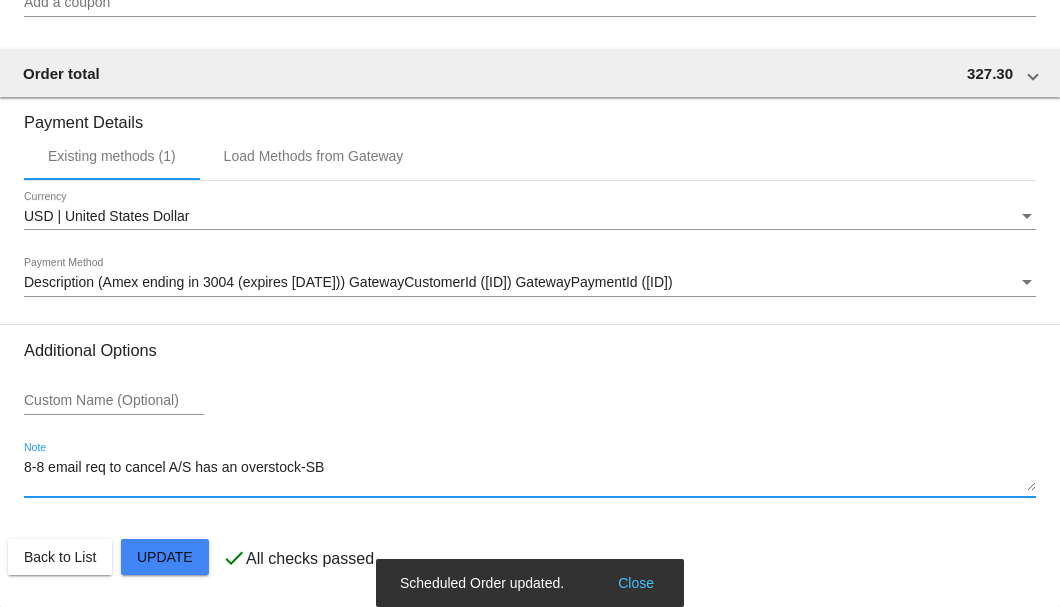 type on "8-8 email req to cancel A/S has an overstock-SB" 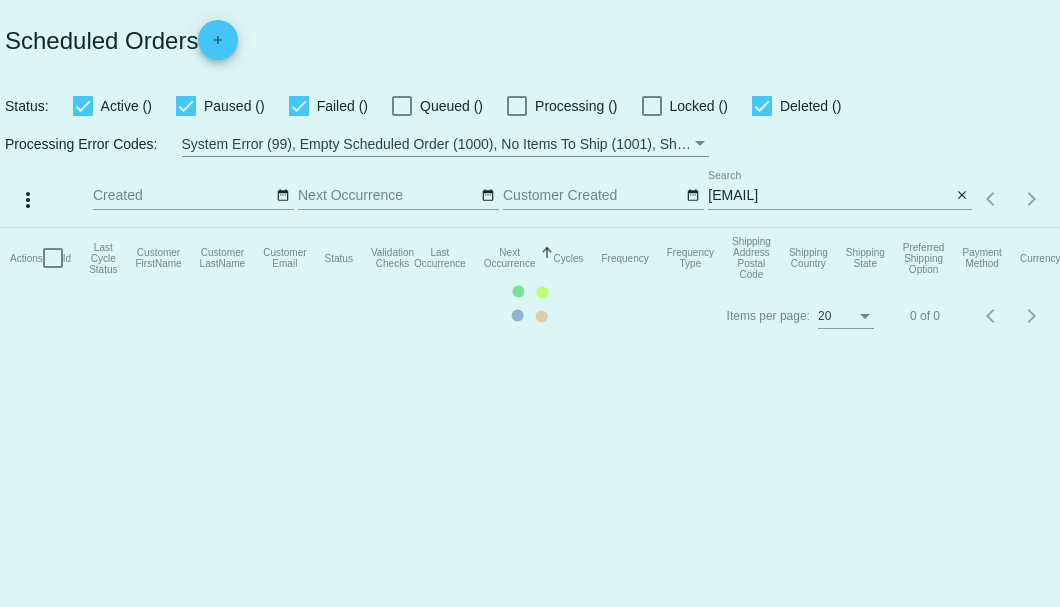 scroll, scrollTop: 0, scrollLeft: 0, axis: both 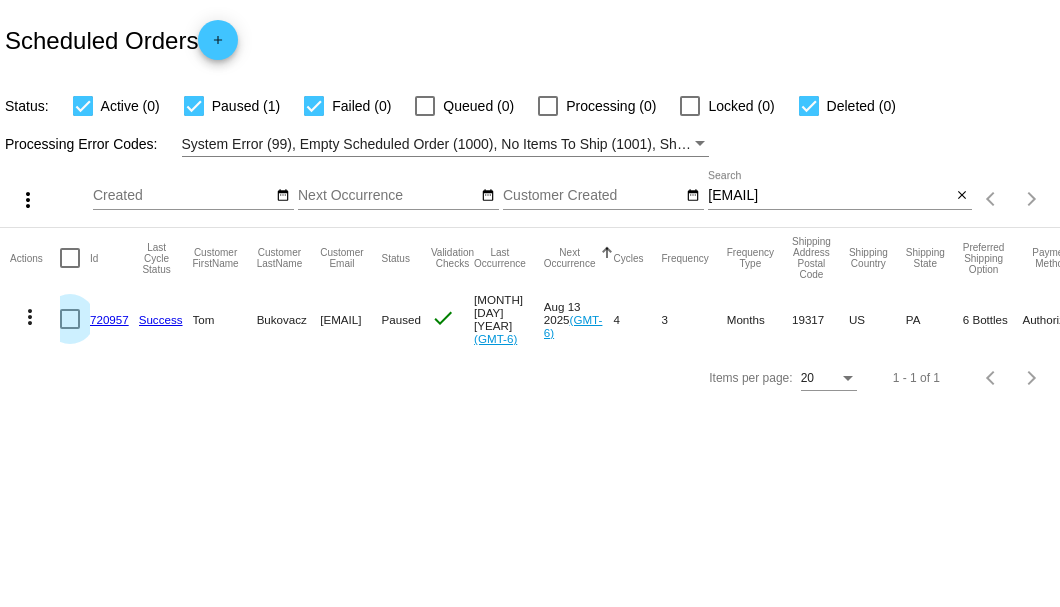 click at bounding box center (70, 319) 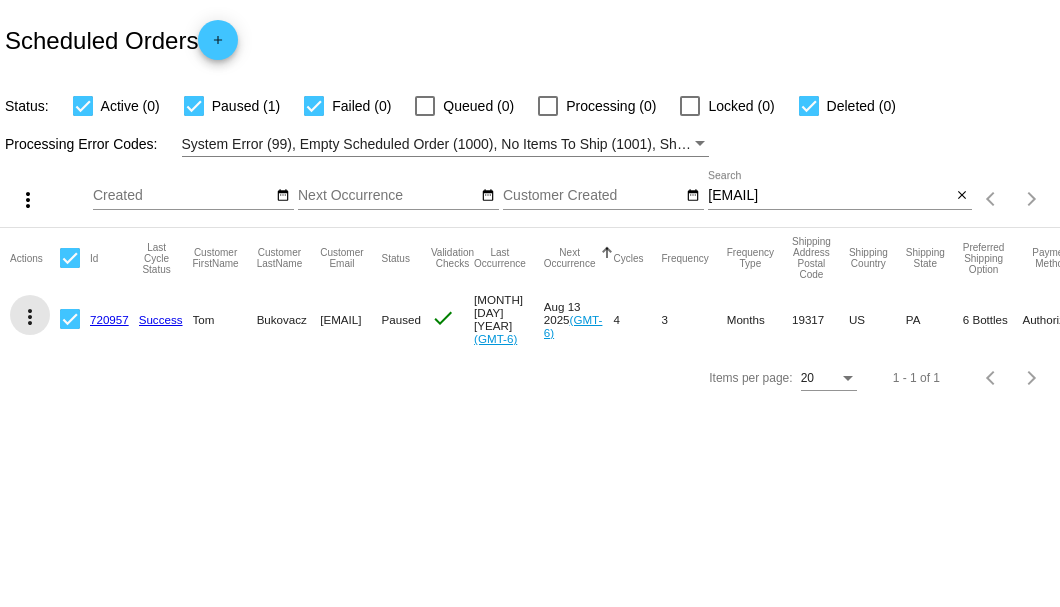 click on "more_vert" 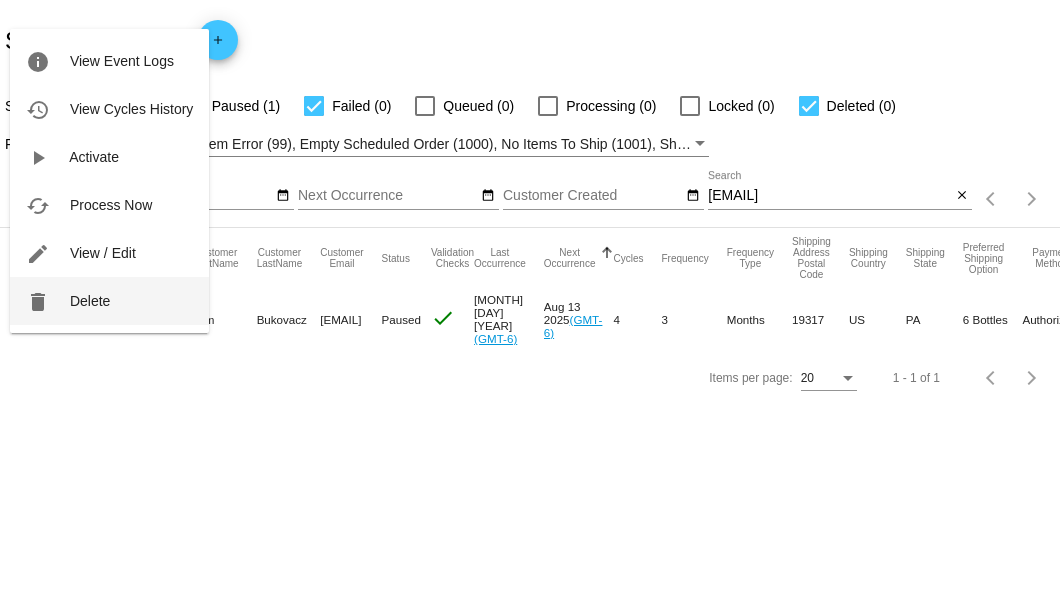 click on "Delete" at bounding box center [90, 301] 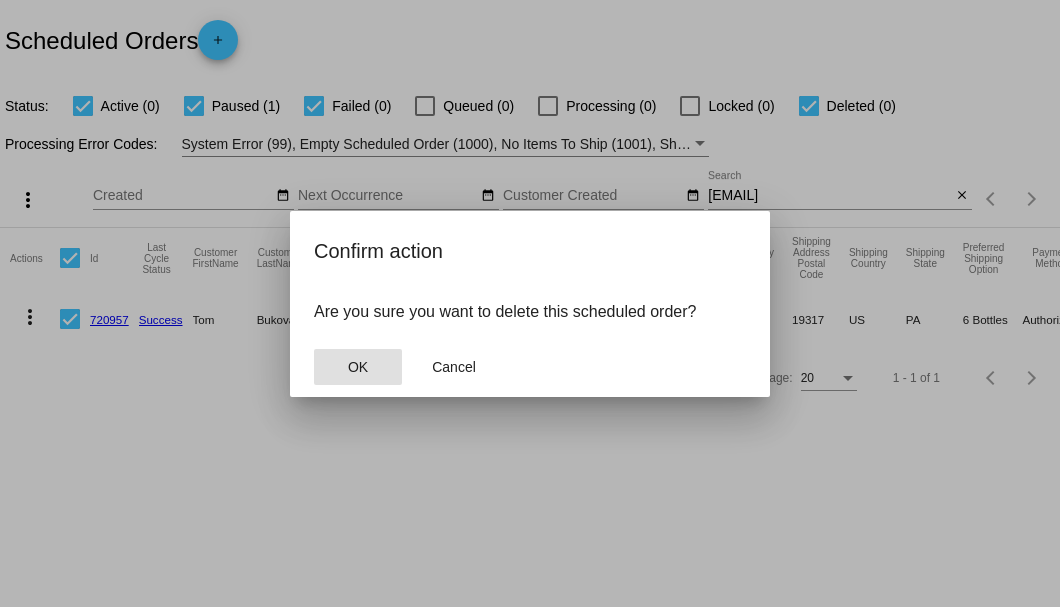 click on "OK" 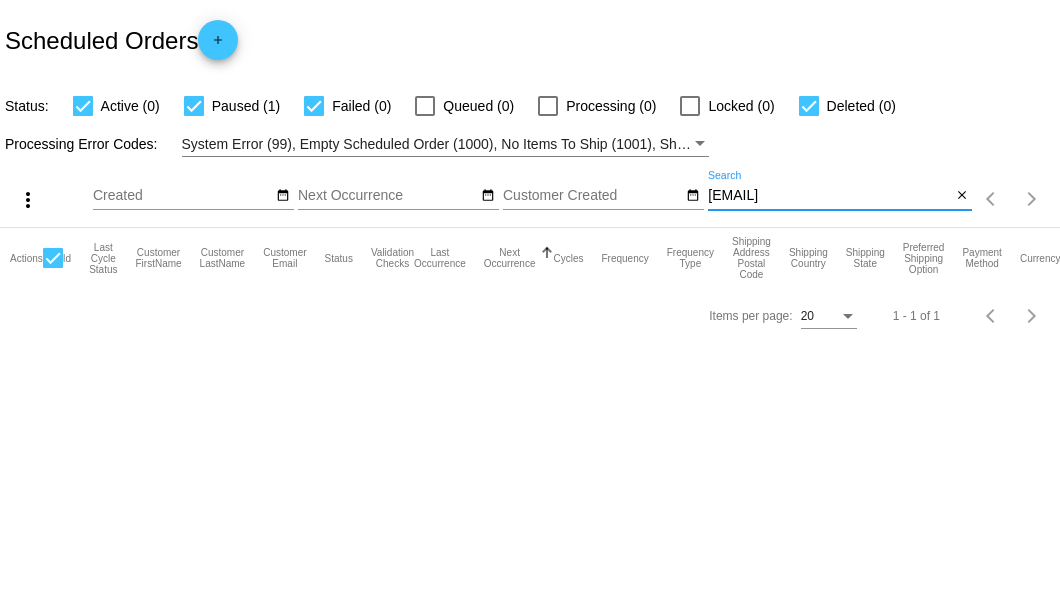 click on "bukovacz@verizon.net" at bounding box center (829, 196) 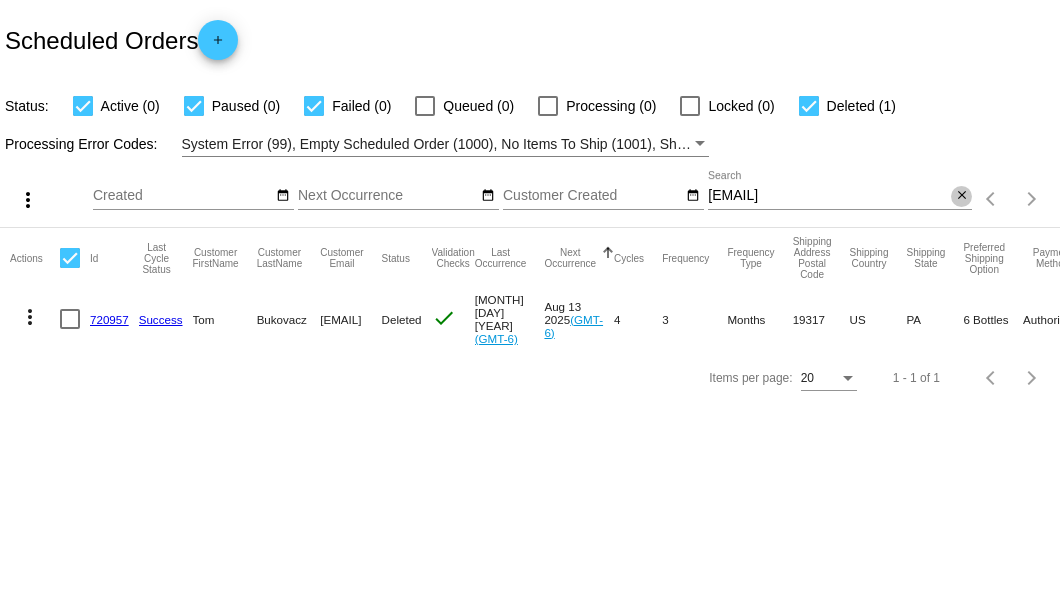 click on "close" 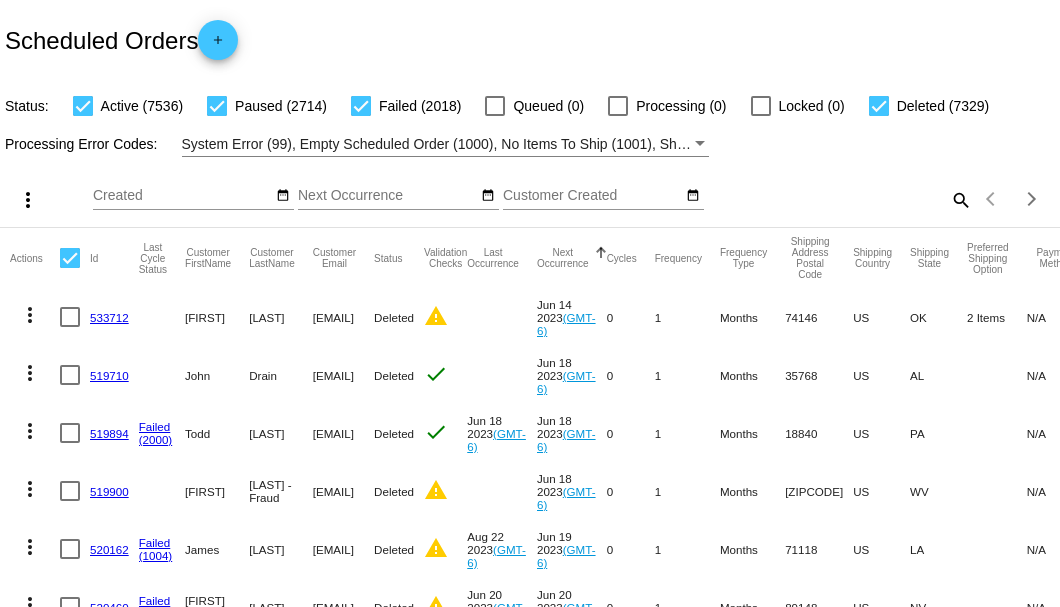 click on "search" 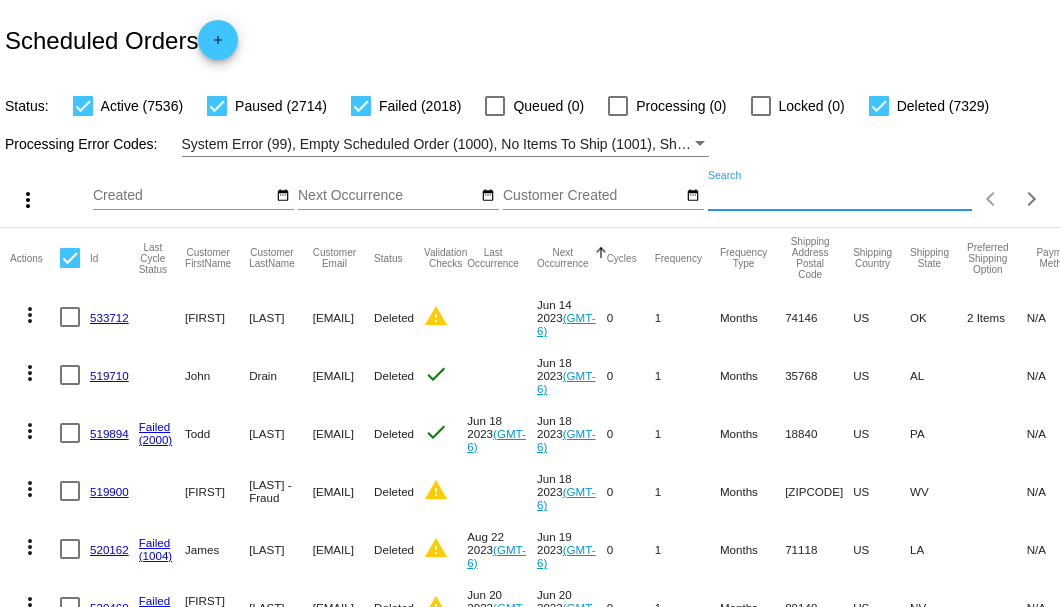 click on "Search" at bounding box center [840, 196] 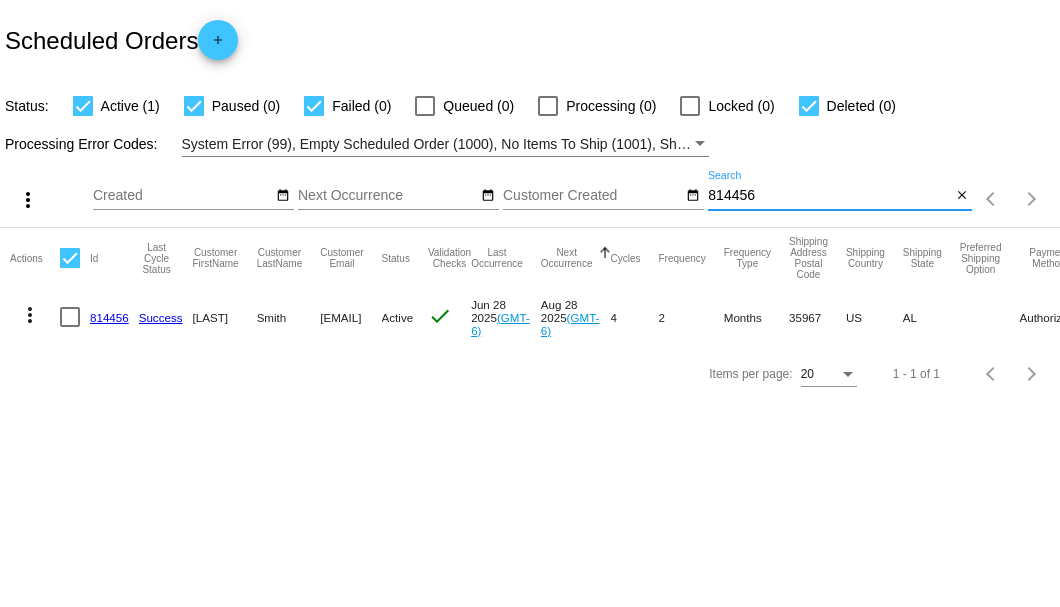 type on "814456" 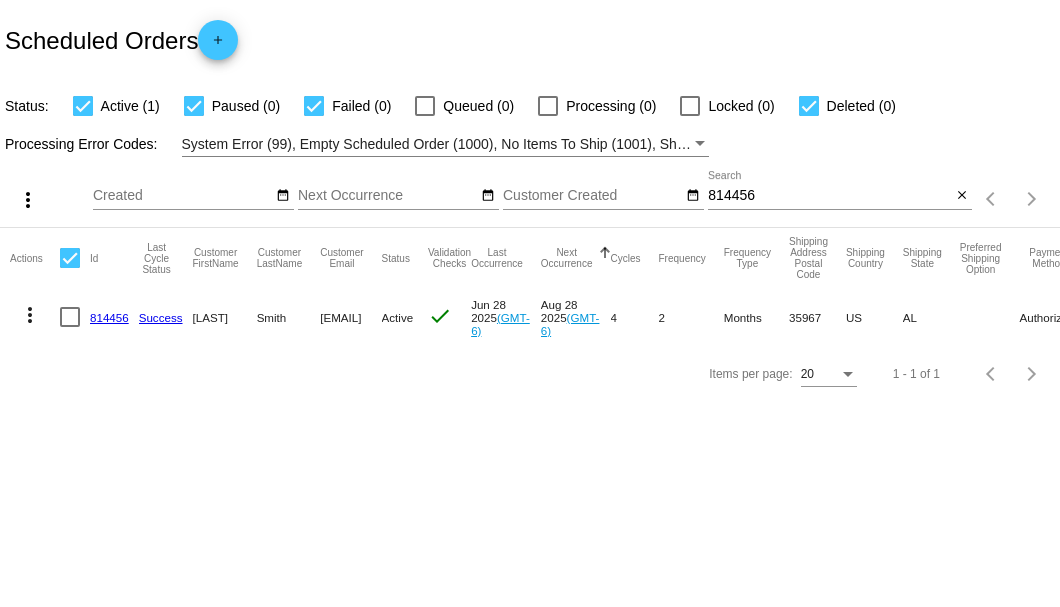 click on "814456" 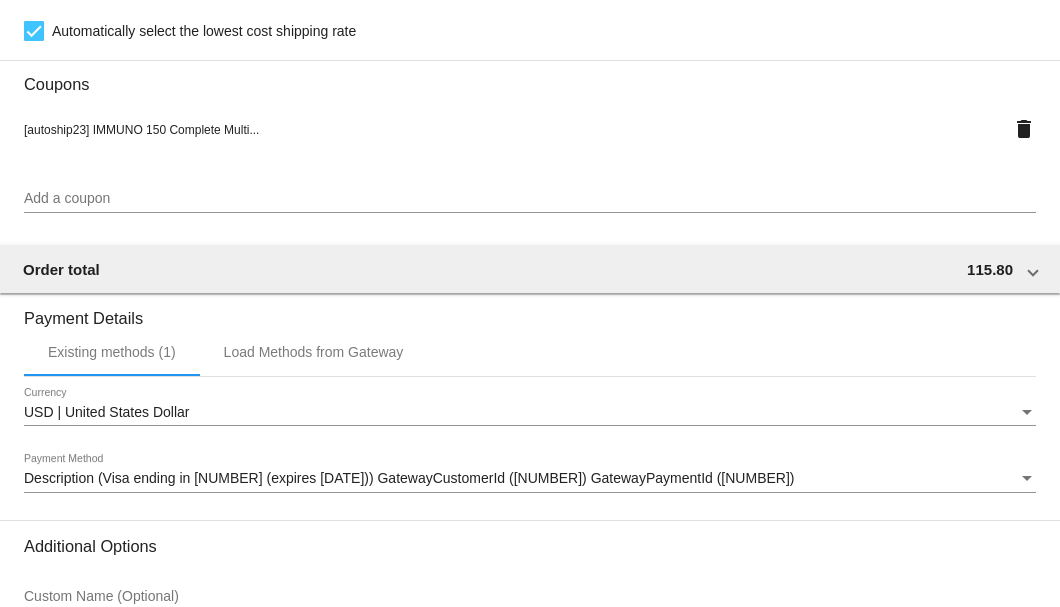 scroll, scrollTop: 1930, scrollLeft: 0, axis: vertical 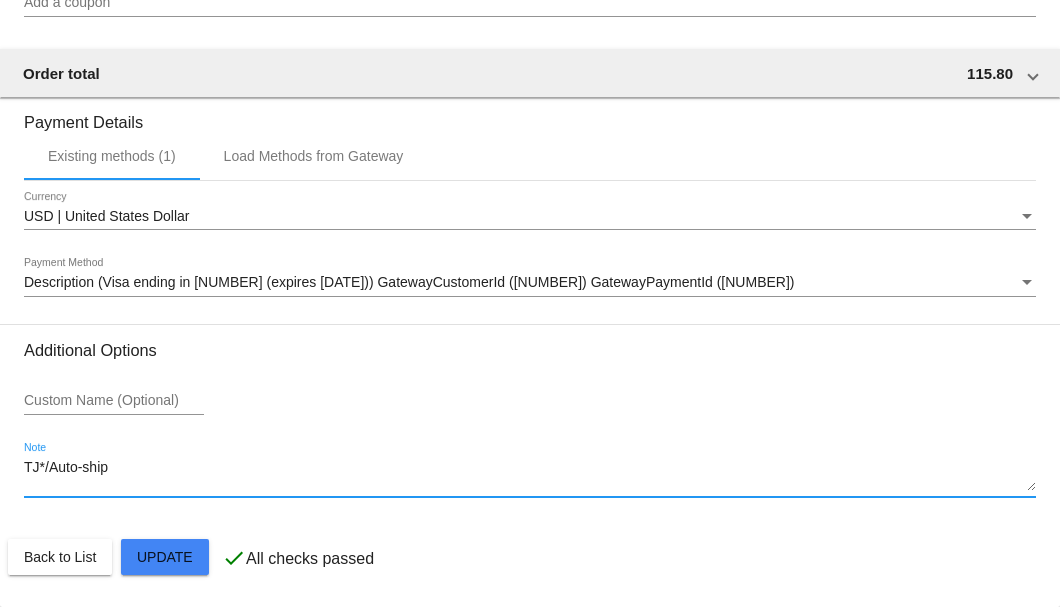 drag, startPoint x: 148, startPoint y: 470, endPoint x: 4, endPoint y: 471, distance: 144.00348 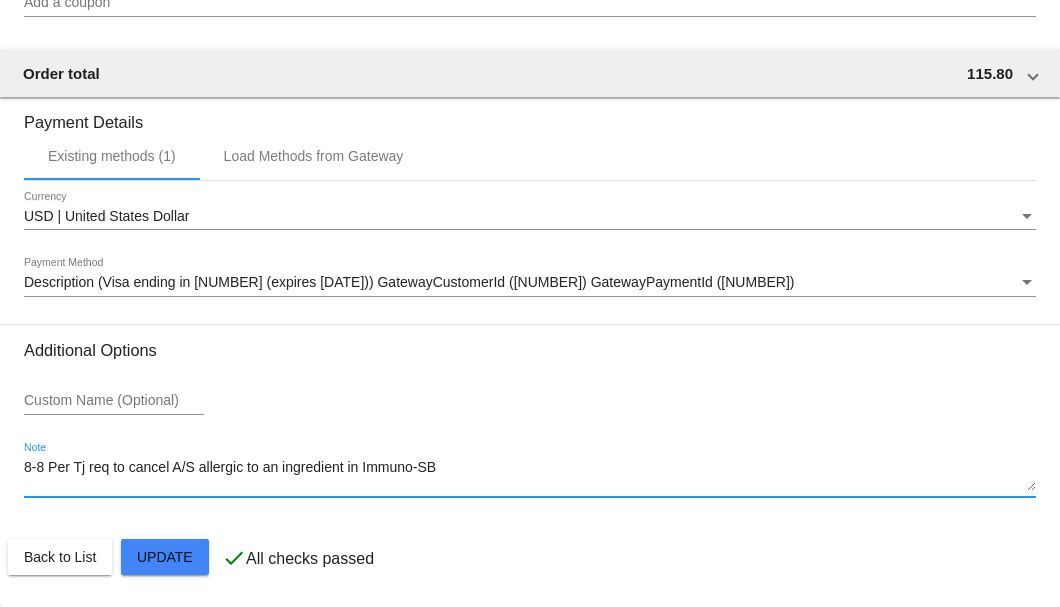 click on "Customer
5653924: Glen Smith
2565726146@ExceptionalProducts.org
Customer Shipping
Enter Shipping Address Select A Saved Address (0)
Glenn
Shipping First Name
Smith
Shipping Last Name
US | USA
Shipping Country
225 Gault Ave N
Shipping Street 1
Shipping Street 2
Fort Payne
Shipping City
AL | Alabama
Shipping State
35967
Shipping Postcode
Scheduled Order Details
Frequency:
Every 2 months
Active
Status 2 4" 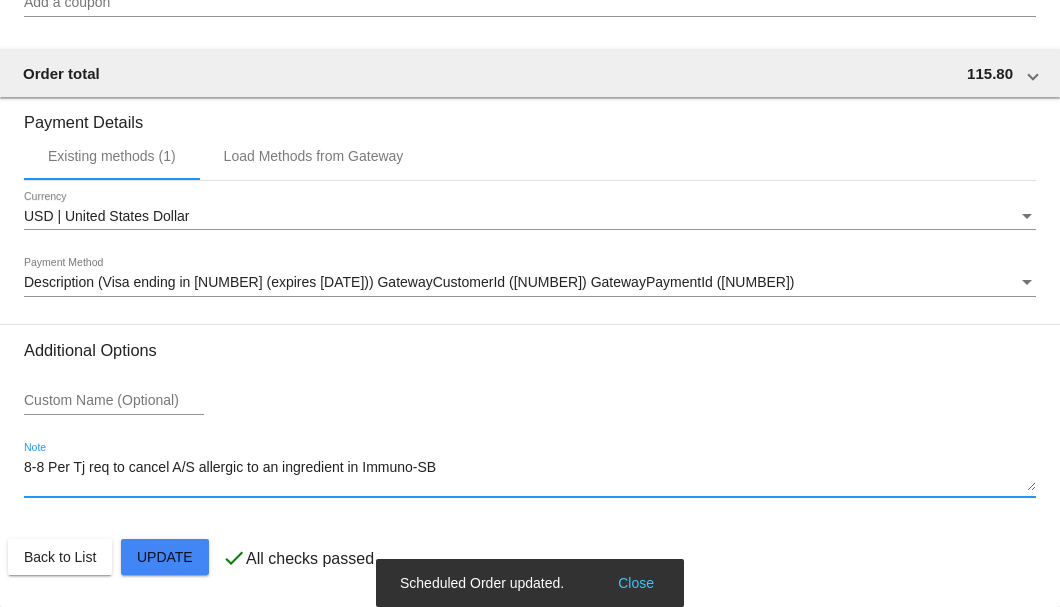 type on "8-8 Per Tj req to cancel A/S allergic to an ingredient in Immuno-SB" 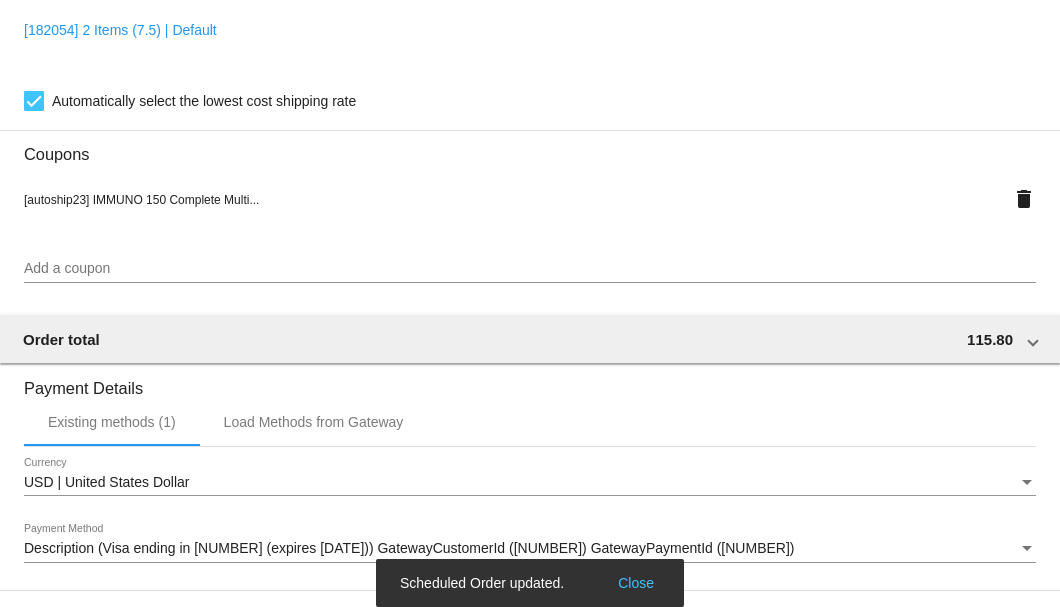 scroll, scrollTop: 1396, scrollLeft: 0, axis: vertical 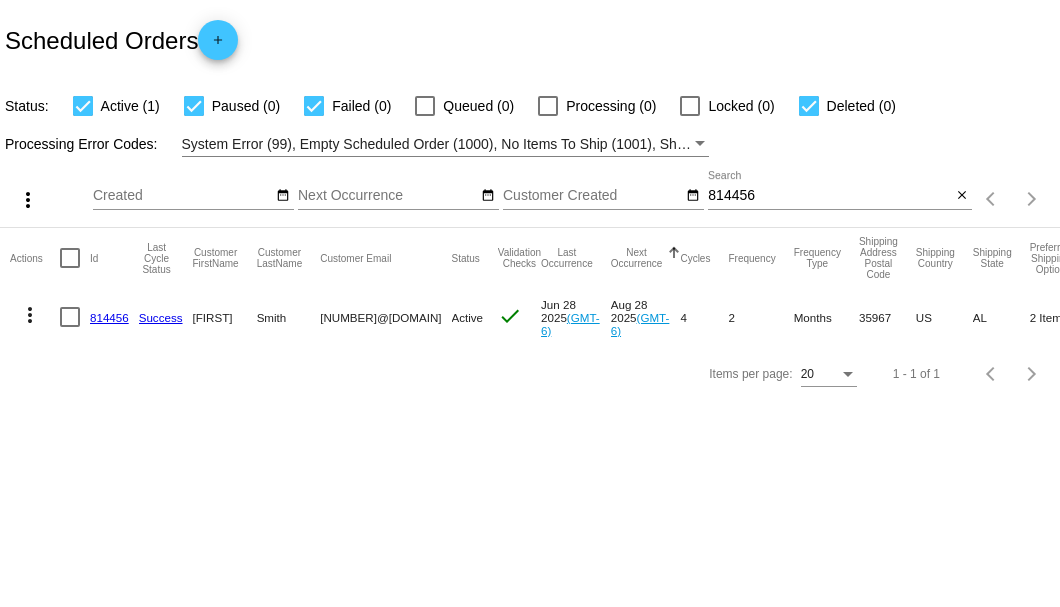 click at bounding box center [70, 317] 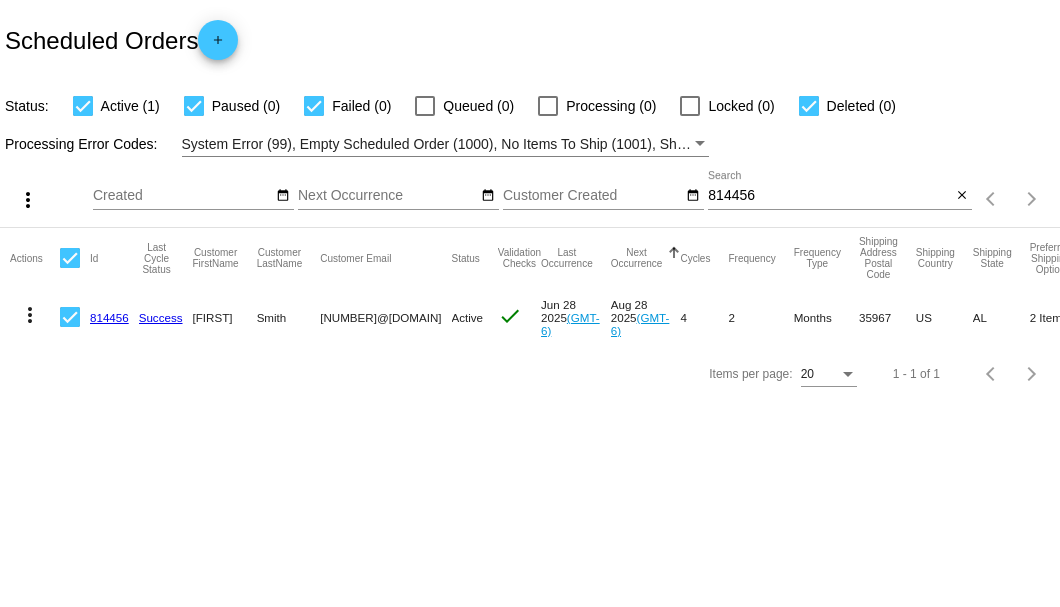 click on "more_vert" 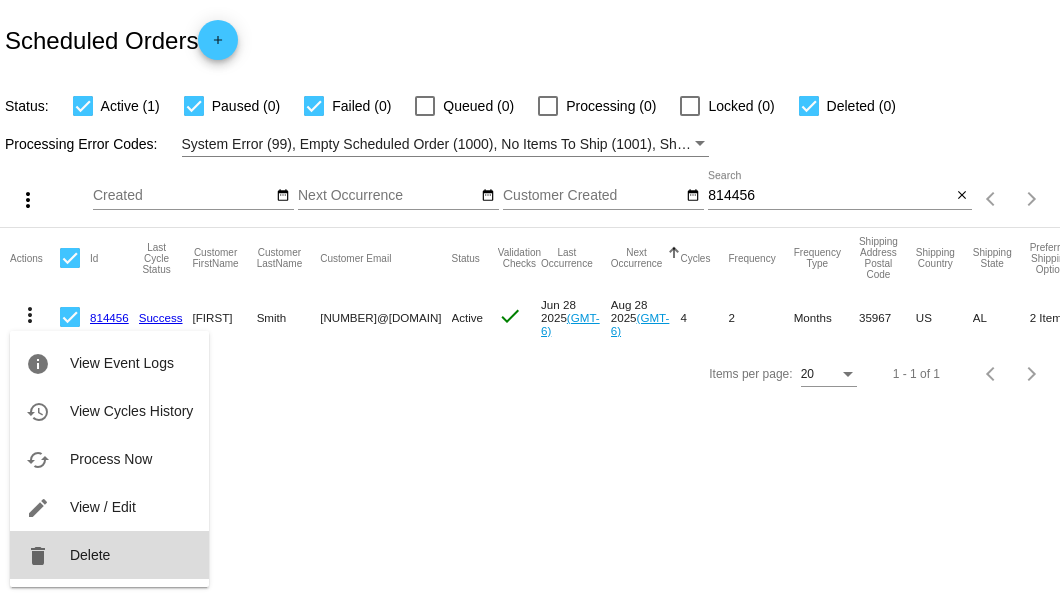 click on "delete
Delete" at bounding box center (109, 555) 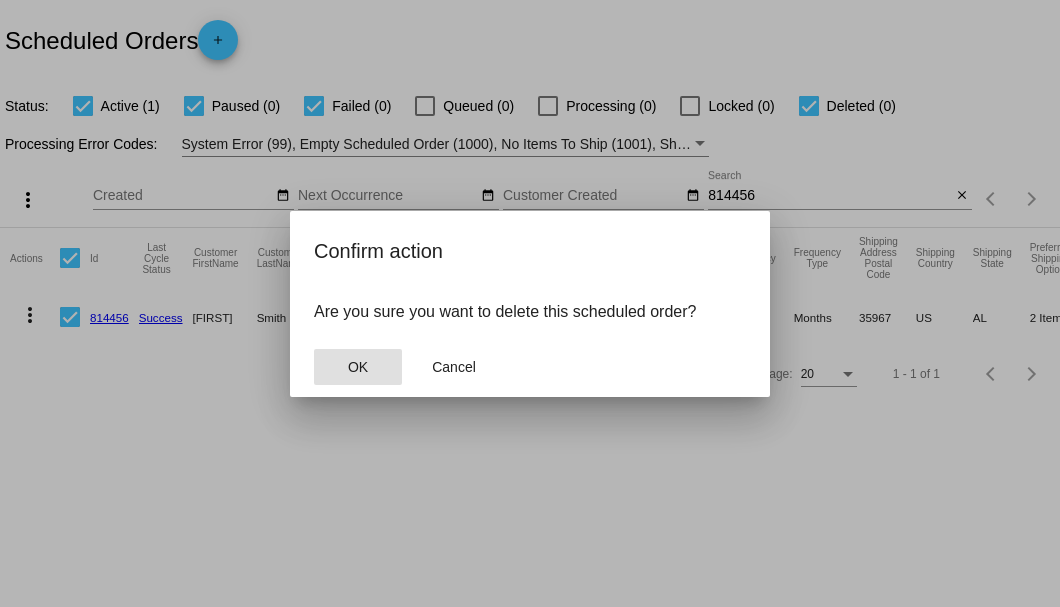 click on "OK" 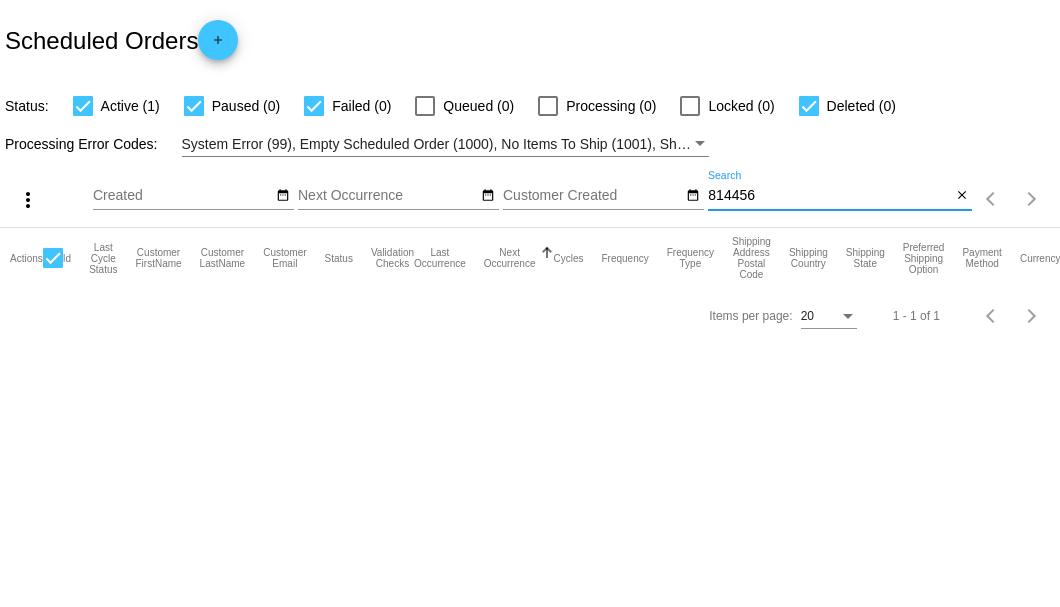 click on "814456" at bounding box center (829, 196) 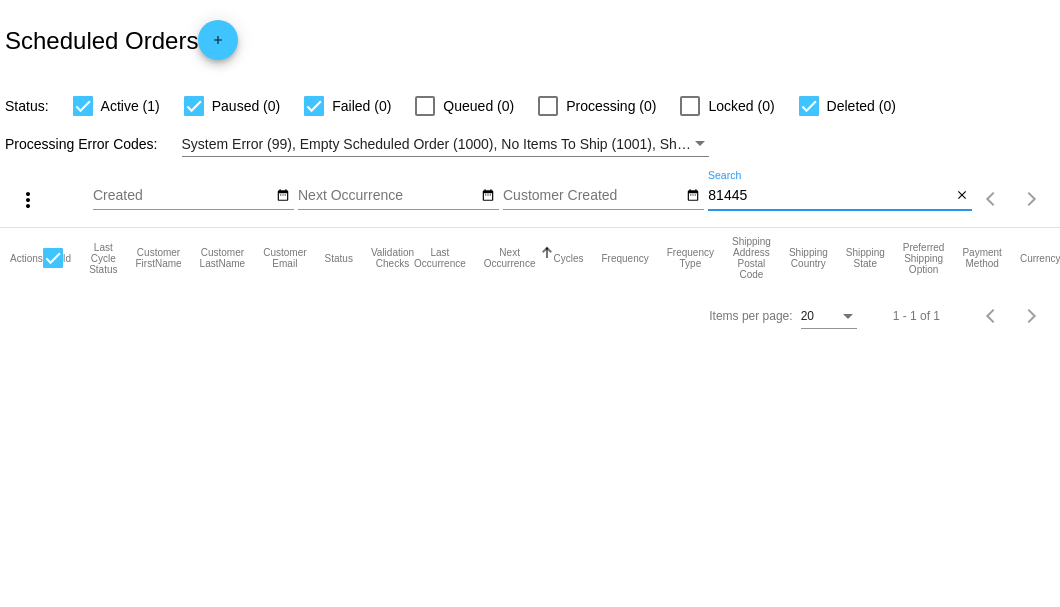 type on "814456" 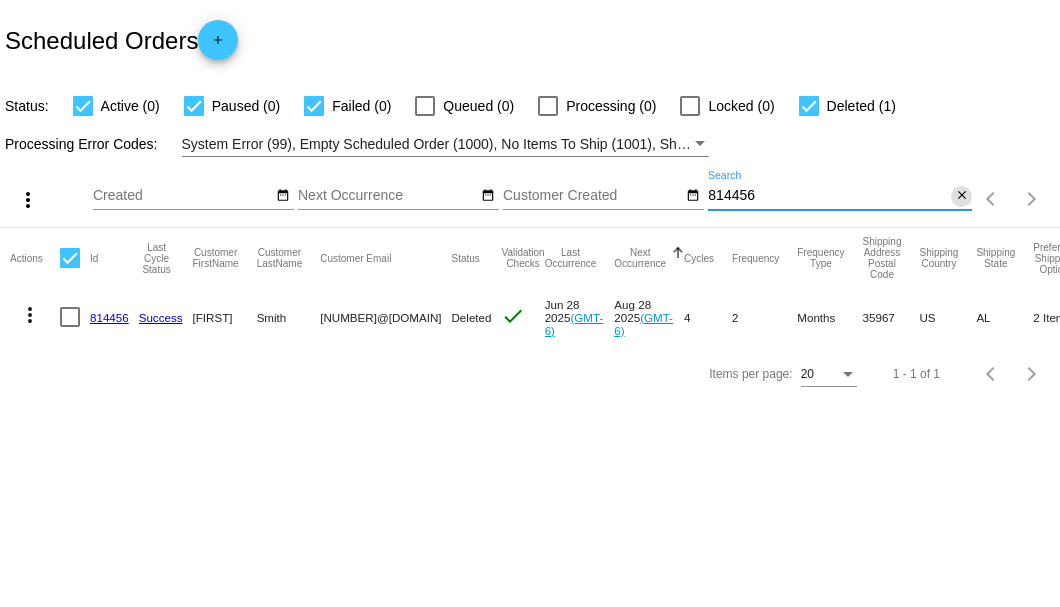 click on "close" 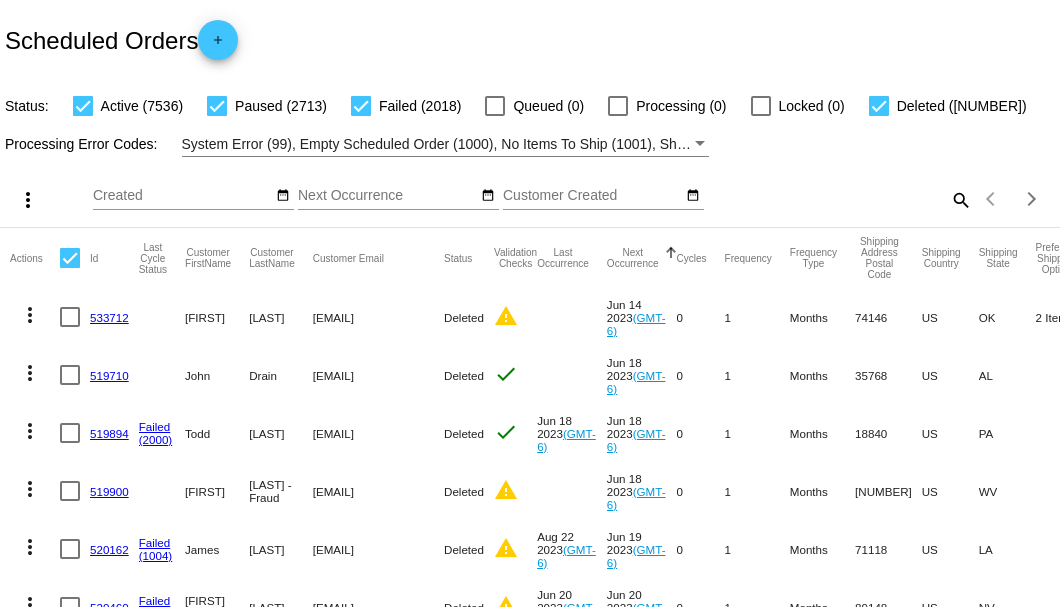 click on "search" 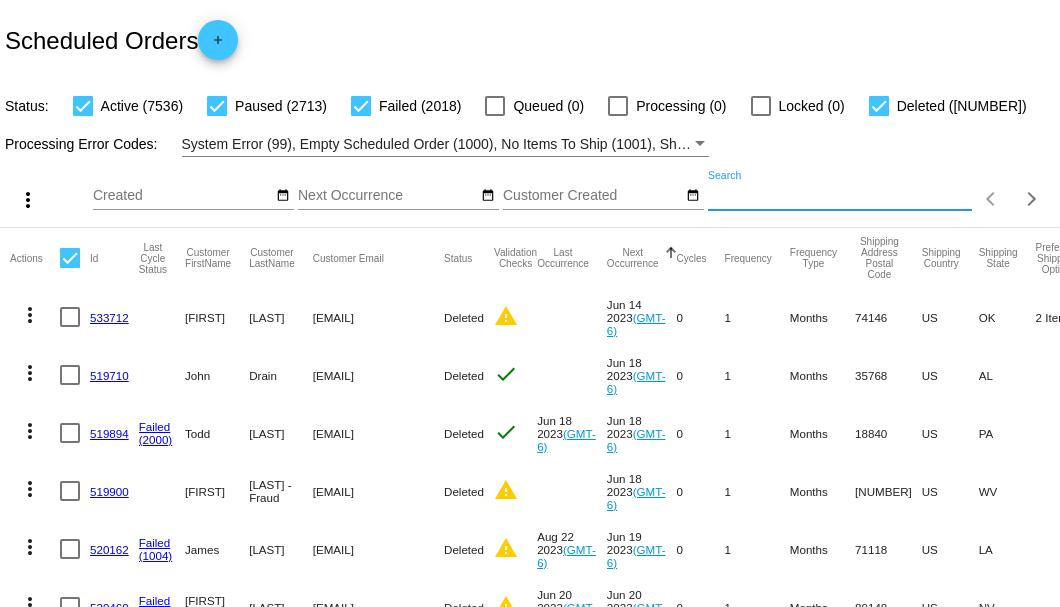 click on "Search" at bounding box center [840, 196] 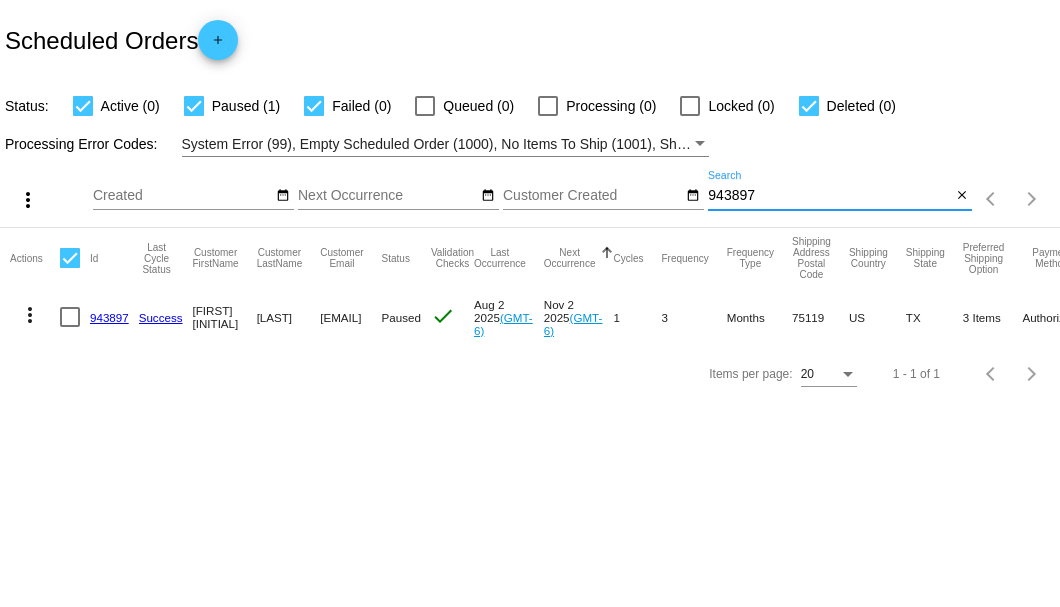 type on "943897" 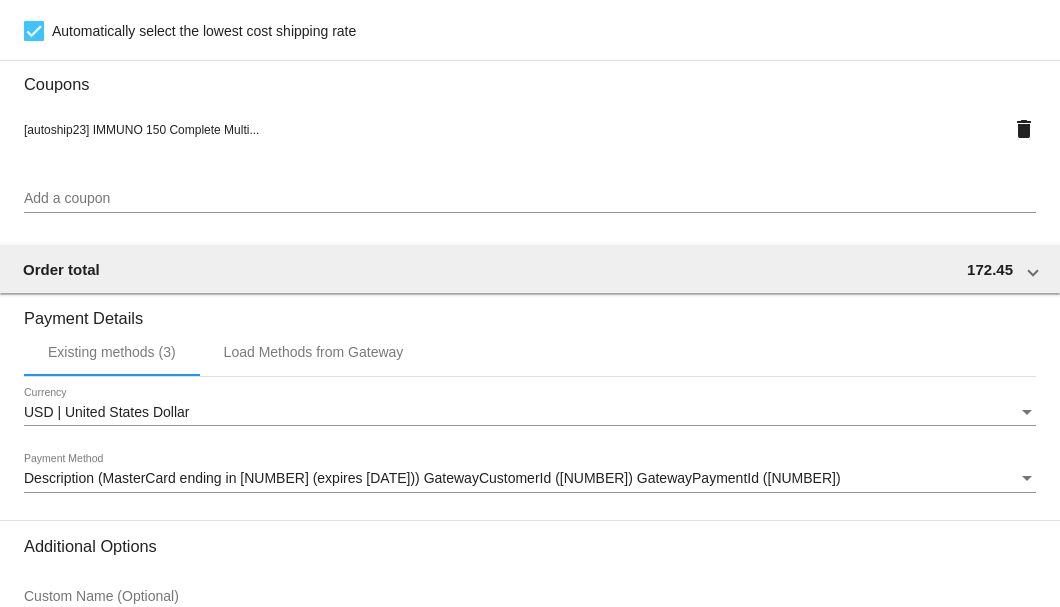 scroll, scrollTop: 1930, scrollLeft: 0, axis: vertical 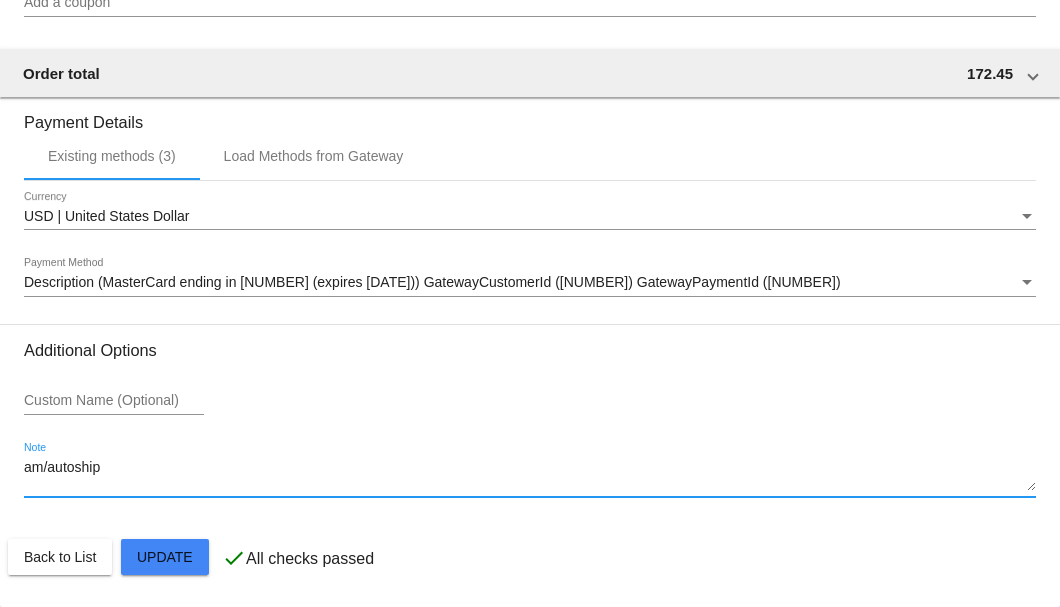 drag, startPoint x: 139, startPoint y: 476, endPoint x: 24, endPoint y: 469, distance: 115.212845 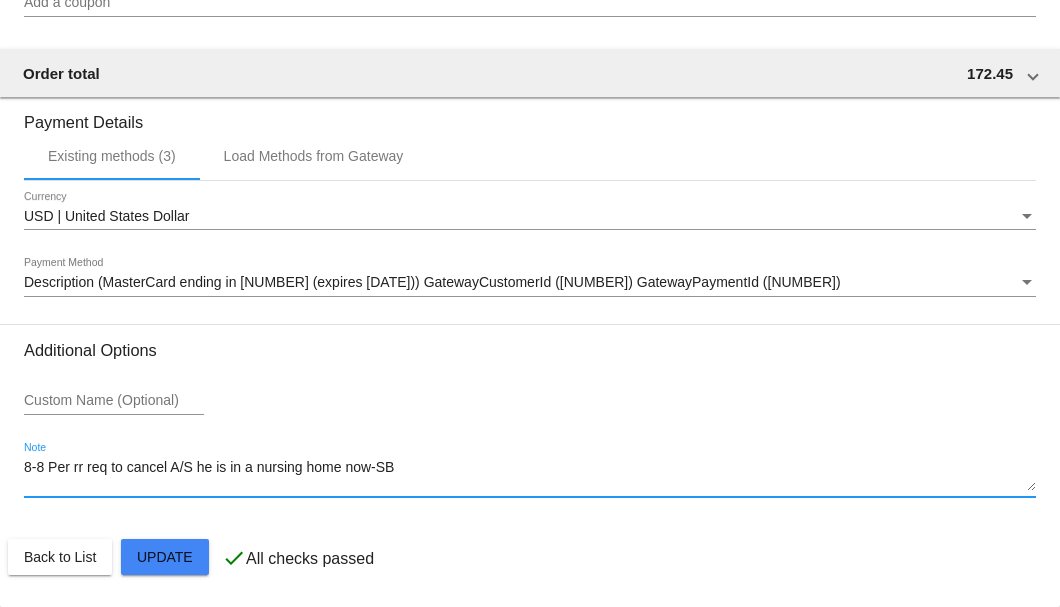 click on "Customer
4428541: Paul H Gundermann
gundyair@outlook.com
Customer Shipping
Enter Shipping Address Select A Saved Address (0)
Paul
Shipping First Name
Gundermann
Shipping Last Name
US | USA
Shipping Country
1803 W Ennis Ave APT 3106
Shipping Street 1
Shipping Street 2
Ennis
Shipping City
TX | Texas
Shipping State
75119
Shipping Postcode
Scheduled Order Details
Frequency:
Every 3 months
Paused
Status 3 1" 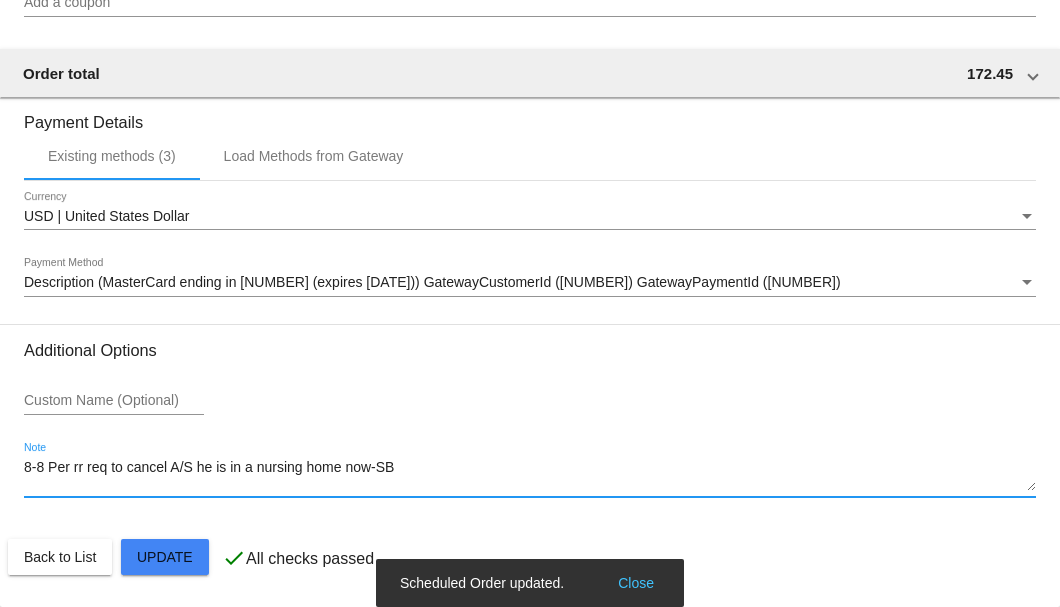 type on "8-8 Per rr req to cancel A/S he is in a nursing home now-SB" 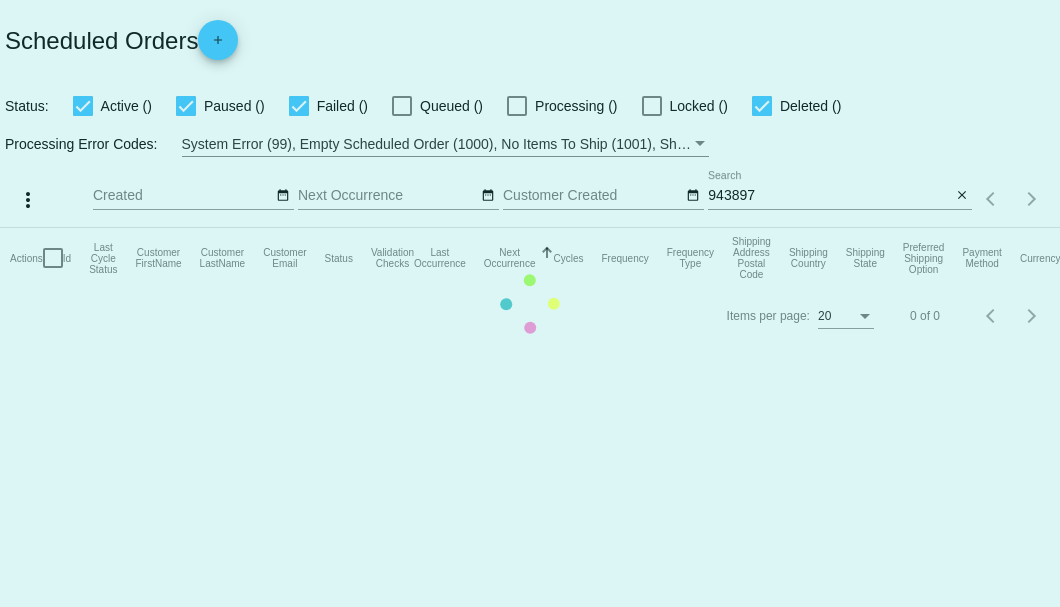 scroll, scrollTop: 0, scrollLeft: 0, axis: both 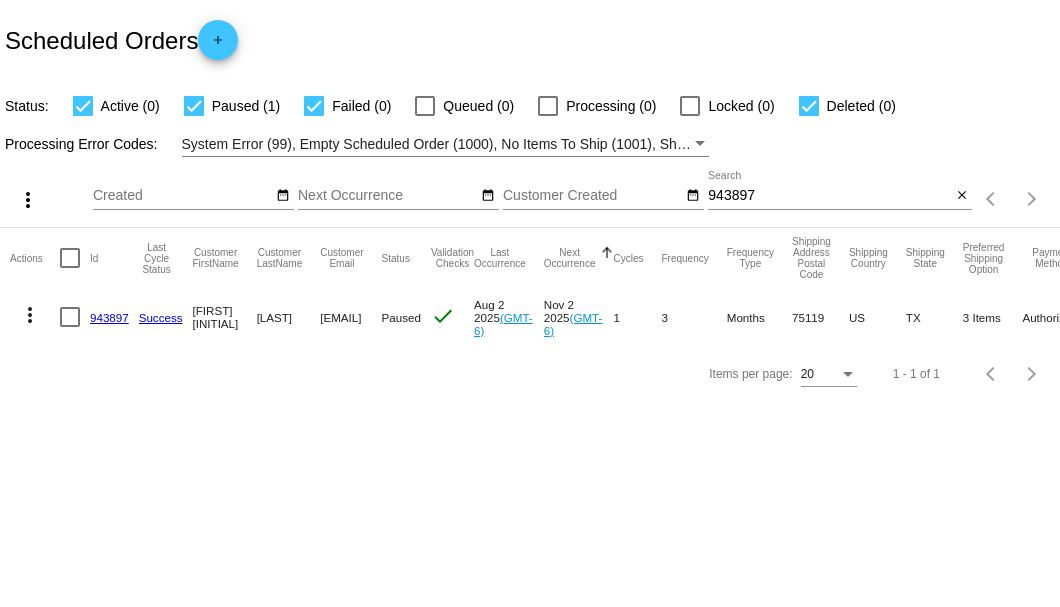 click 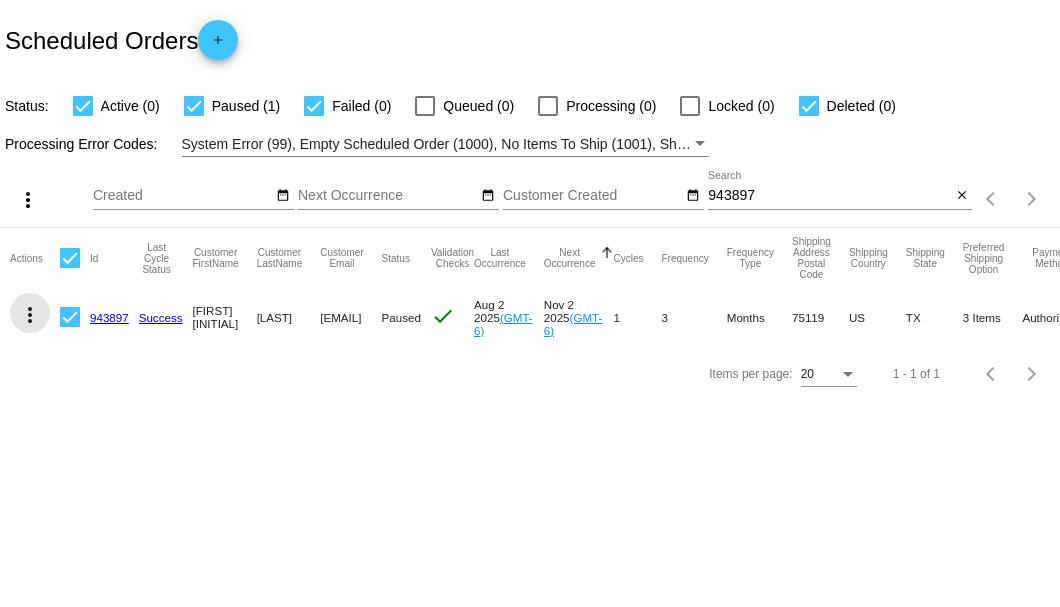 click on "more_vert" 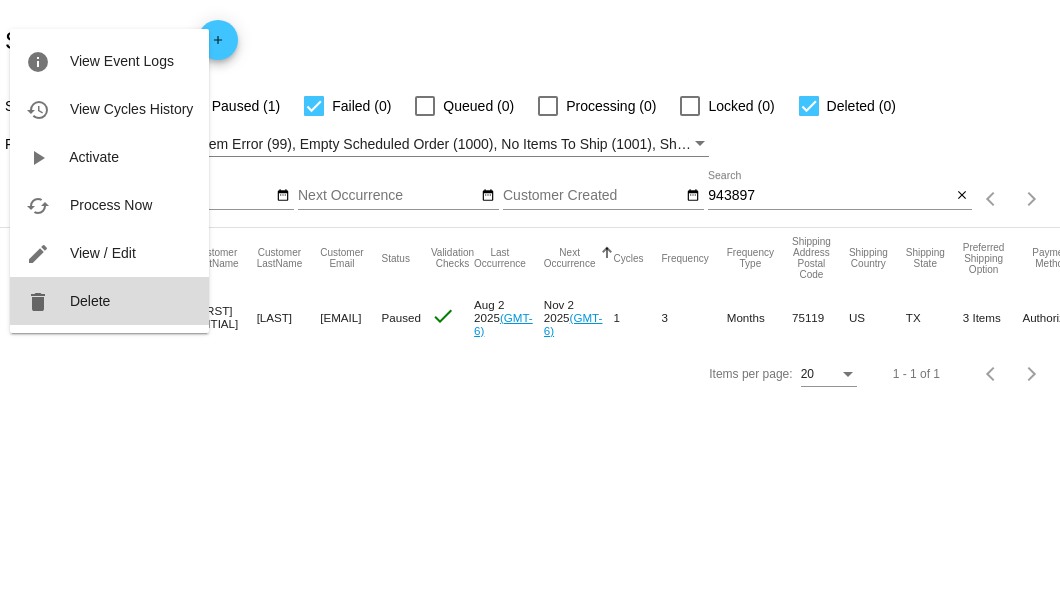 click on "delete
Delete" at bounding box center (109, 301) 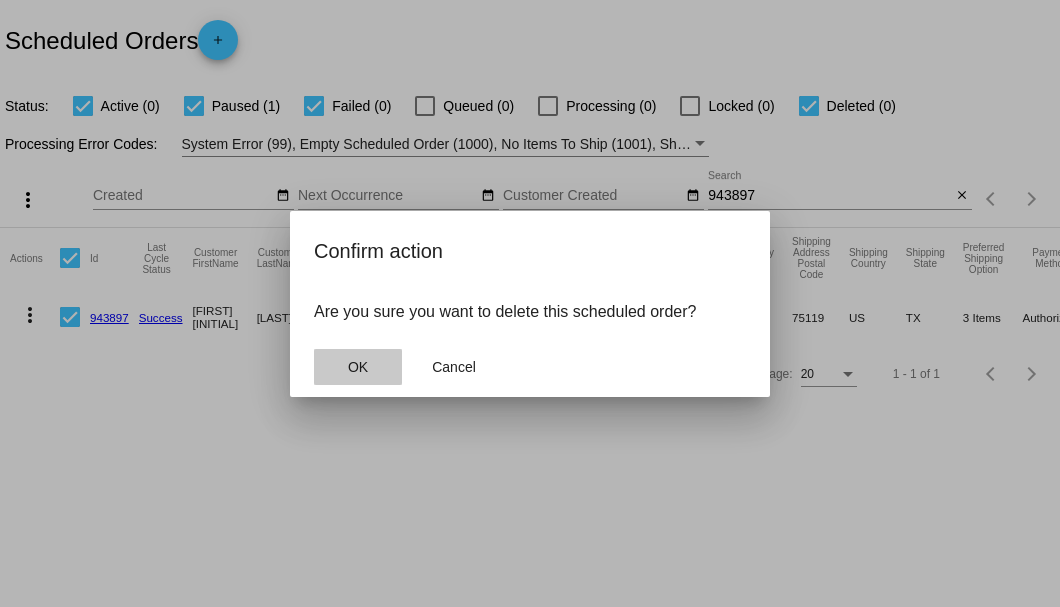 click on "OK" 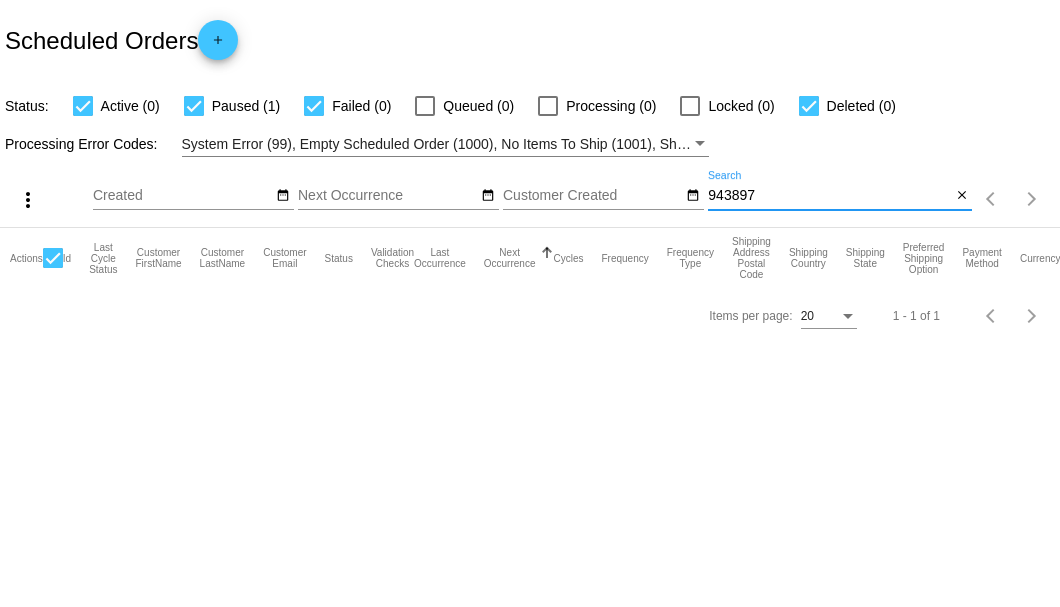 click on "943897" at bounding box center [829, 196] 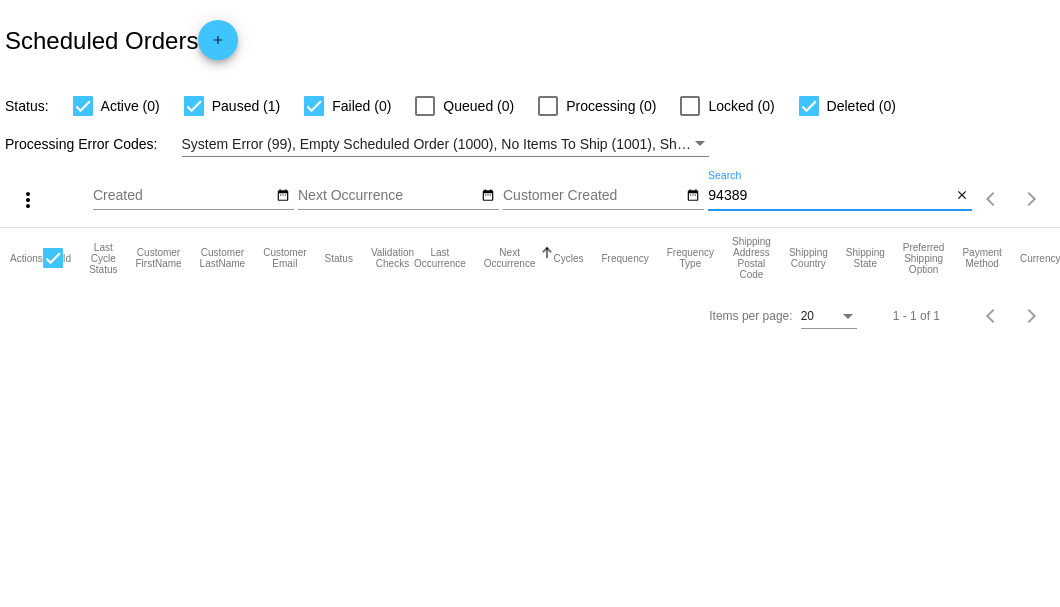 type on "943897" 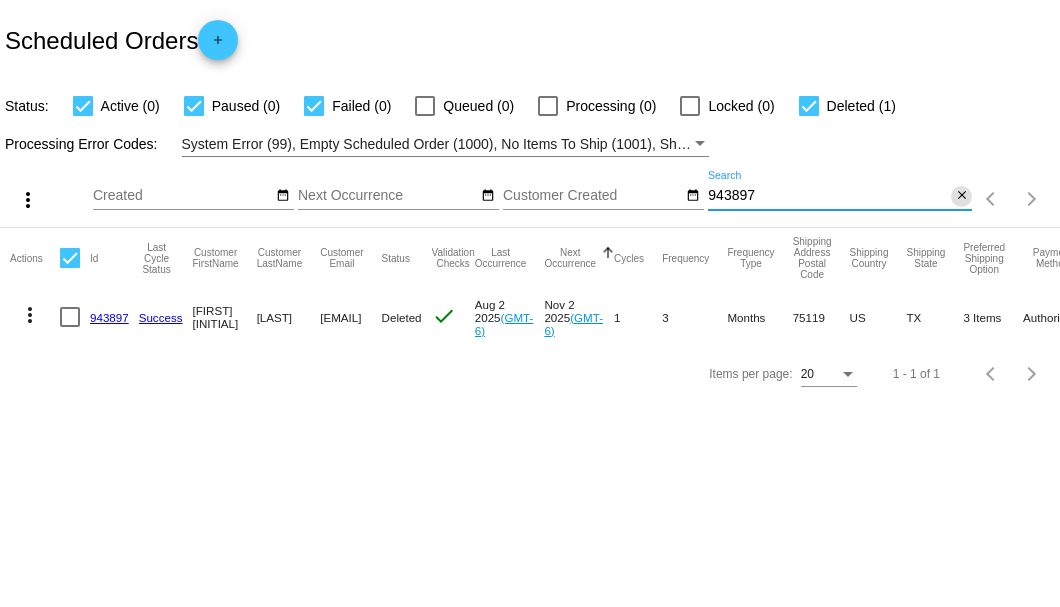 click on "close" 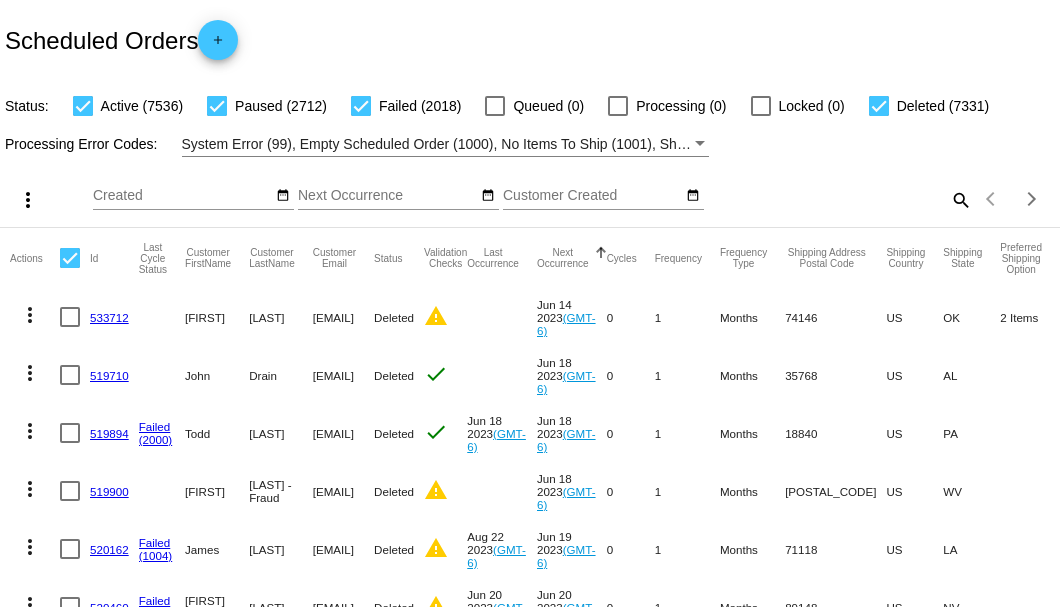 click on "search" 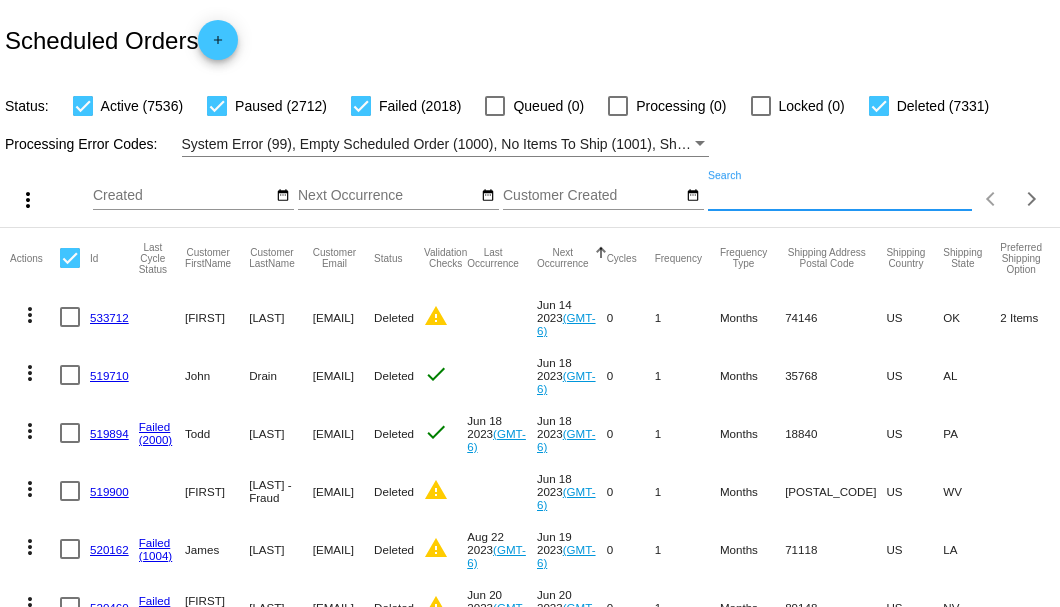 click on "Search" at bounding box center (840, 196) 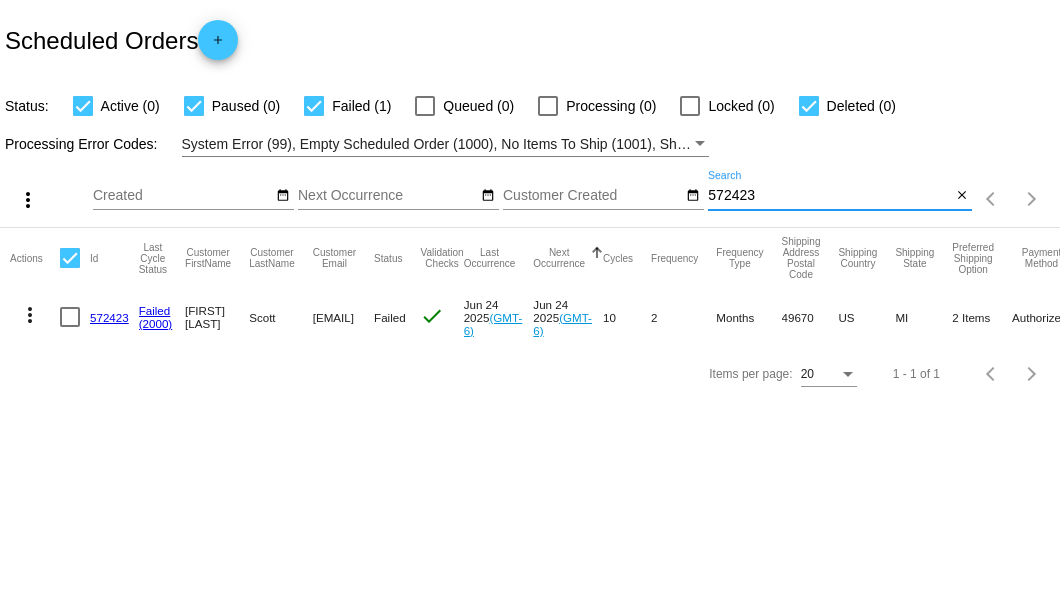 type on "572423" 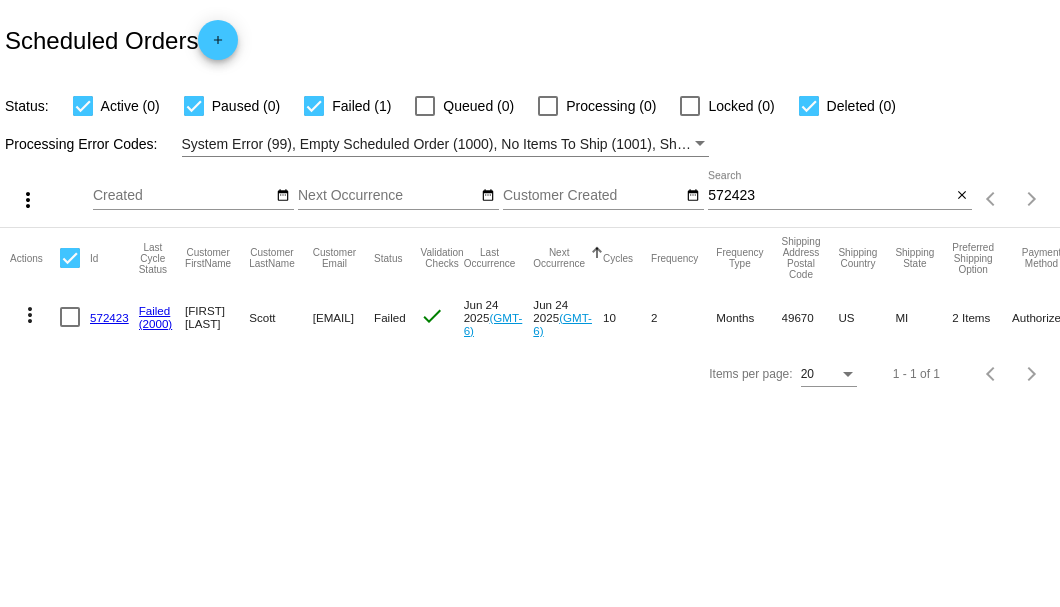 drag, startPoint x: 308, startPoint y: 317, endPoint x: 515, endPoint y: 319, distance: 207.00966 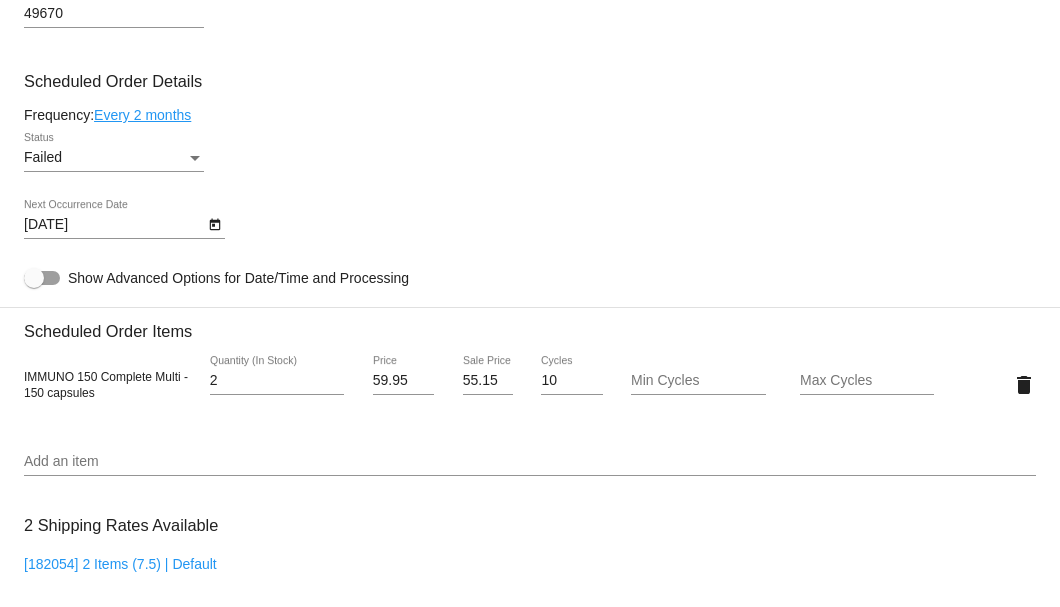 scroll, scrollTop: 1053, scrollLeft: 0, axis: vertical 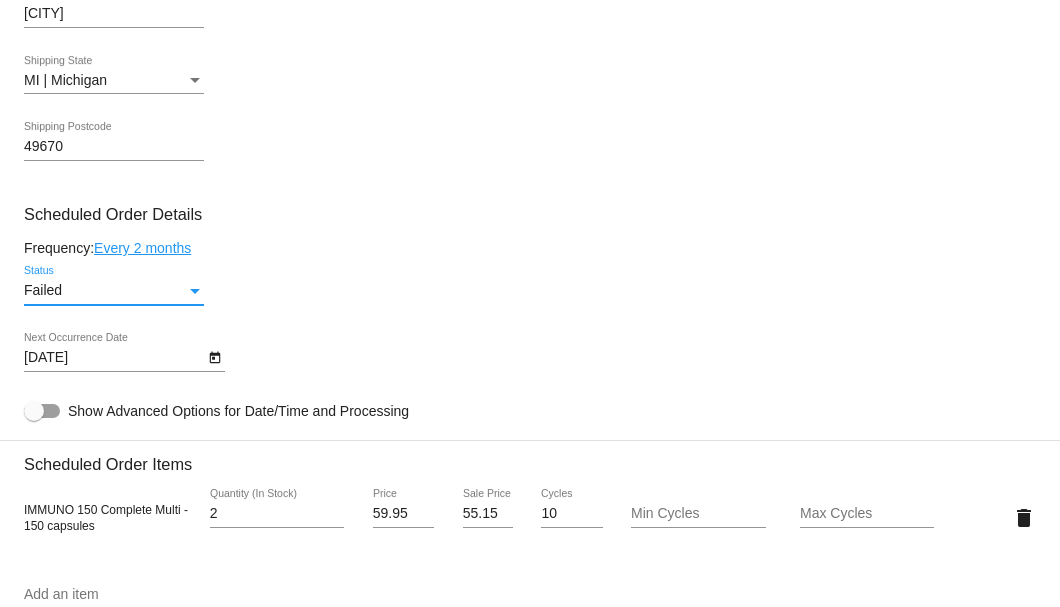 click at bounding box center [195, 291] 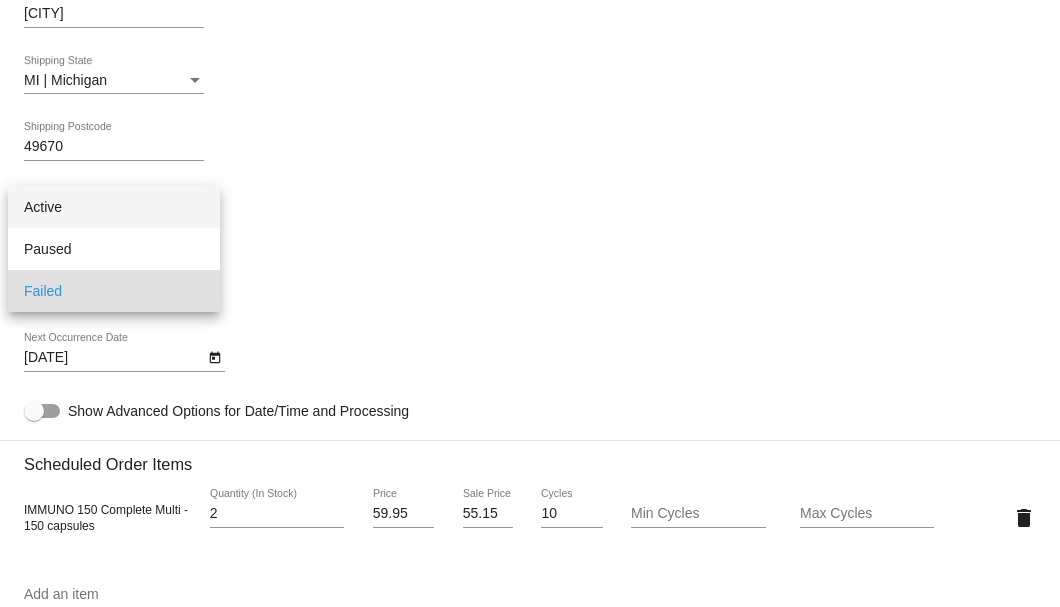click on "Active" at bounding box center [114, 207] 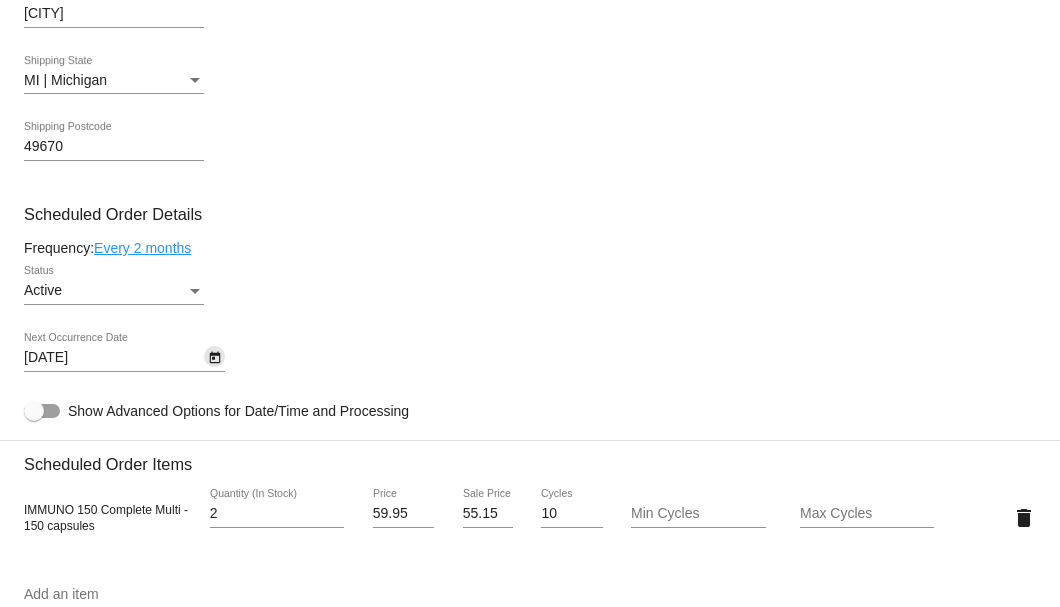 click 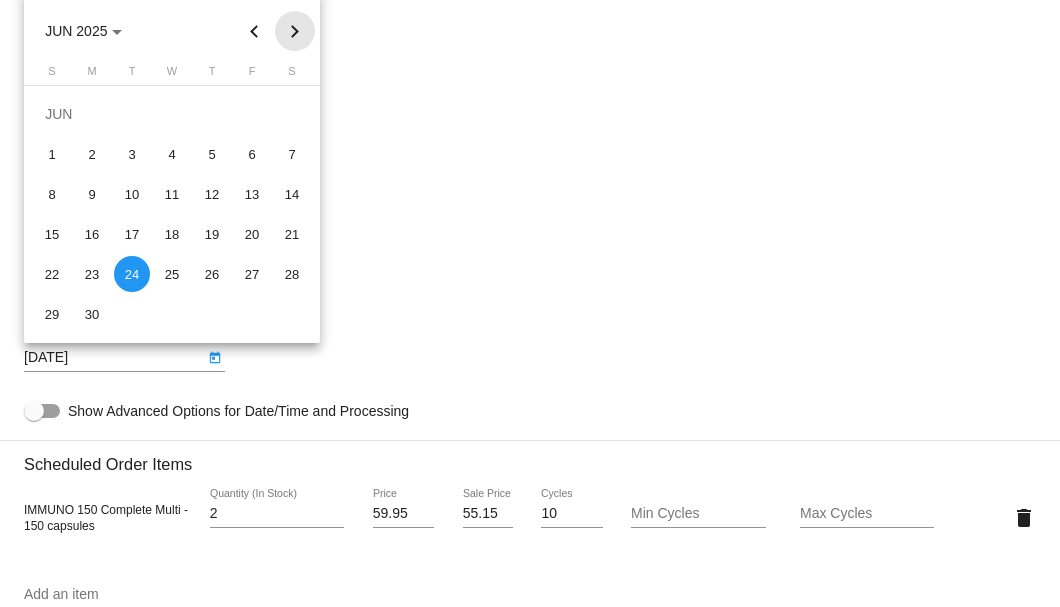 click at bounding box center (295, 31) 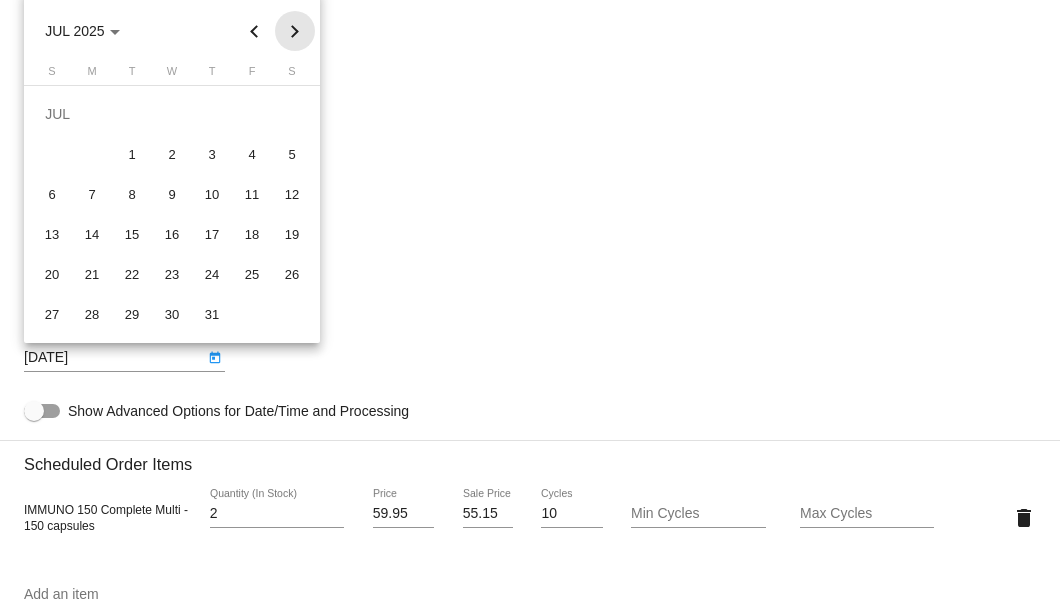 click at bounding box center [295, 31] 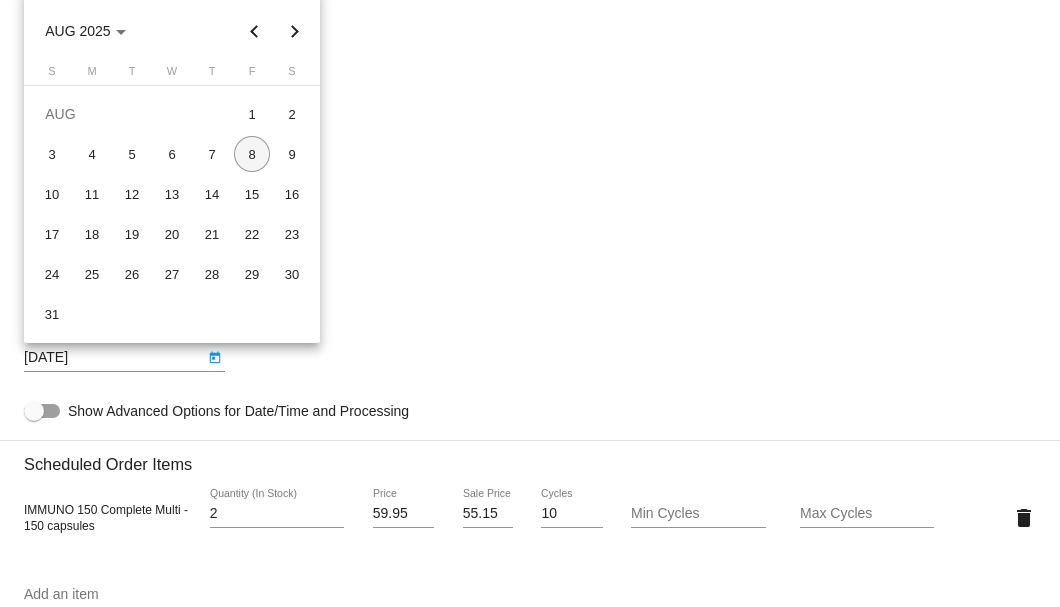 click on "8" at bounding box center (252, 154) 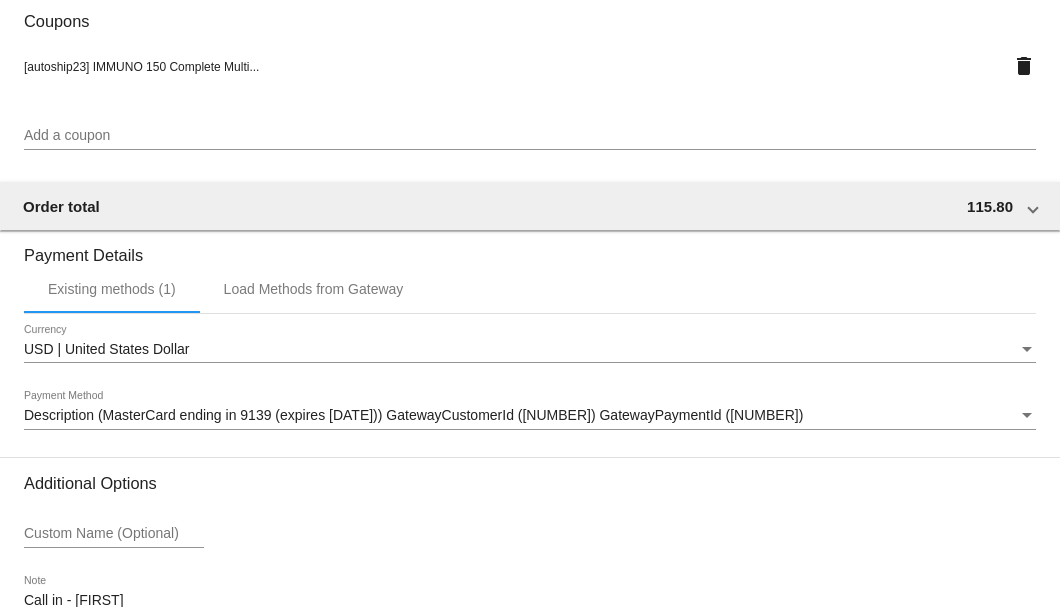 scroll, scrollTop: 1986, scrollLeft: 0, axis: vertical 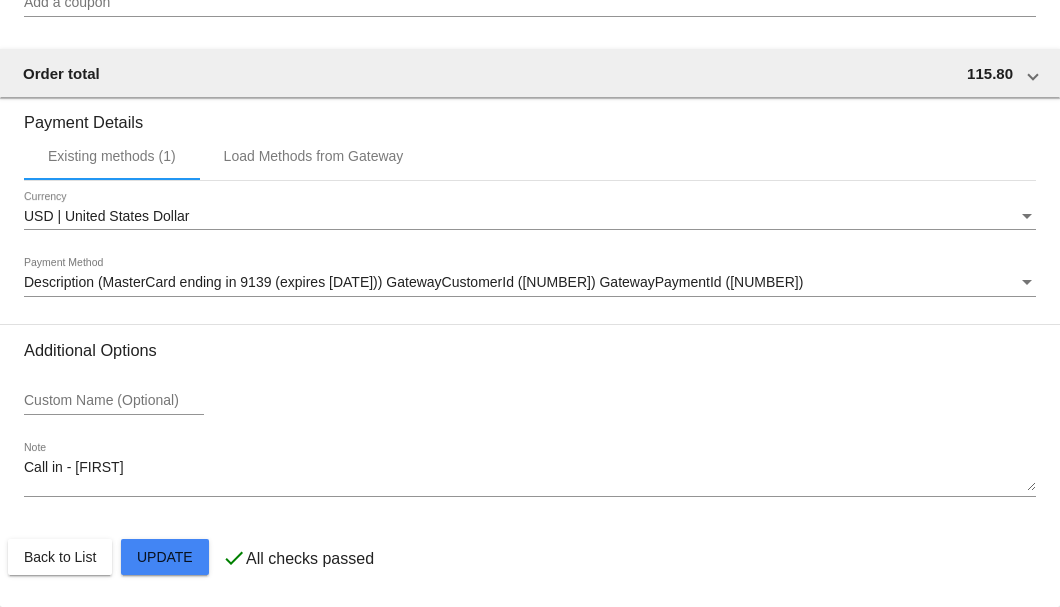 click on "Customer
2920228: Cherry L Scott
2313867234@exceptionalproducts.org
Customer Shipping
Enter Shipping Address Select A Saved Address (0)
Cherry L
Shipping First Name
Scott
Shipping Last Name
US | USA
Shipping Country
12540 N Kehl Rd
Shipping Street 1
Shipping Street 2
Northport
Shipping City
MI | Michigan
Shipping State
49670
Shipping Postcode
Scheduled Order Details
Frequency:
Every 2 months
Active
2 10" 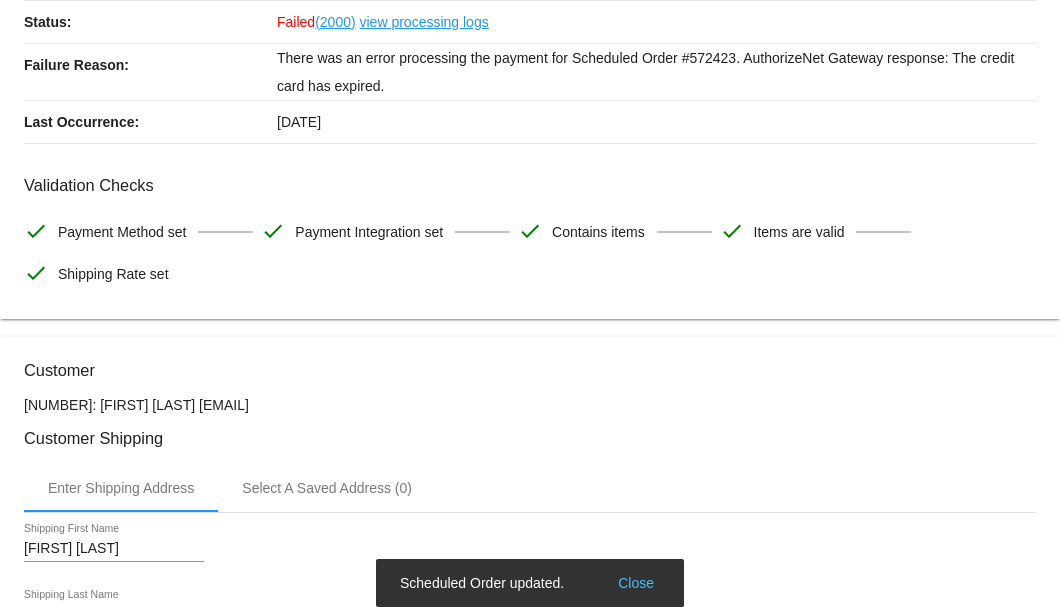 scroll, scrollTop: 0, scrollLeft: 0, axis: both 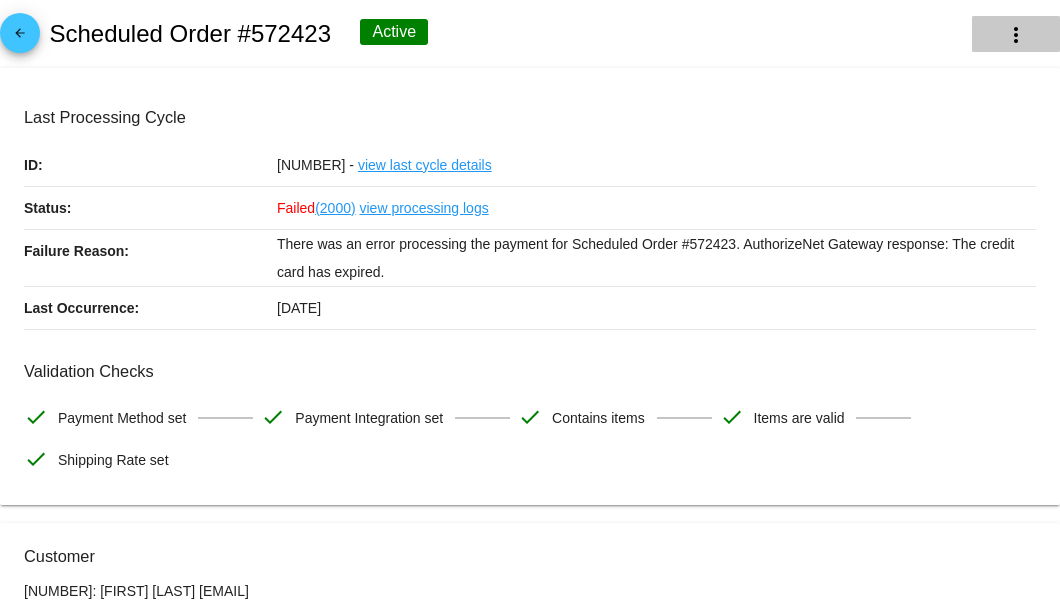 click on "more_vert" 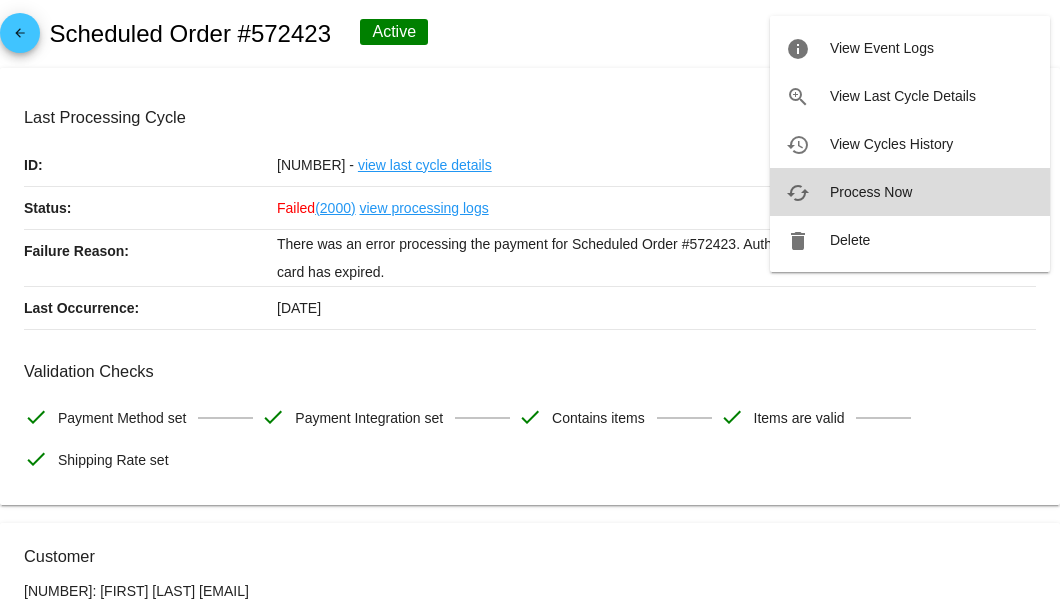 click on "Process Now" at bounding box center (871, 192) 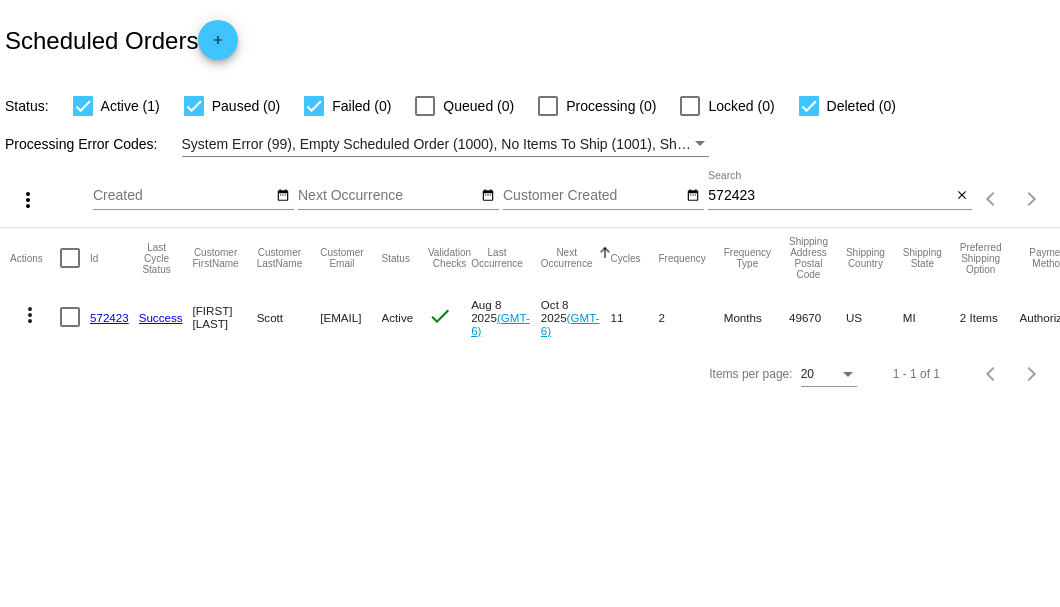 scroll, scrollTop: 0, scrollLeft: 0, axis: both 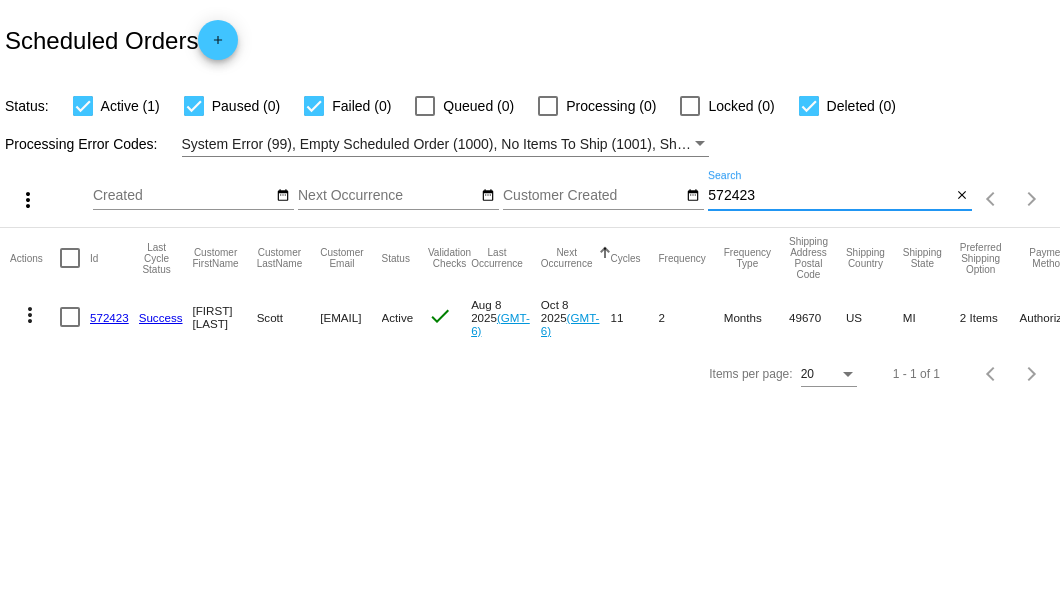 click on "572423" at bounding box center (829, 196) 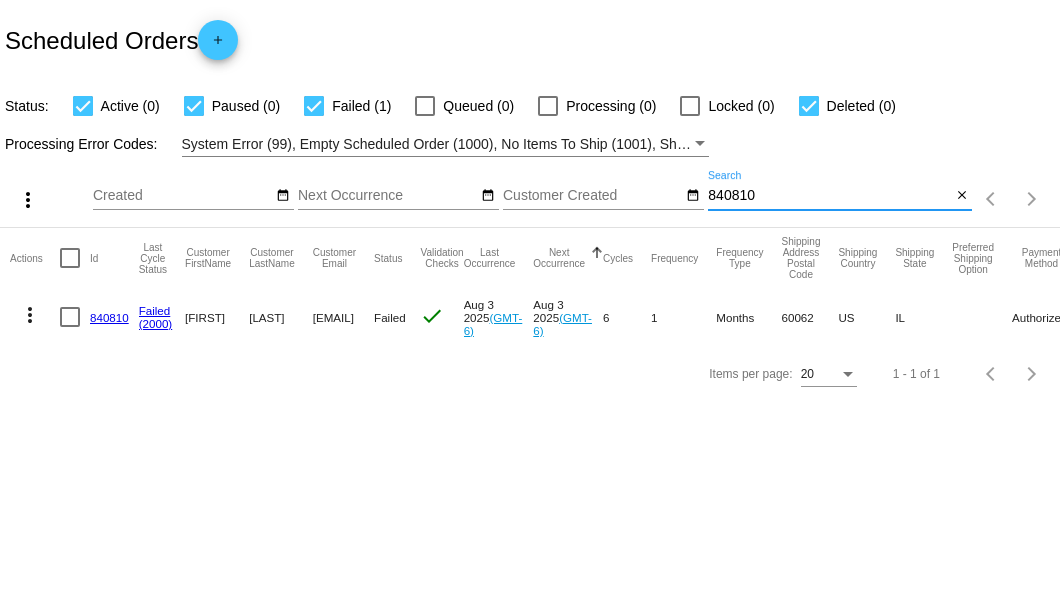 type on "840810" 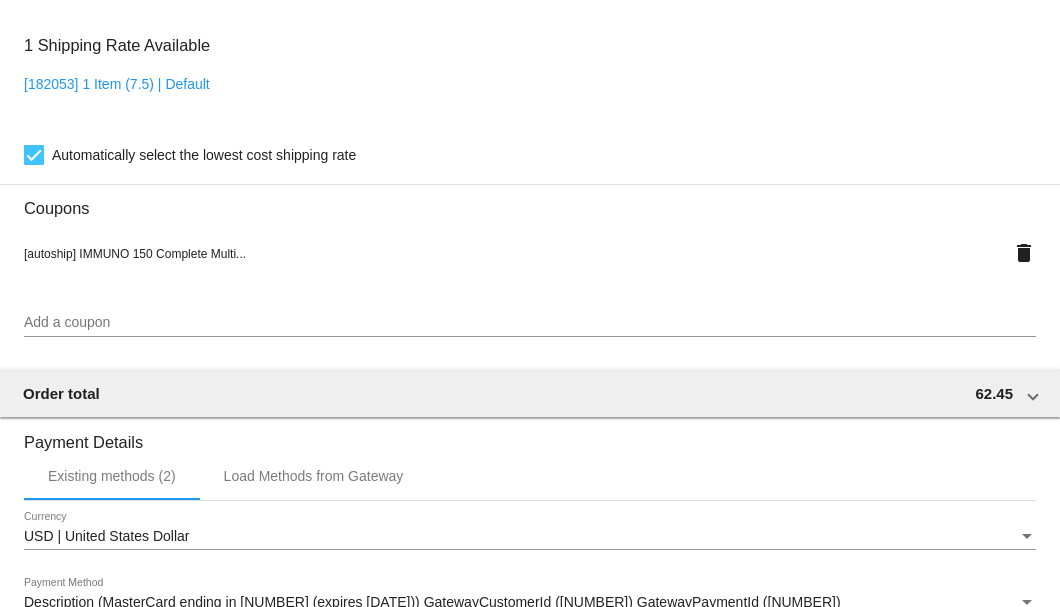 scroll, scrollTop: 1933, scrollLeft: 0, axis: vertical 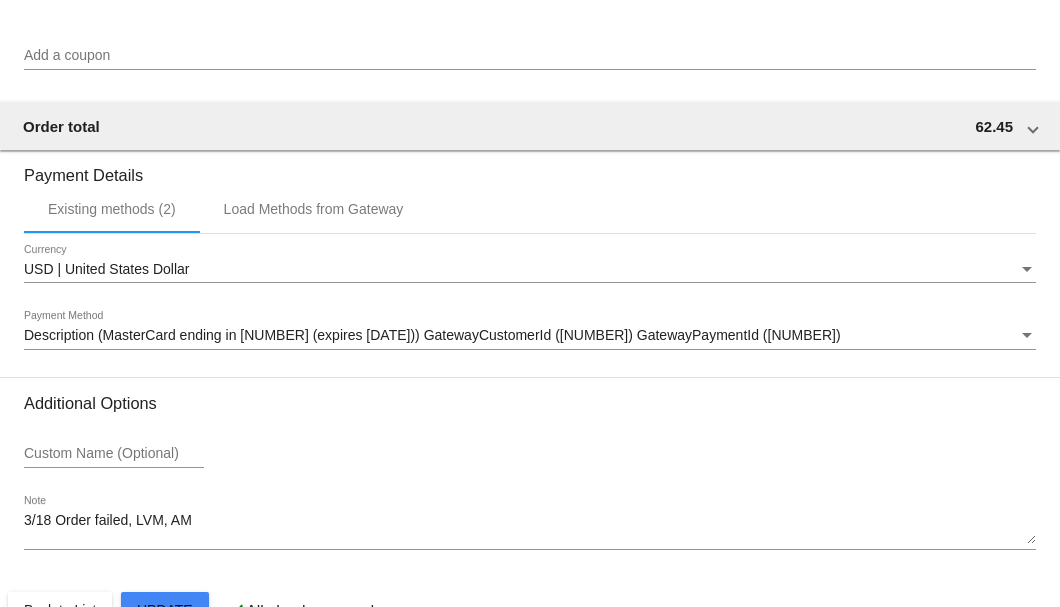 click on "Description (MasterCard ending in 9940 (expires 10/28)) GatewayCustomerId (710259143)
GatewayPaymentId (733695388)" at bounding box center (432, 335) 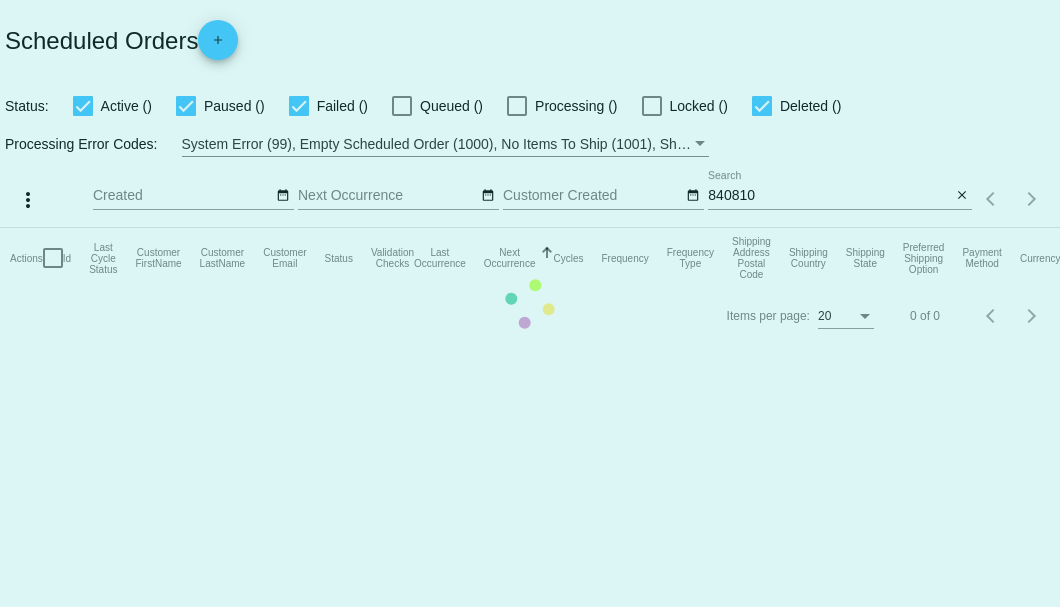 scroll, scrollTop: 0, scrollLeft: 0, axis: both 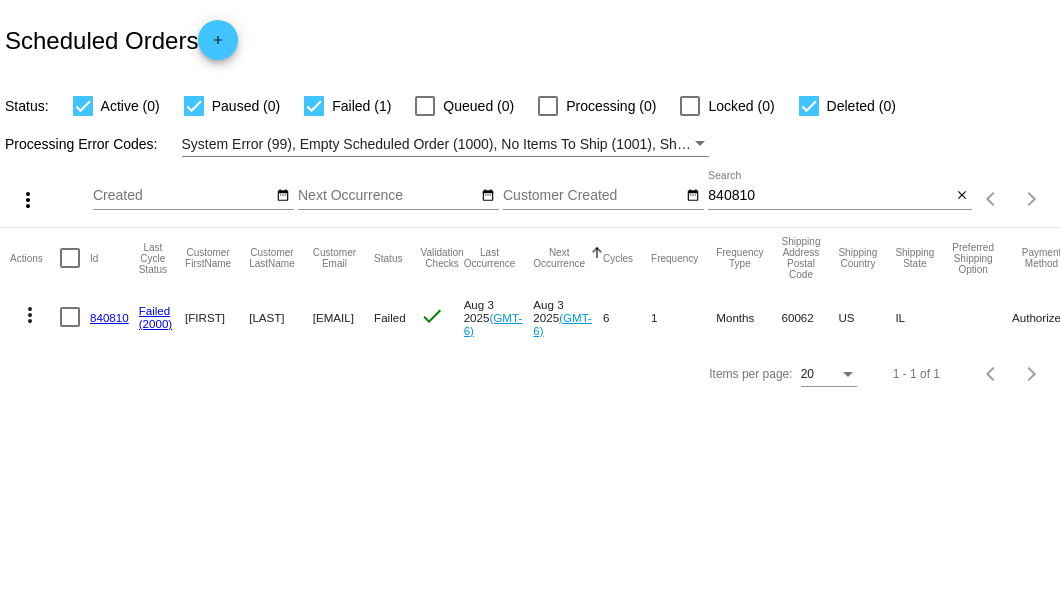 drag, startPoint x: 312, startPoint y: 318, endPoint x: 436, endPoint y: 318, distance: 124 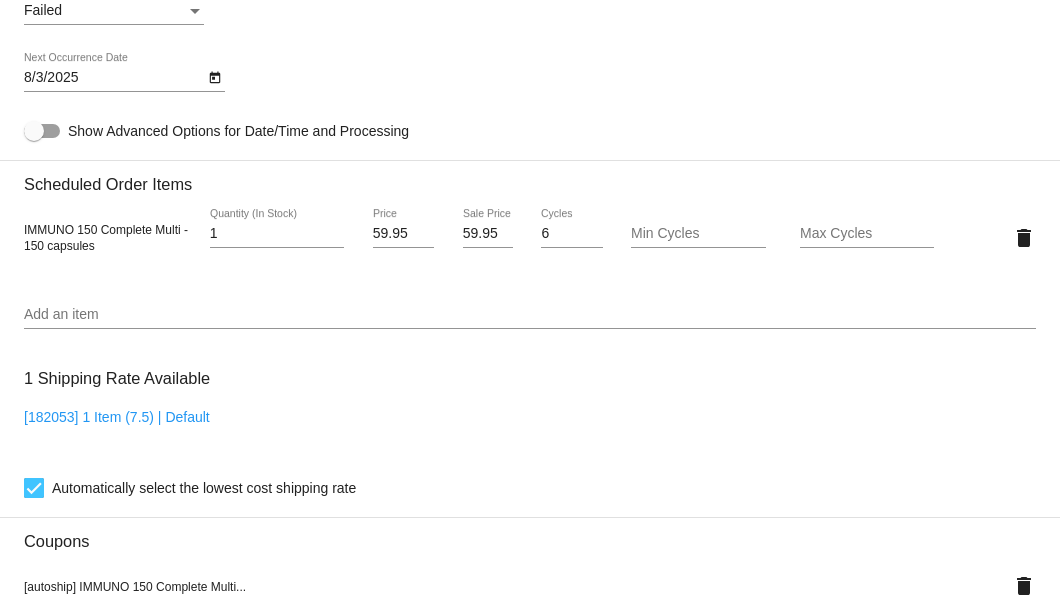 scroll, scrollTop: 1200, scrollLeft: 0, axis: vertical 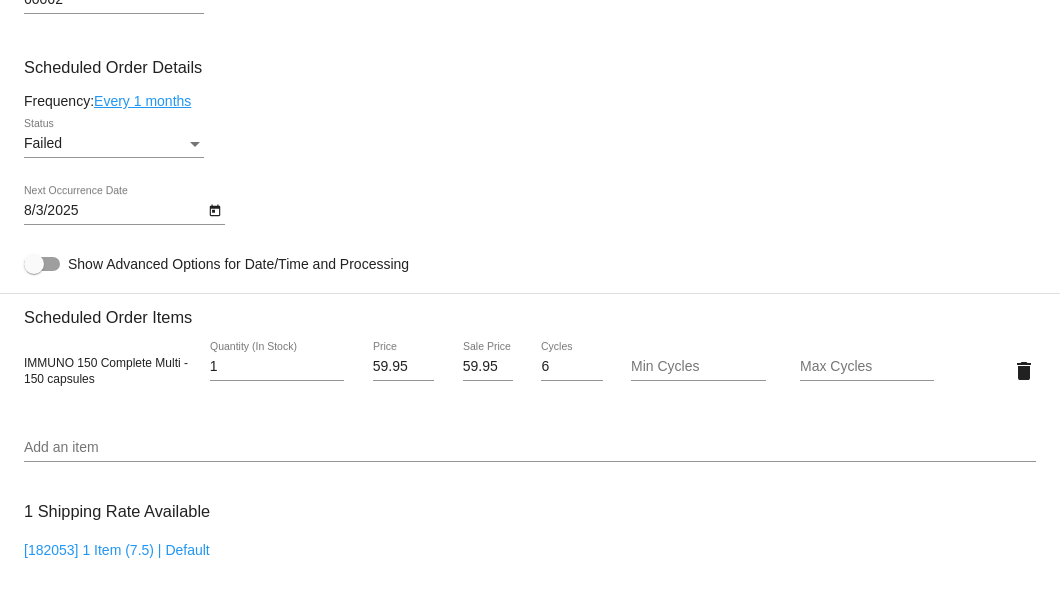 click on "Failed
Status" 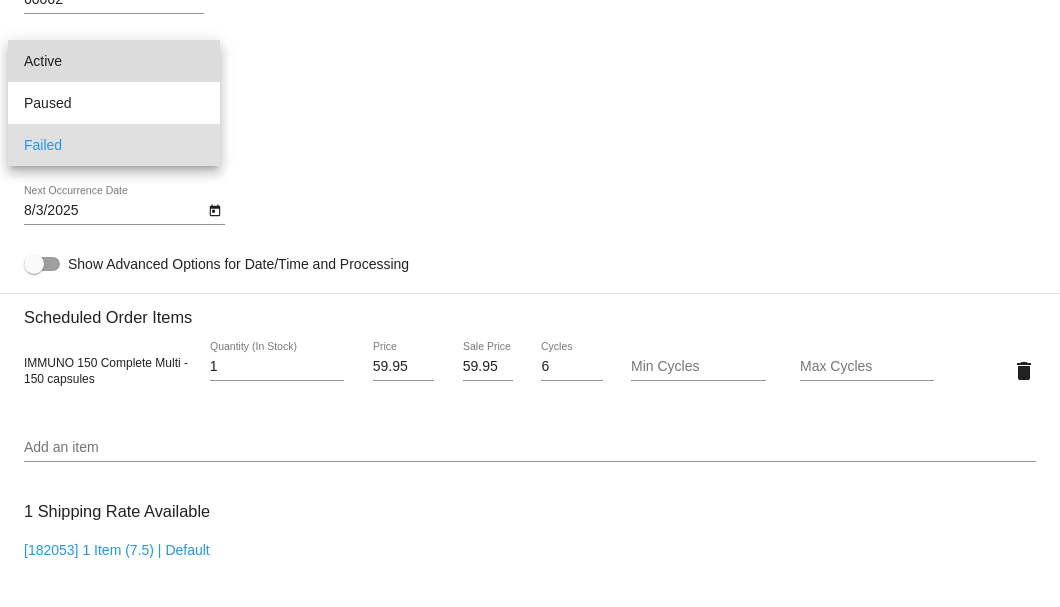 click on "Active" at bounding box center (114, 61) 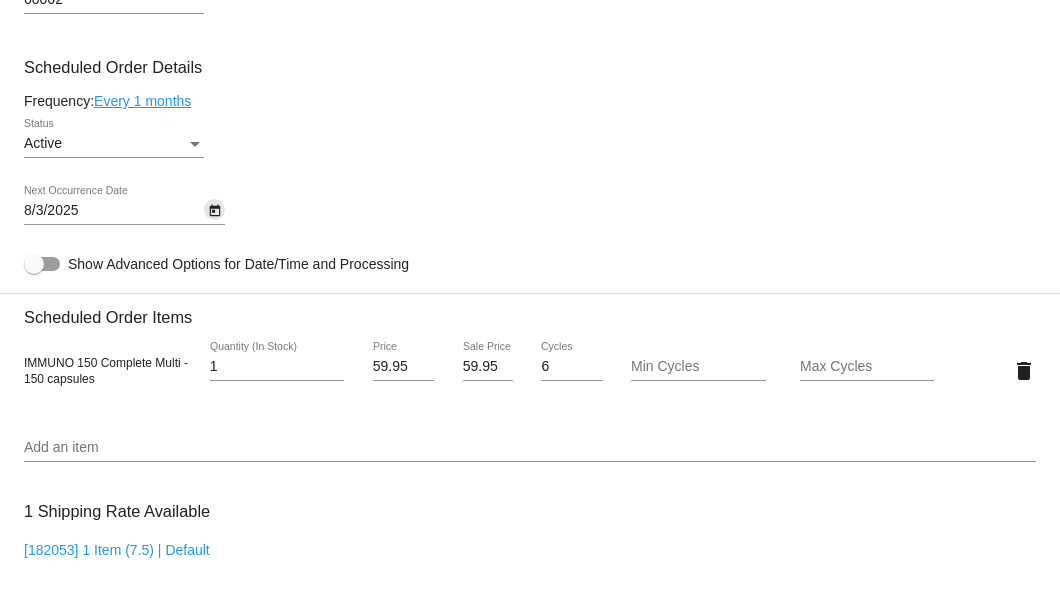 click 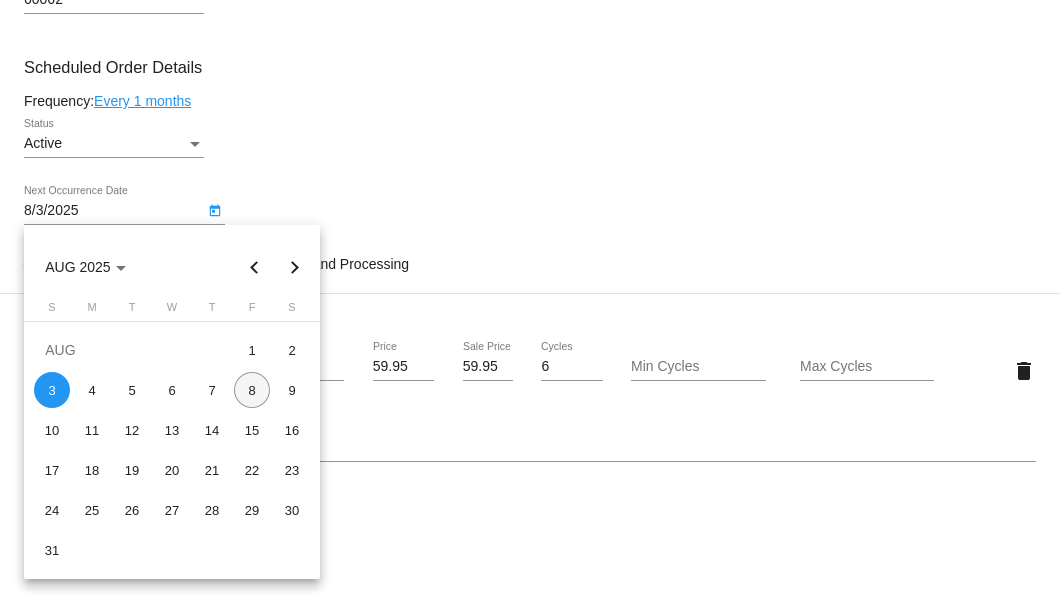 click on "8" at bounding box center [252, 390] 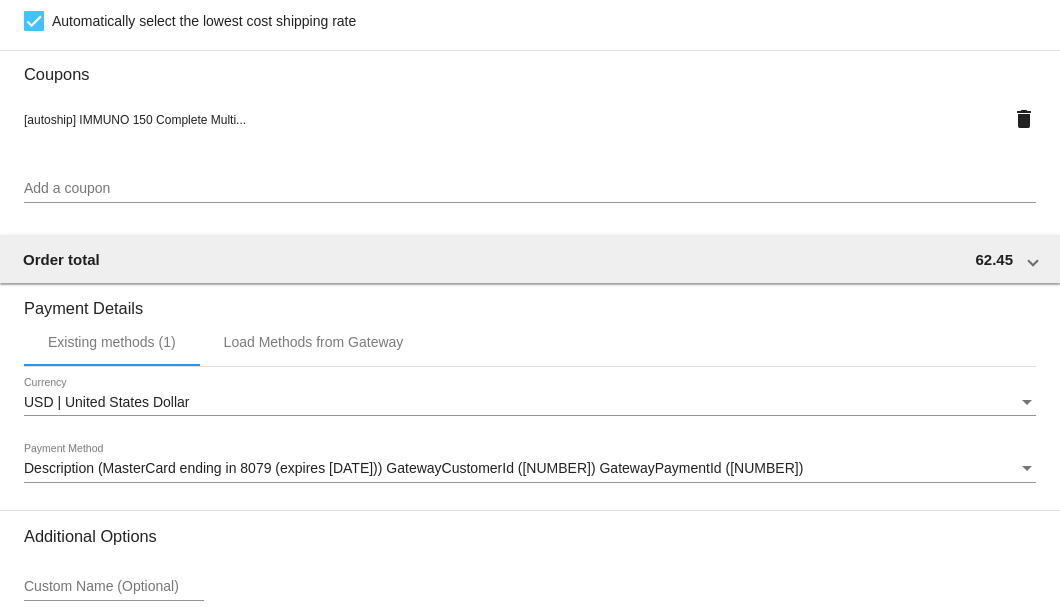 scroll, scrollTop: 1986, scrollLeft: 0, axis: vertical 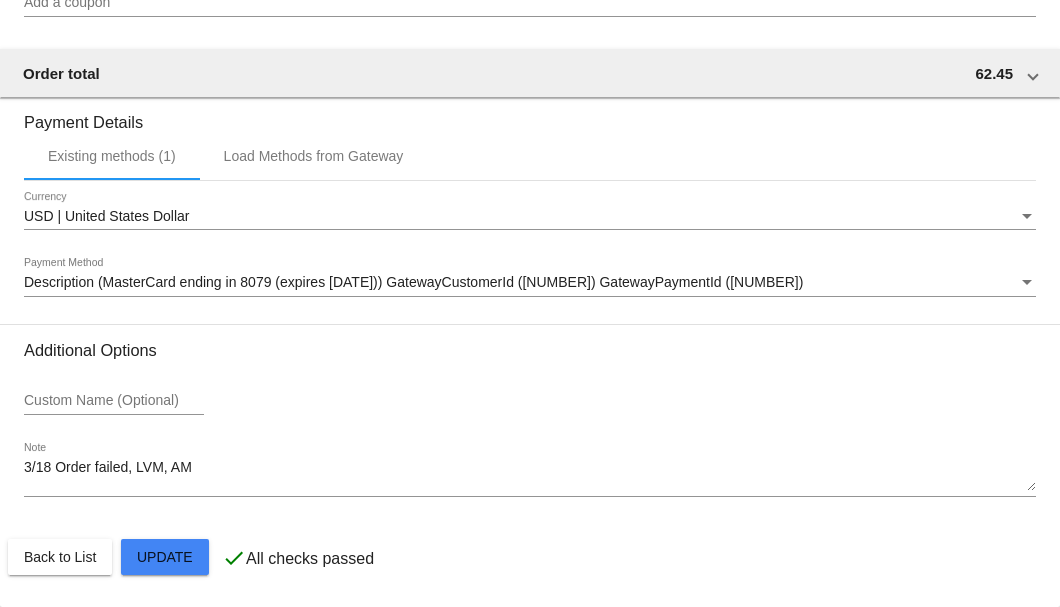 click on "Customer
5789821: [FIRST] [LAST]
[EMAIL]
Customer Shipping
Enter Shipping Address Select A Saved Address (0)
[FIRST]
Shipping First Name
[LAST]
Shipping Last Name
US | USA
Shipping Country
[NUMBER] [STREET]
Shipping Street 1
161
Shipping Street 2
[CITY]
Shipping City
IL | Illinois
Shipping State
60062
Shipping Postcode
Scheduled Order Details
Frequency:
Every 1 months
Active
Status
1 6" 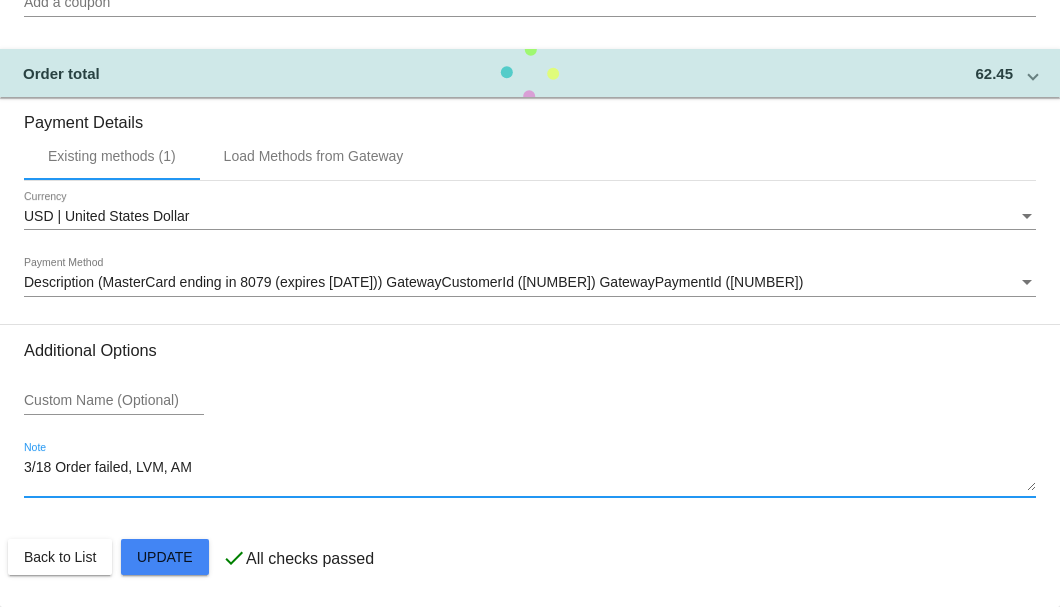 drag, startPoint x: 206, startPoint y: 478, endPoint x: 5, endPoint y: 470, distance: 201.15913 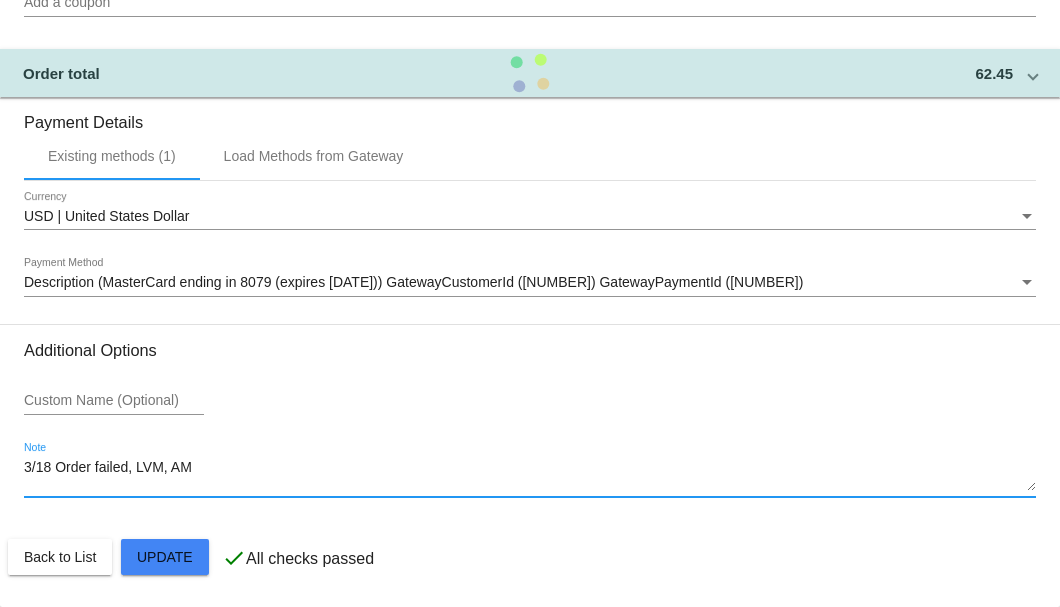 click on "Customer
5789821: [FIRST] [LAST]
[EMAIL]
Customer Shipping
Enter Shipping Address Select A Saved Address (0)
[FIRST]
Shipping First Name
[LAST]
Shipping Last Name
US | USA
Shipping Country
[NUMBER] [STREET]
Shipping Street 1
161
Shipping Street 2
[CITY]
Shipping City
IL | Illinois
Shipping State
60062
Shipping Postcode
Scheduled Order Details
Frequency:
Every 1 months
Active
Status
1 6" 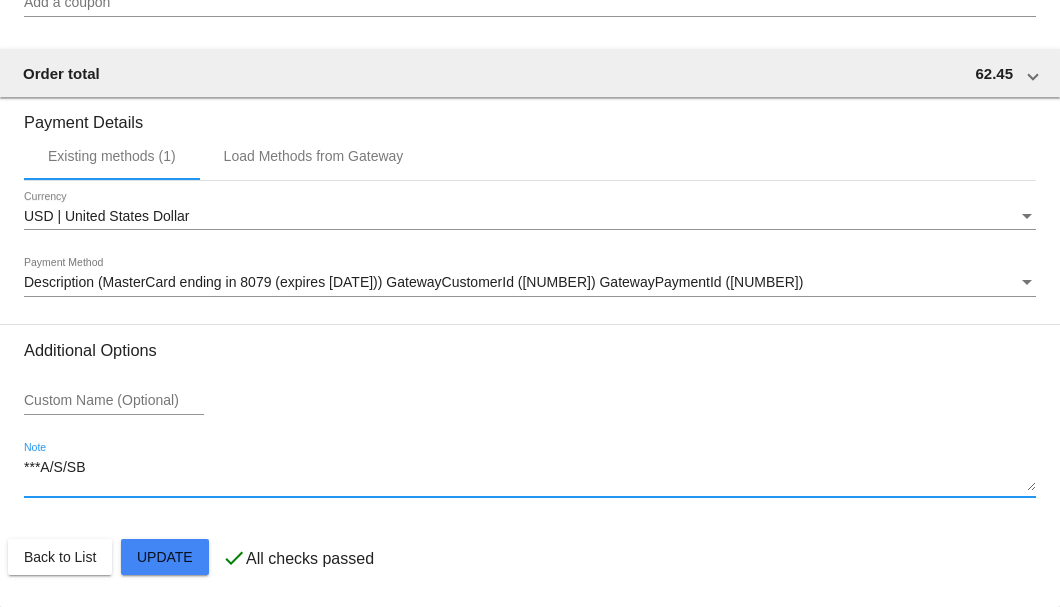 click on "Customer
5789821: [FIRST] [LAST]
[EMAIL]
Customer Shipping
Enter Shipping Address Select A Saved Address (0)
[FIRST]
Shipping First Name
[LAST]
Shipping Last Name
US | USA
Shipping Country
[NUMBER] [STREET]
Shipping Street 1
161
Shipping Street 2
[CITY]
Shipping City
IL | Illinois
Shipping State
60062
Shipping Postcode
Scheduled Order Details
Frequency:
Every 1 months
Active
Status
1 6" 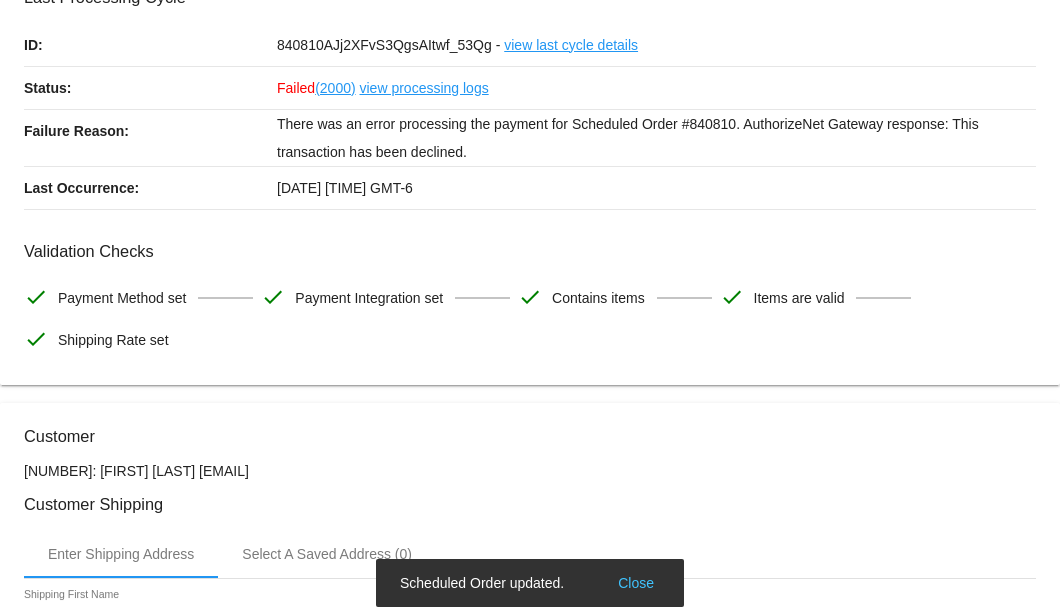 scroll, scrollTop: 0, scrollLeft: 0, axis: both 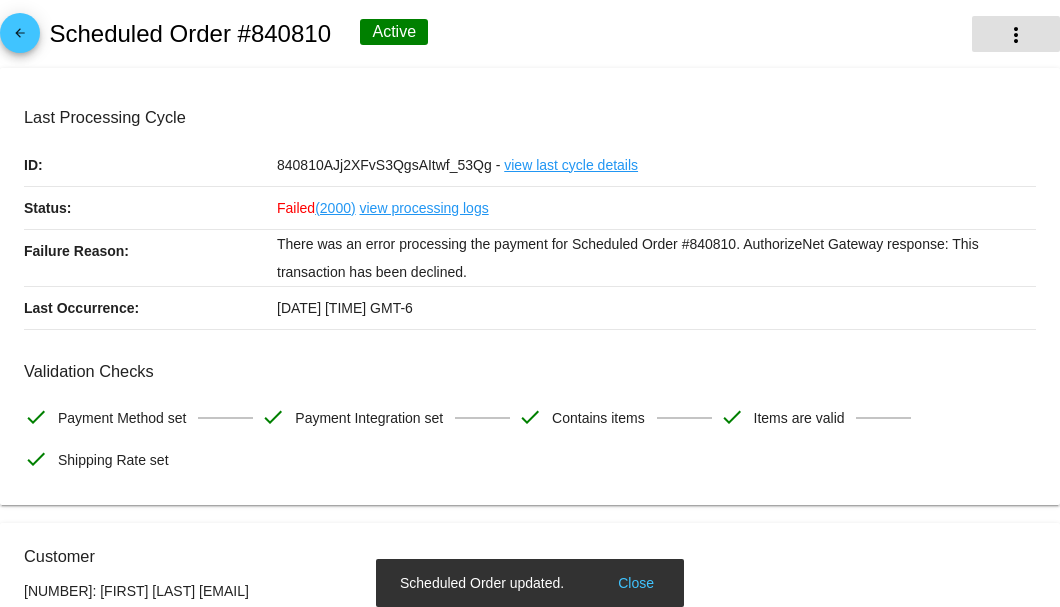 type on "***A/S/SB" 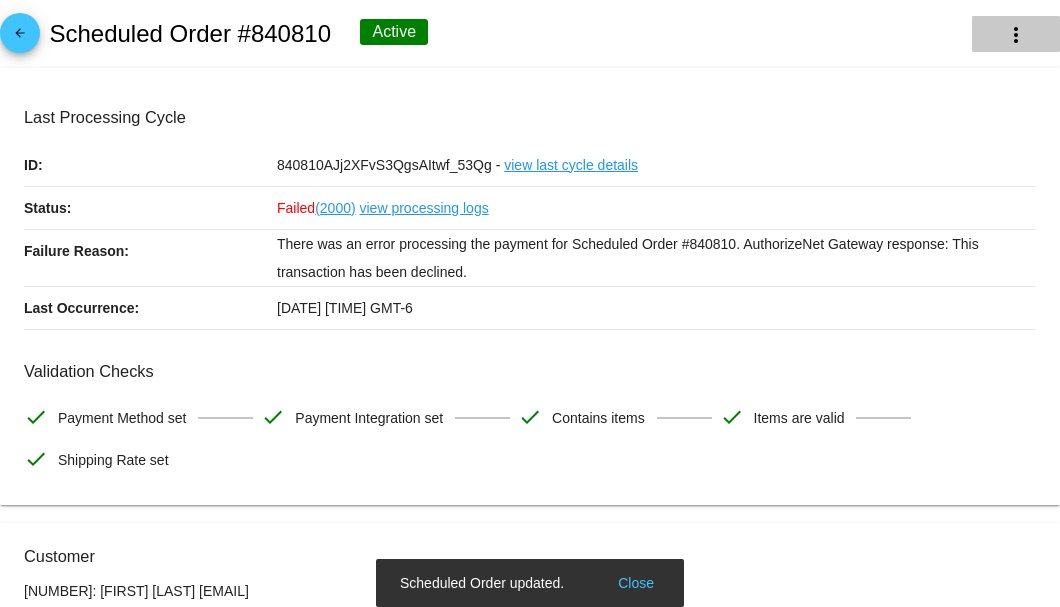 click on "more_vert" 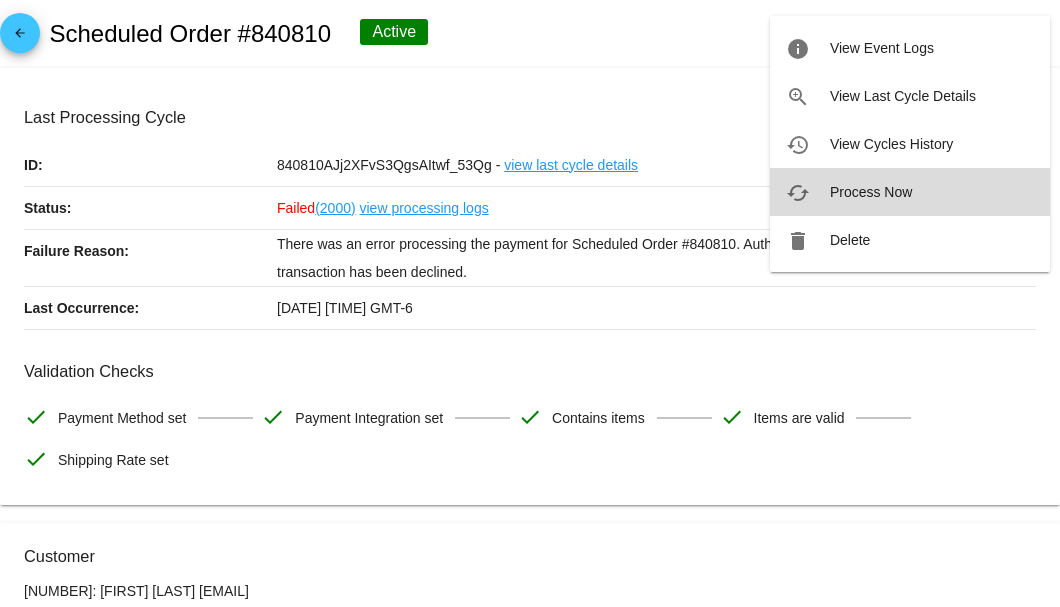 click on "Process Now" at bounding box center (871, 192) 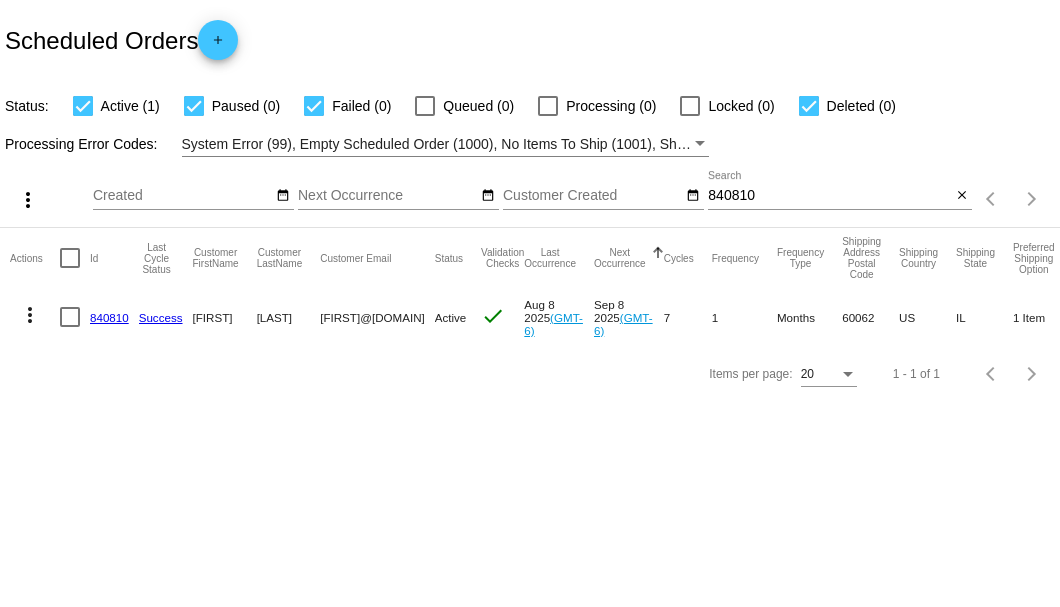 scroll, scrollTop: 0, scrollLeft: 0, axis: both 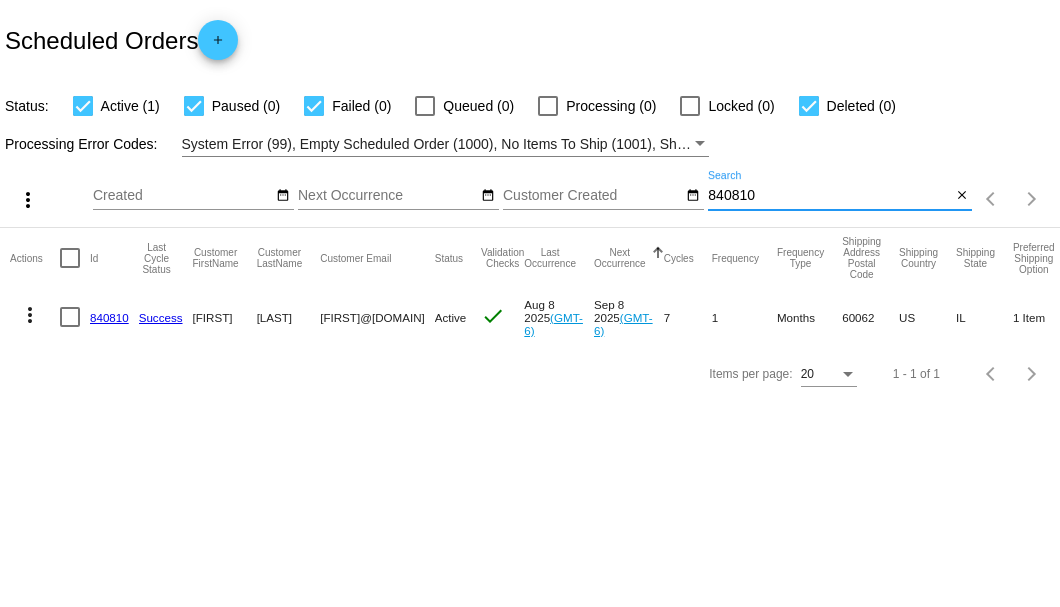 click on "840810" at bounding box center [829, 196] 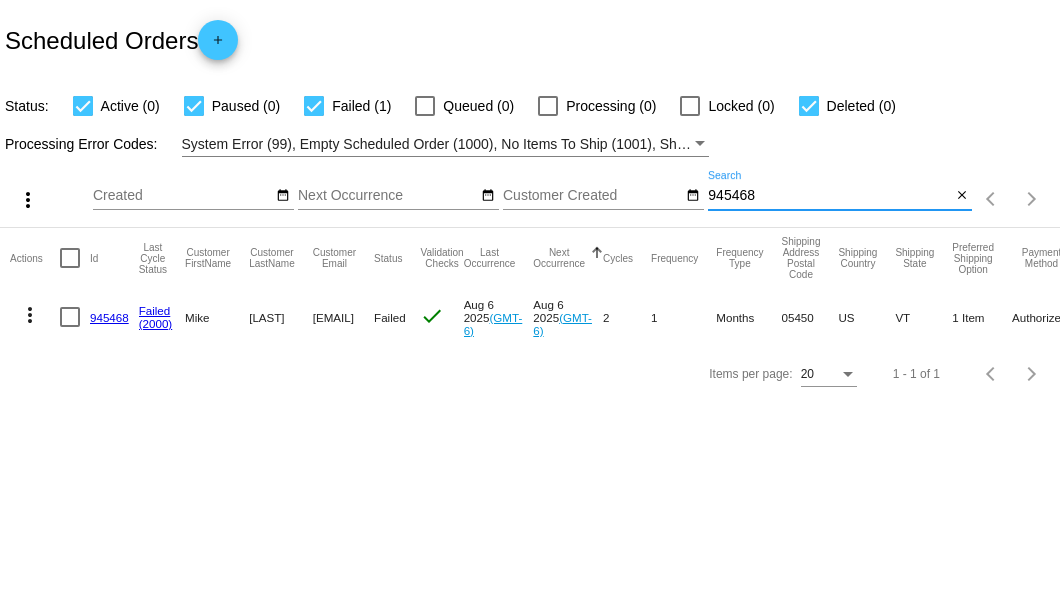 type on "945468" 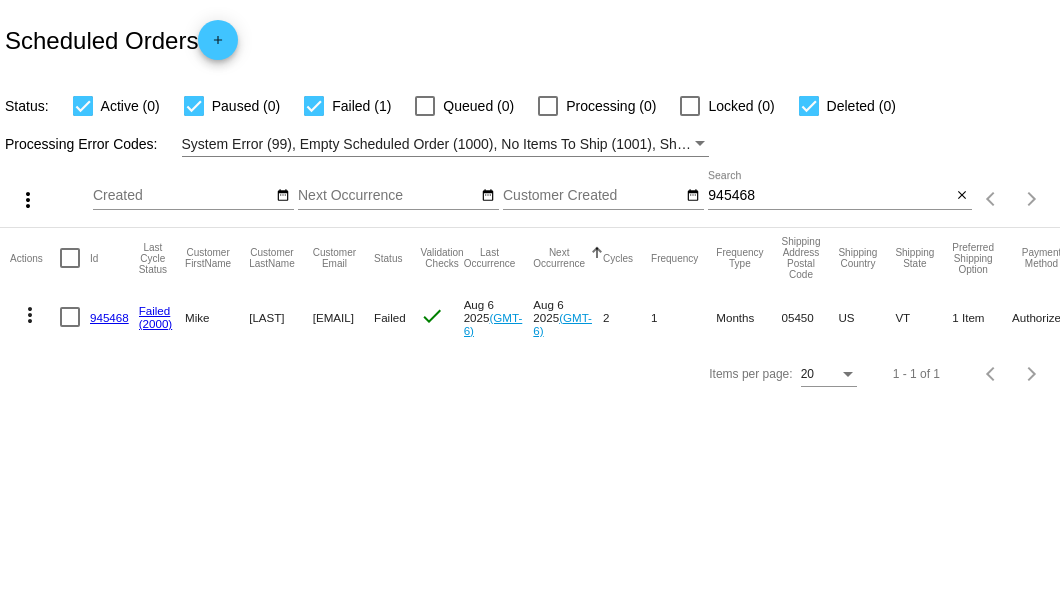 drag, startPoint x: 307, startPoint y: 311, endPoint x: 514, endPoint y: 316, distance: 207.06038 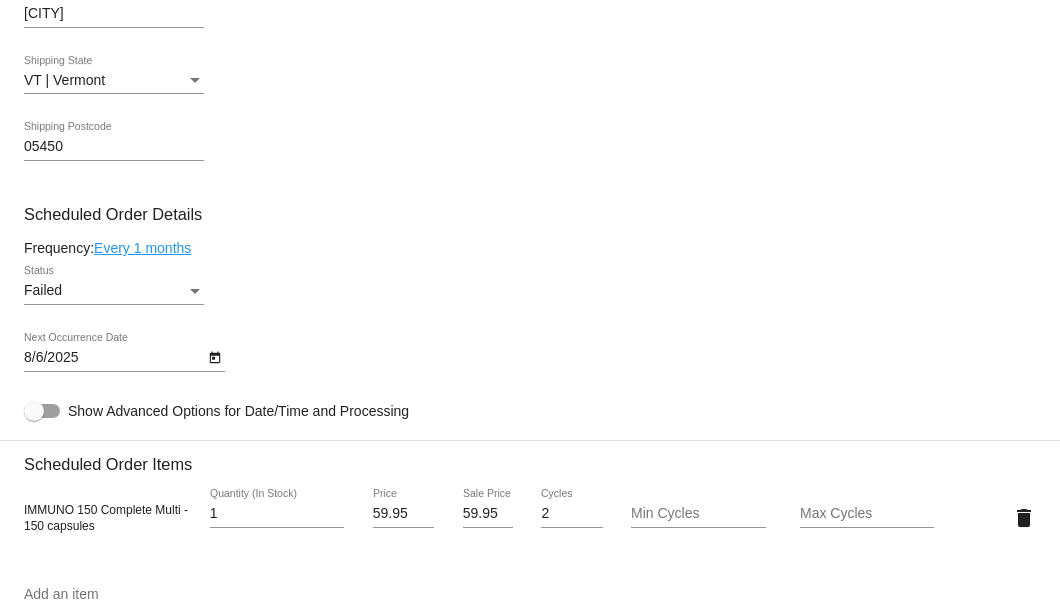 scroll, scrollTop: 853, scrollLeft: 0, axis: vertical 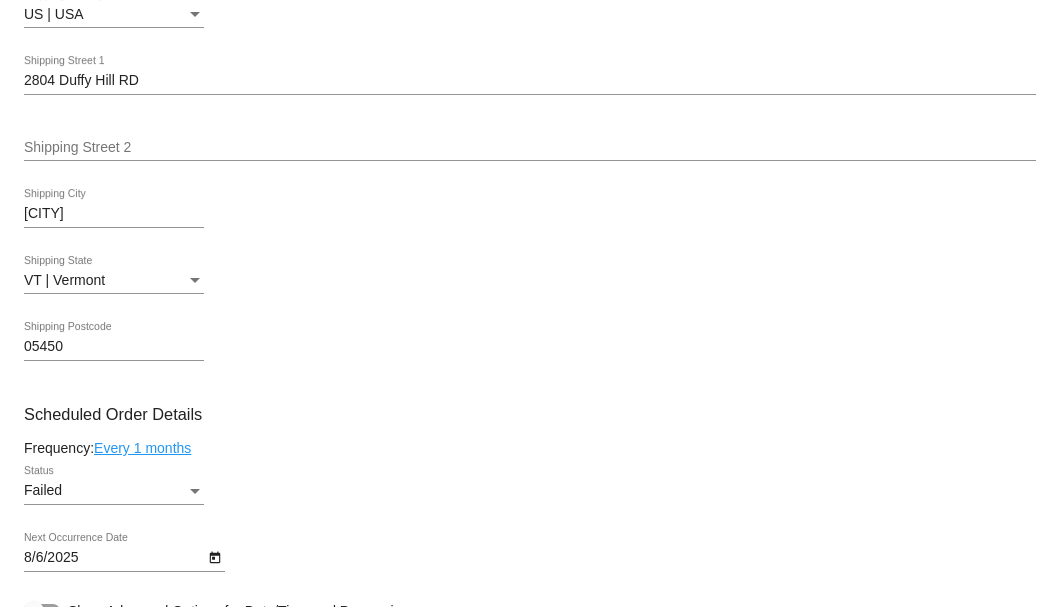 click at bounding box center [195, 491] 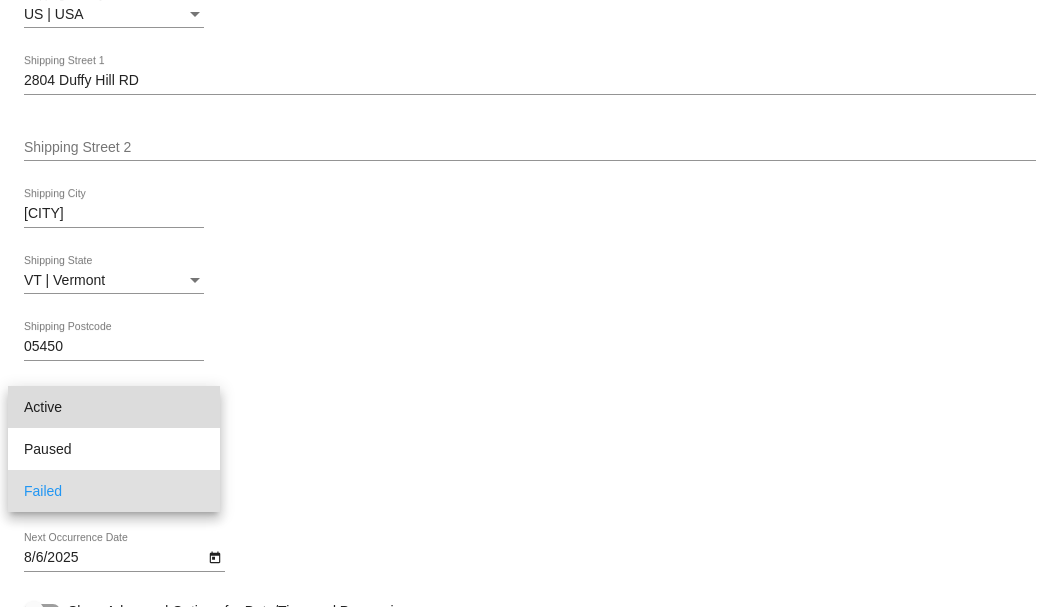 click on "Active" at bounding box center (114, 407) 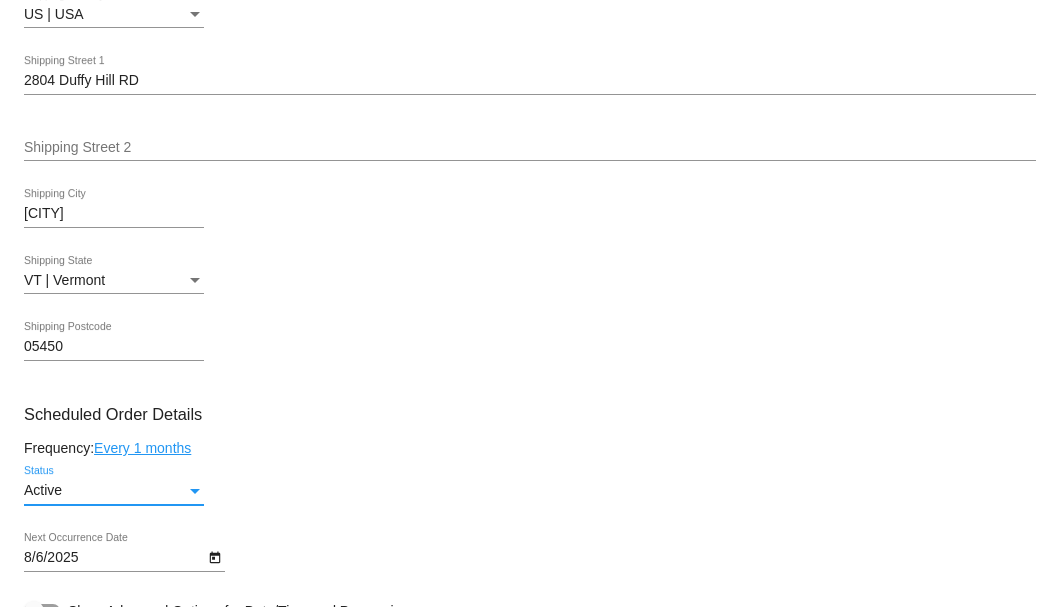 click 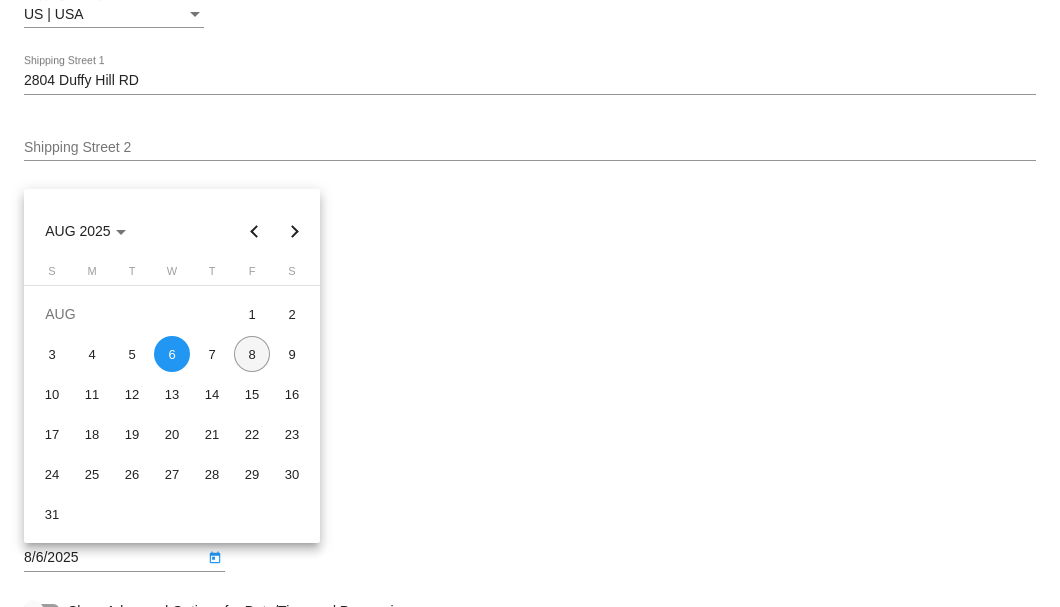 click on "8" at bounding box center (252, 354) 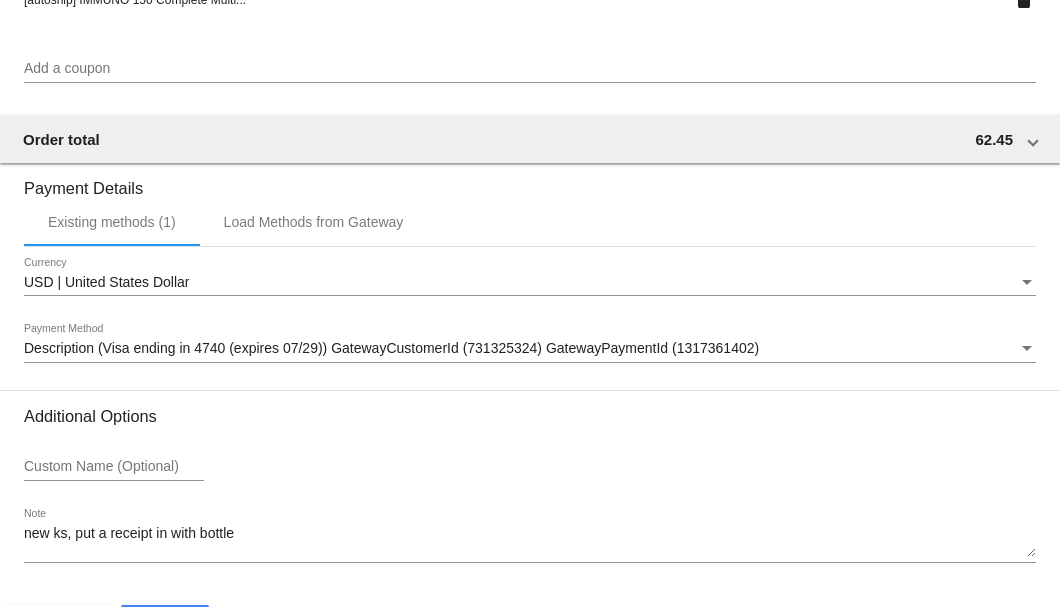 scroll, scrollTop: 1986, scrollLeft: 0, axis: vertical 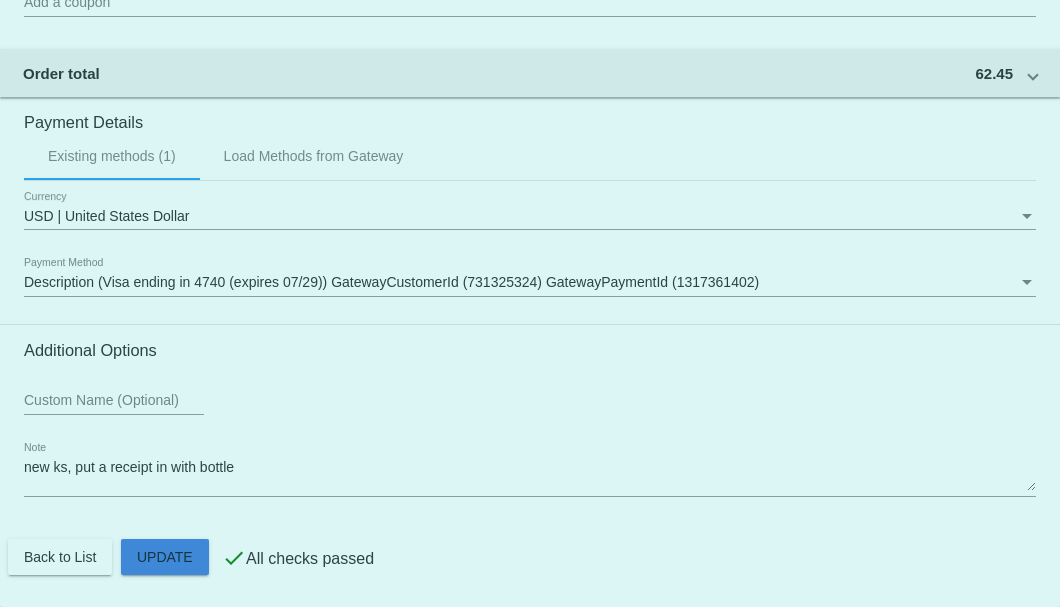 click on "Customer
6756070: Mike Voelger
8029335033@exceptionalproducts.com
Customer Shipping
Enter Shipping Address Select A Saved Address (0)
Mike
Shipping First Name
Voelger
Shipping Last Name
US | USA
Shipping Country
2804 Duffy Hill RD
Shipping Street 1
Shipping Street 2
Enousberg Falls
Shipping City
VT | Vermont
Shipping State
05450
Shipping Postcode
Scheduled Order Details
Frequency:
Every 1 months
Active" 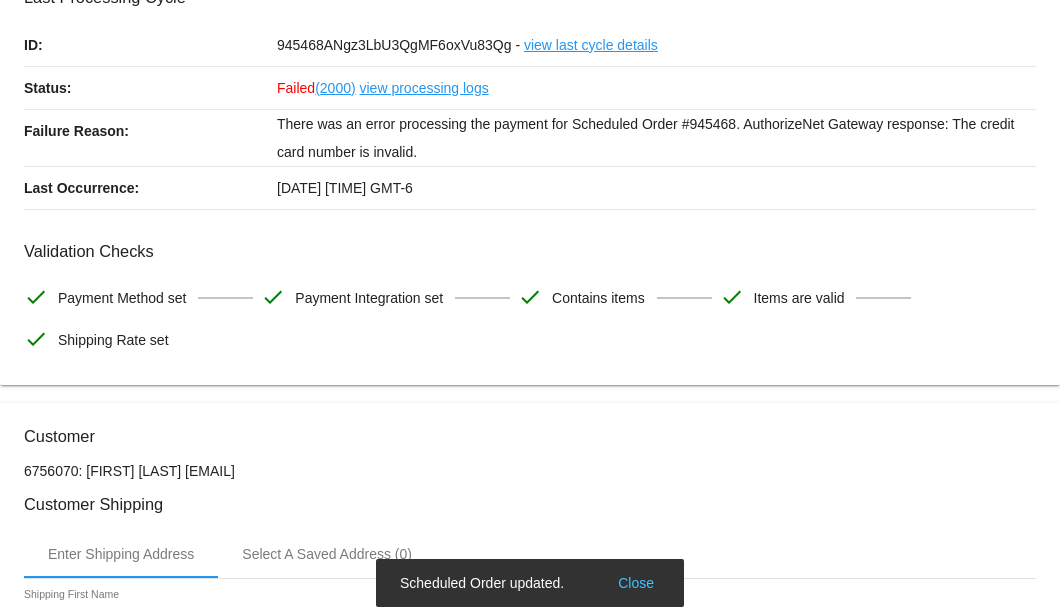 scroll, scrollTop: 0, scrollLeft: 0, axis: both 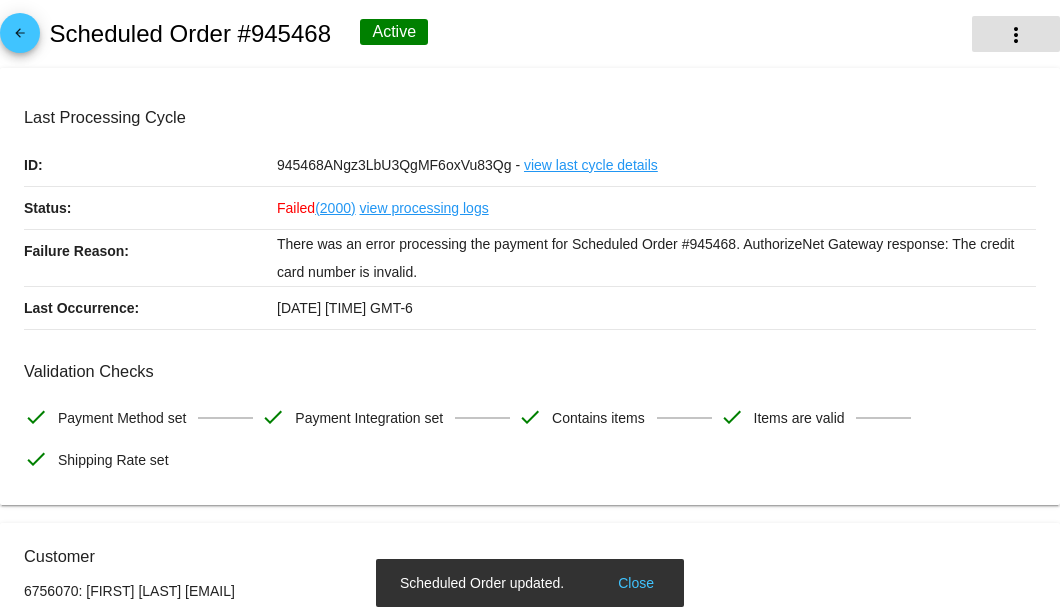 click on "more_vert" 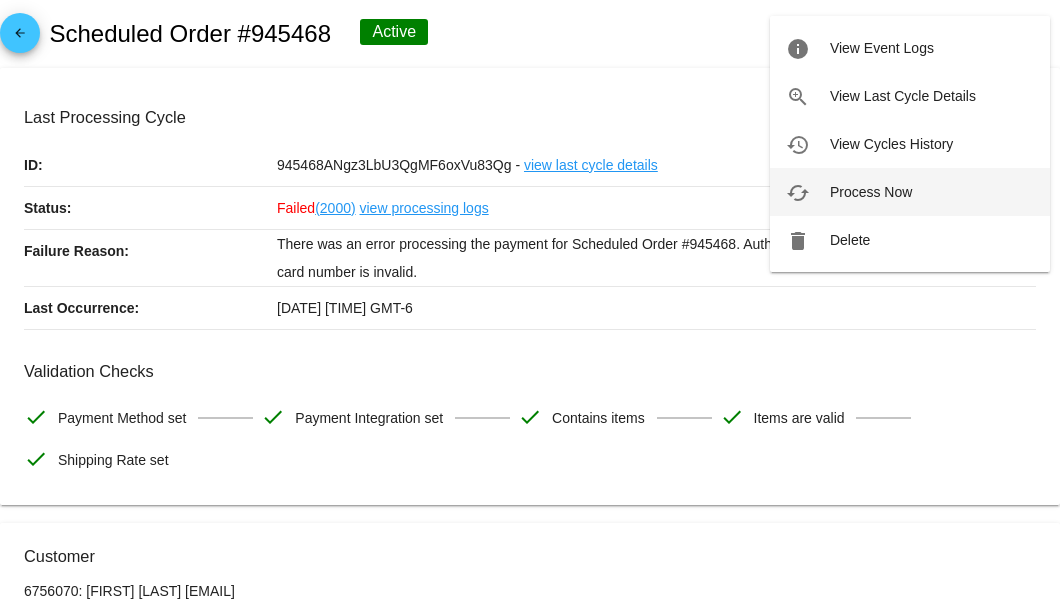 click on "Process Now" at bounding box center (871, 192) 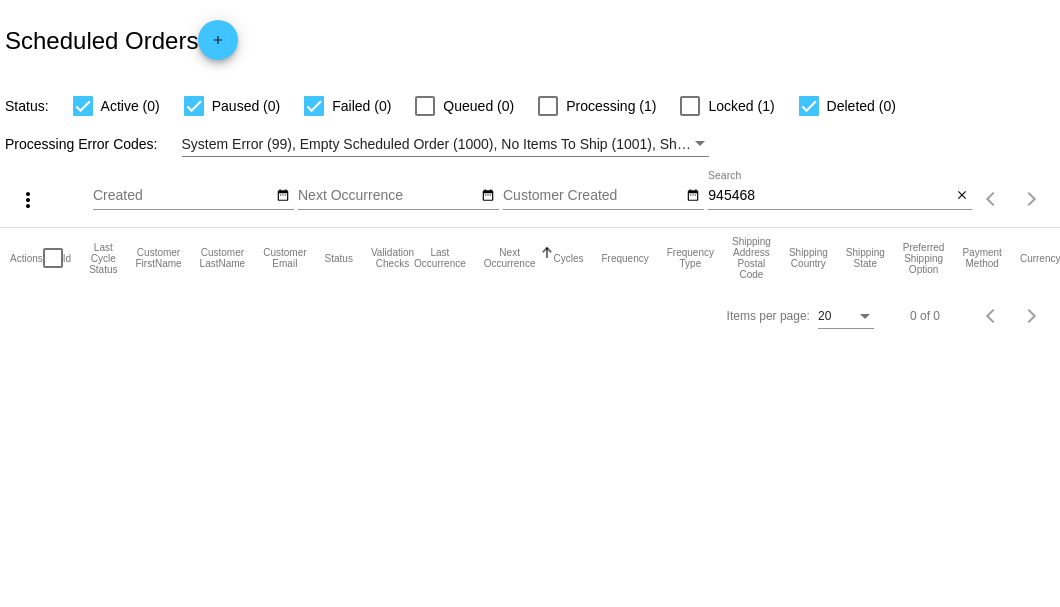 scroll, scrollTop: 0, scrollLeft: 0, axis: both 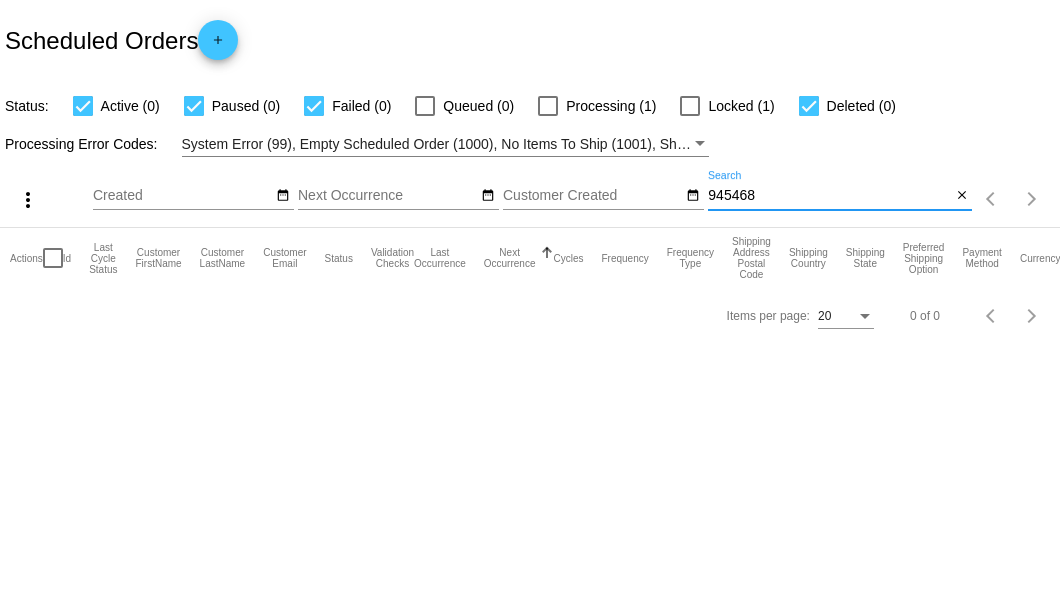 click on "945468" at bounding box center [829, 196] 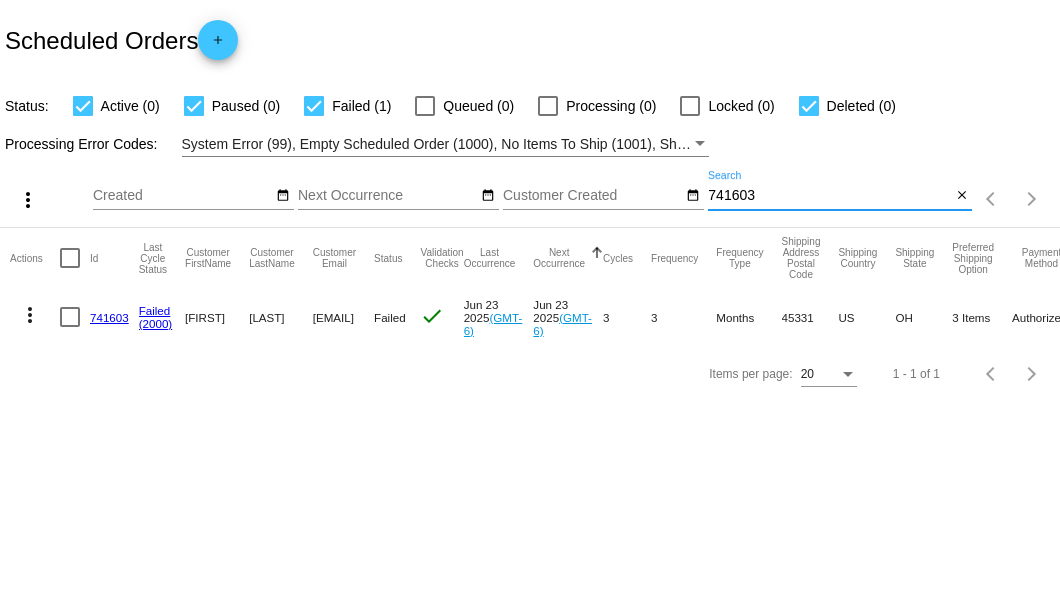 type on "741603" 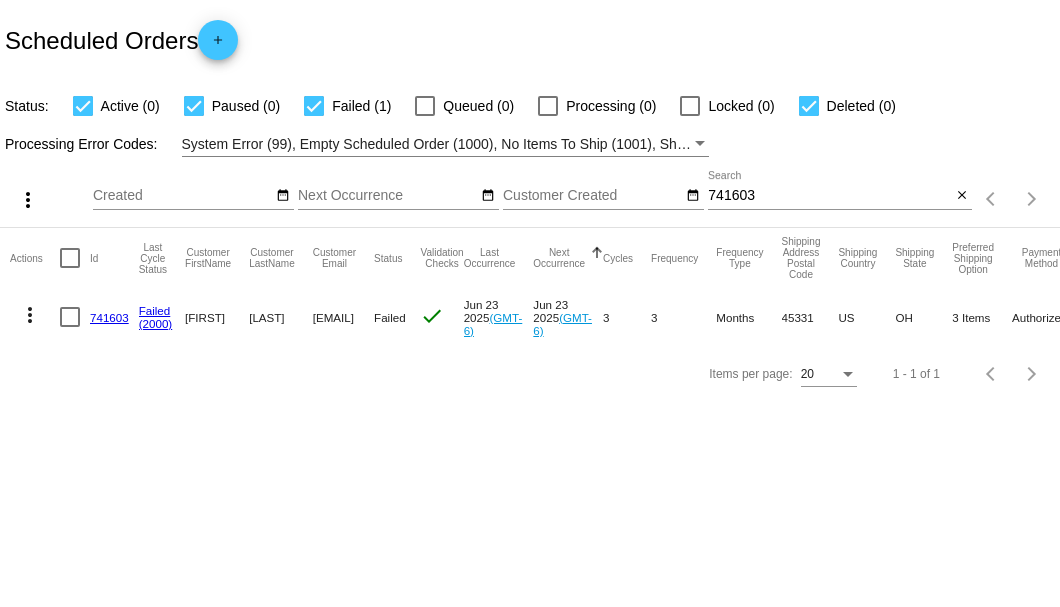 drag, startPoint x: 314, startPoint y: 318, endPoint x: 510, endPoint y: 317, distance: 196.00255 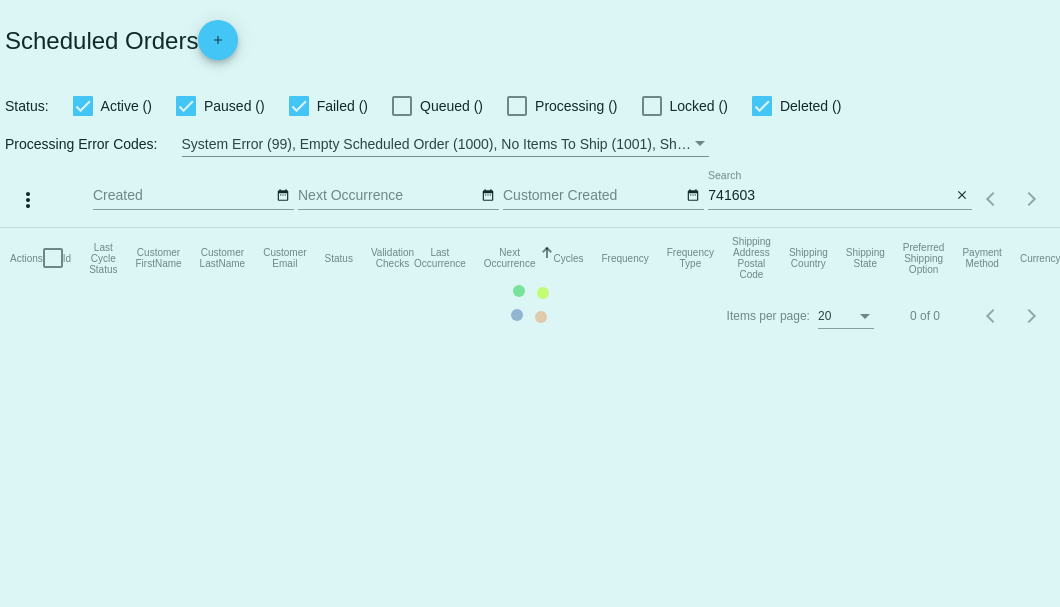 scroll, scrollTop: 0, scrollLeft: 0, axis: both 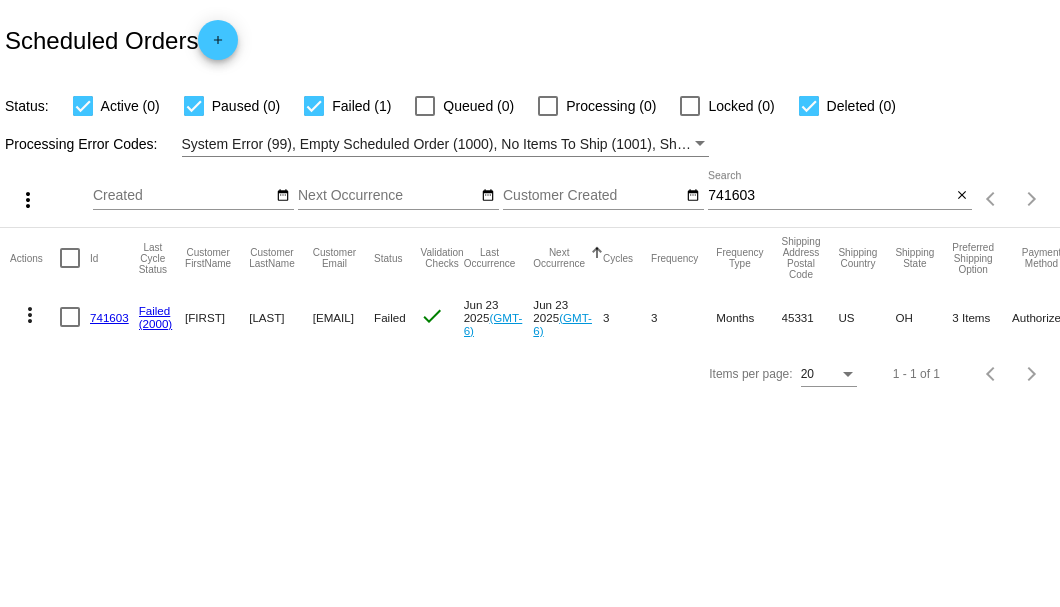 click on "741603" at bounding box center [829, 196] 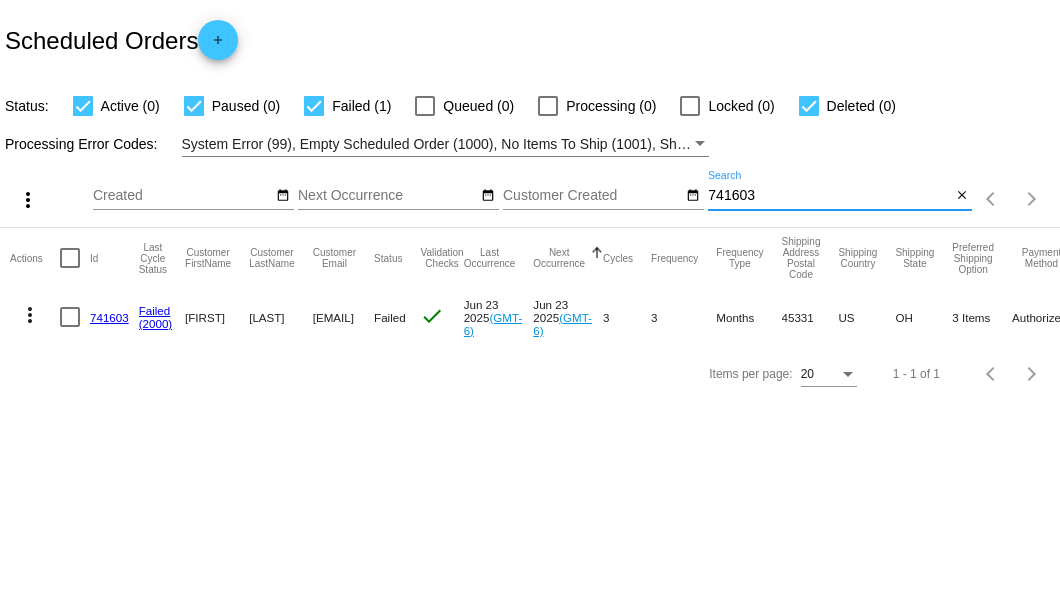click on "741603" at bounding box center (829, 196) 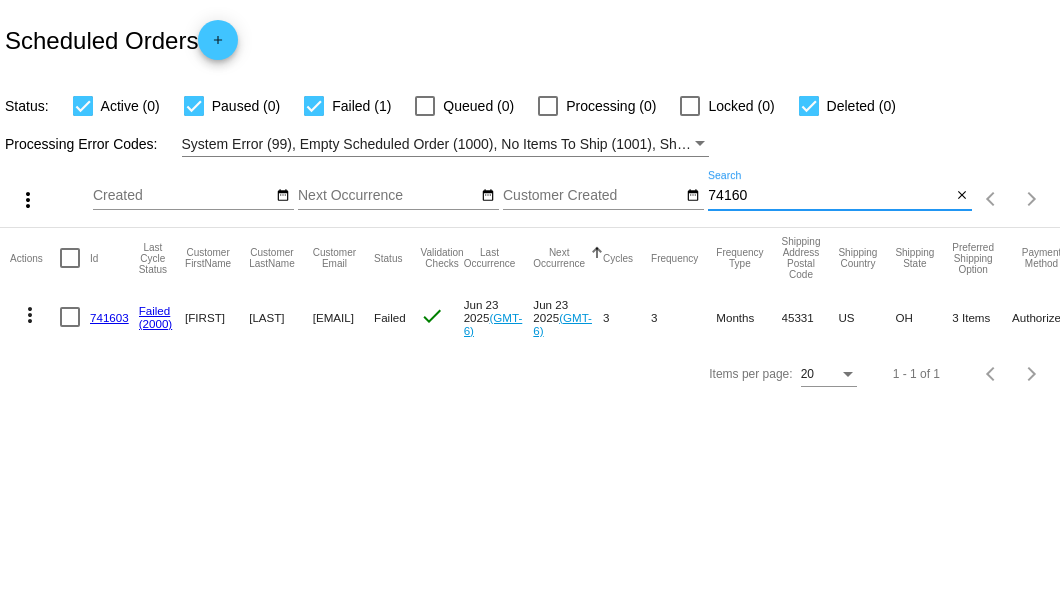 type on "741603" 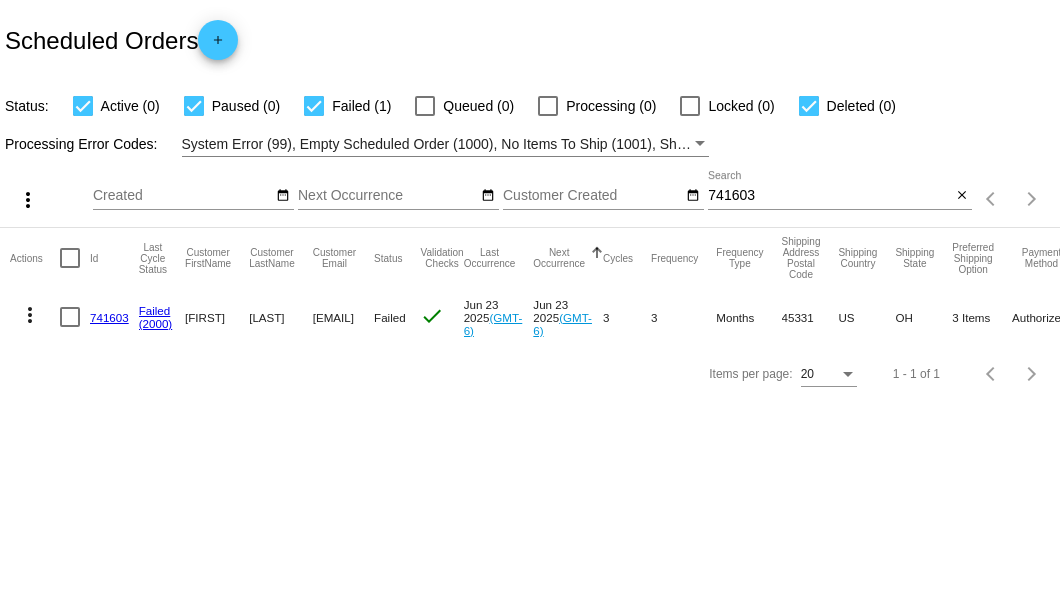 drag, startPoint x: 312, startPoint y: 316, endPoint x: 510, endPoint y: 316, distance: 198 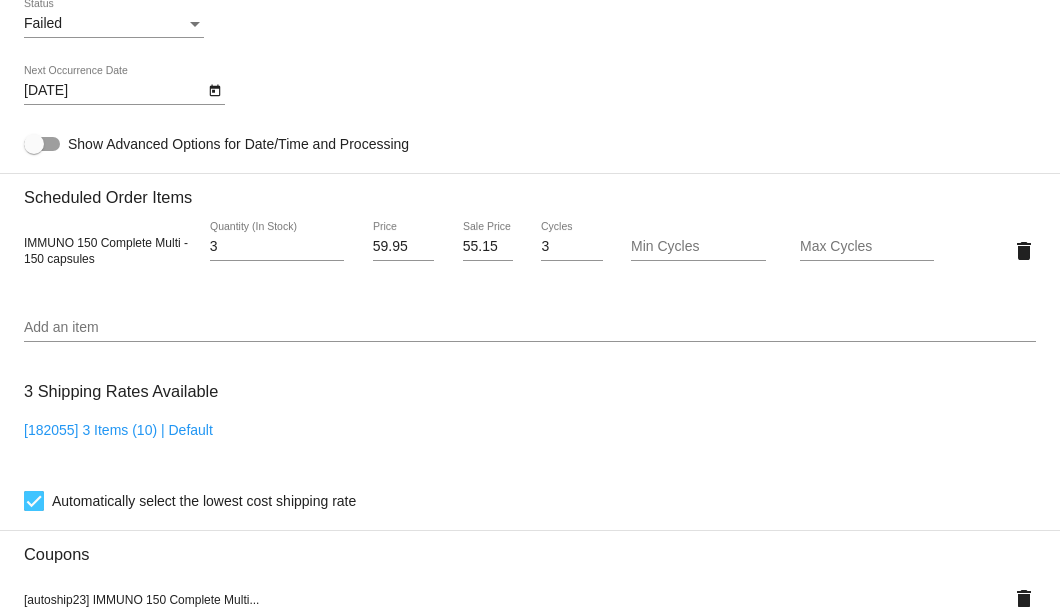scroll, scrollTop: 1186, scrollLeft: 0, axis: vertical 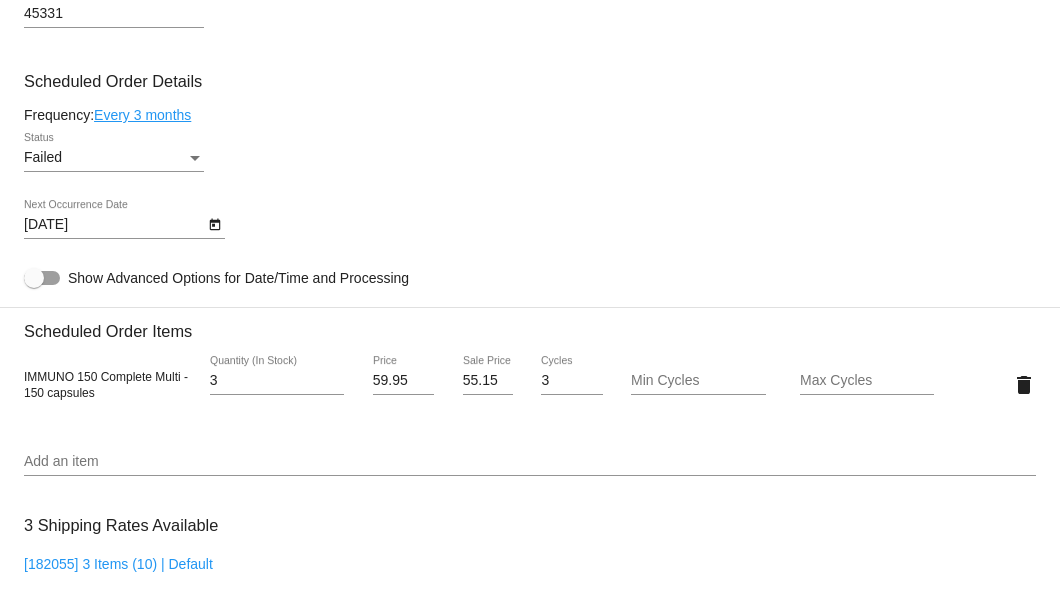 click on "Failed" at bounding box center [105, 158] 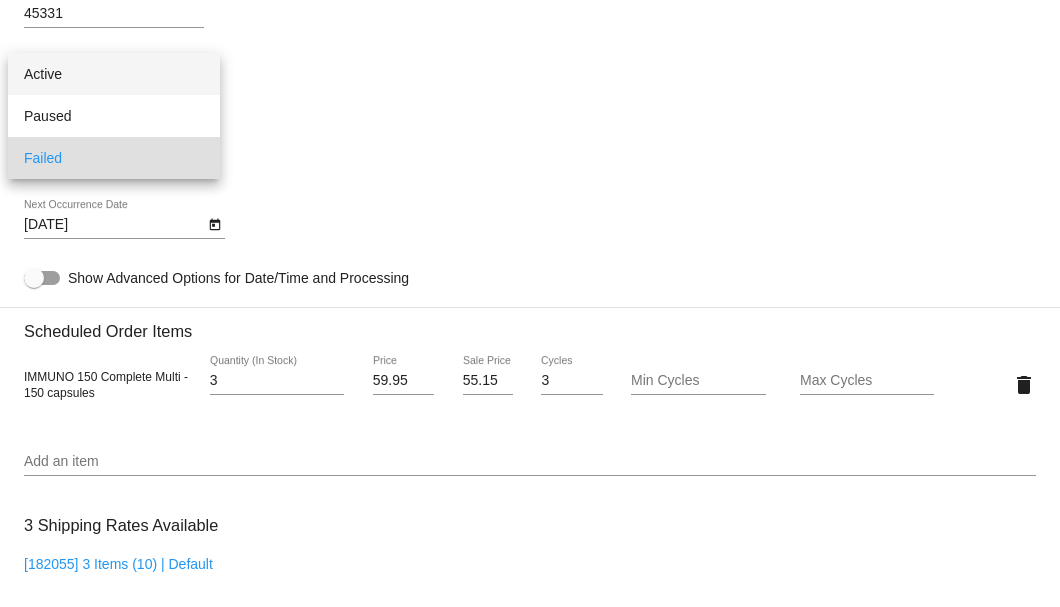 click on "Active" at bounding box center (114, 74) 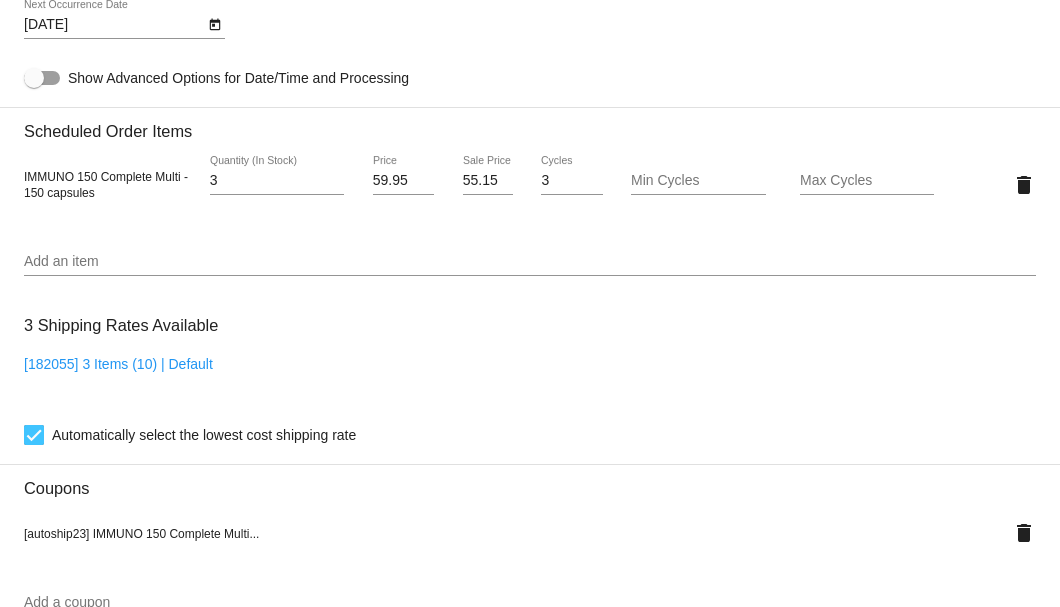 scroll, scrollTop: 1186, scrollLeft: 0, axis: vertical 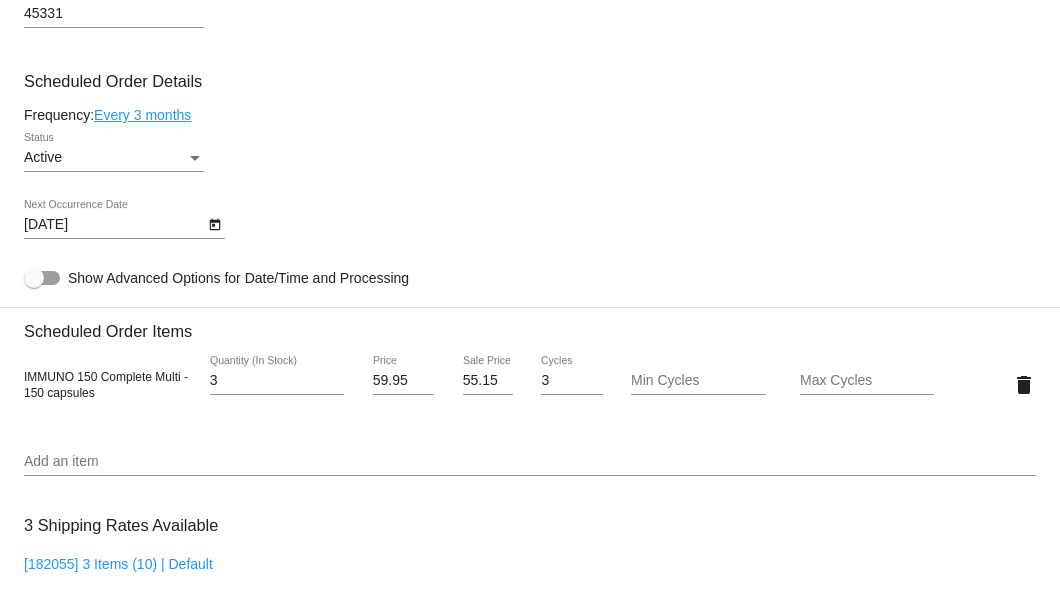 click 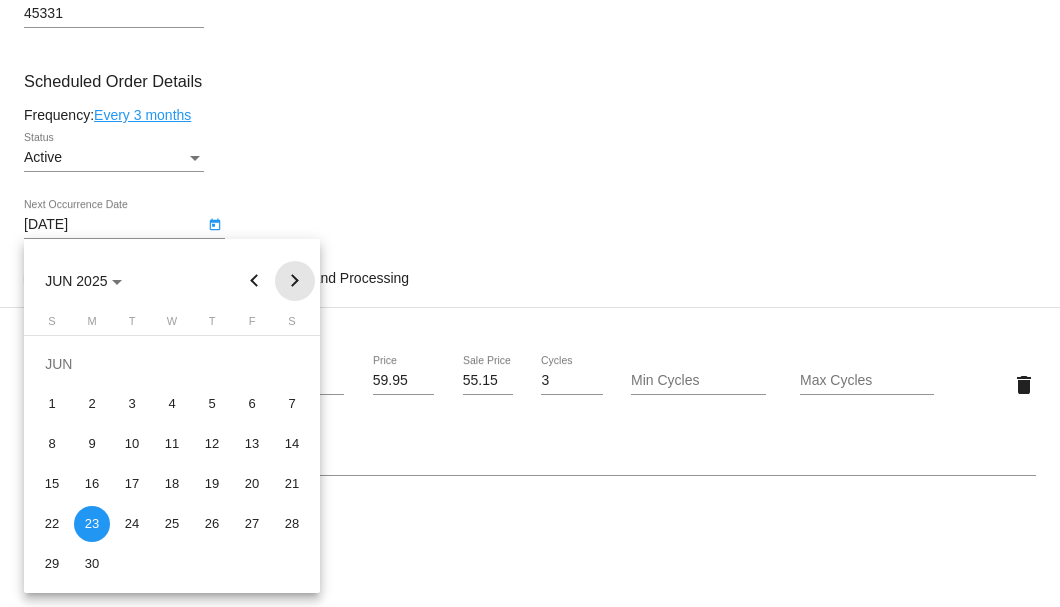 click at bounding box center (295, 281) 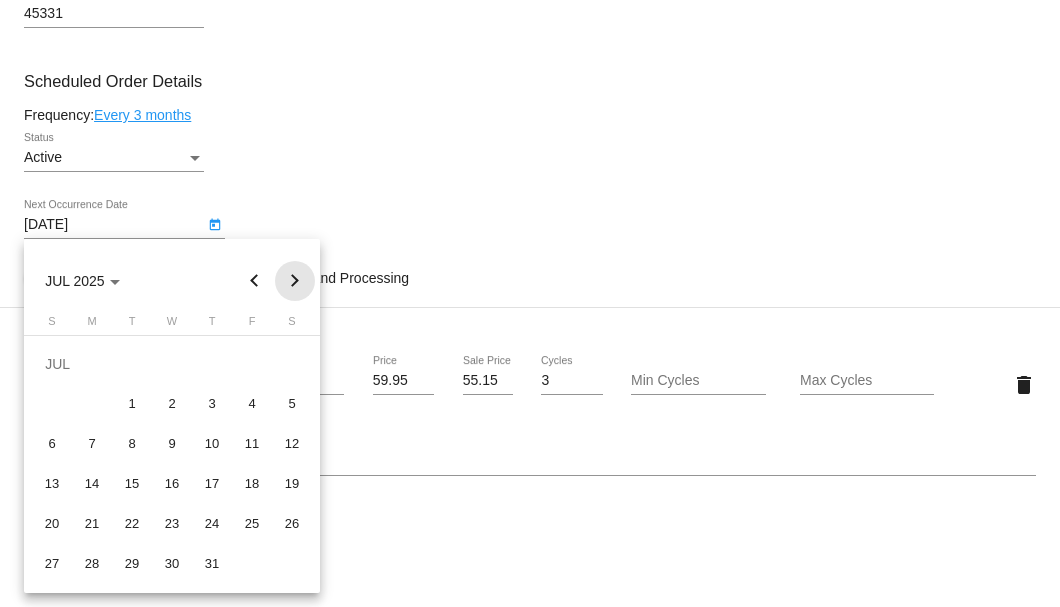 click at bounding box center [295, 281] 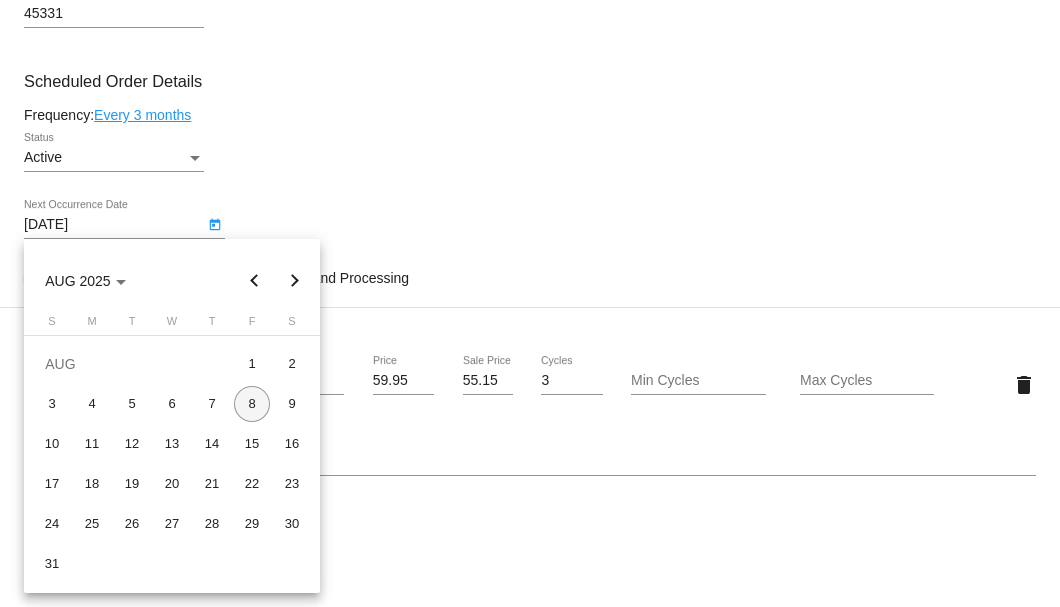 click on "8" at bounding box center (252, 404) 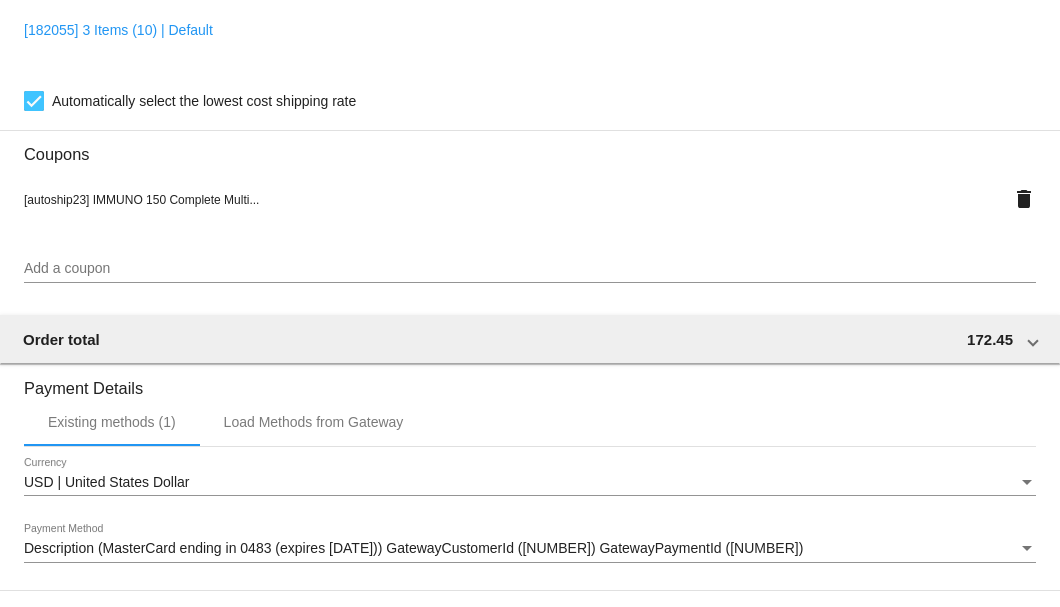 scroll, scrollTop: 1986, scrollLeft: 0, axis: vertical 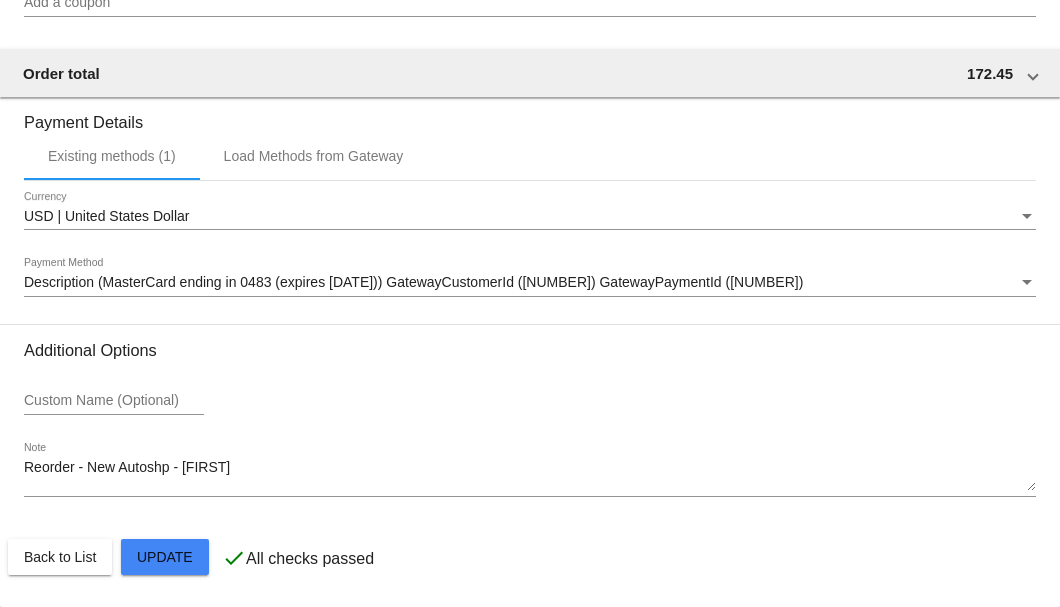 click on "Customer
4554300: [FIRST] [LAST]
[EMAIL]
Customer Shipping
Enter Shipping Address Select A Saved Address (0)
[FIRST]
Shipping First Name
[LAST]
Shipping Last Name
US | USA
Shipping Country
[NUMBER] [STREET]
Shipping Street 1
Shipping Street 2
[CITY]
Shipping City
OH | Ohio
Shipping State
[POSTAL_CODE]
Shipping Postcode
Scheduled Order Details
Frequency:
Every 3 months
Active
3 3" 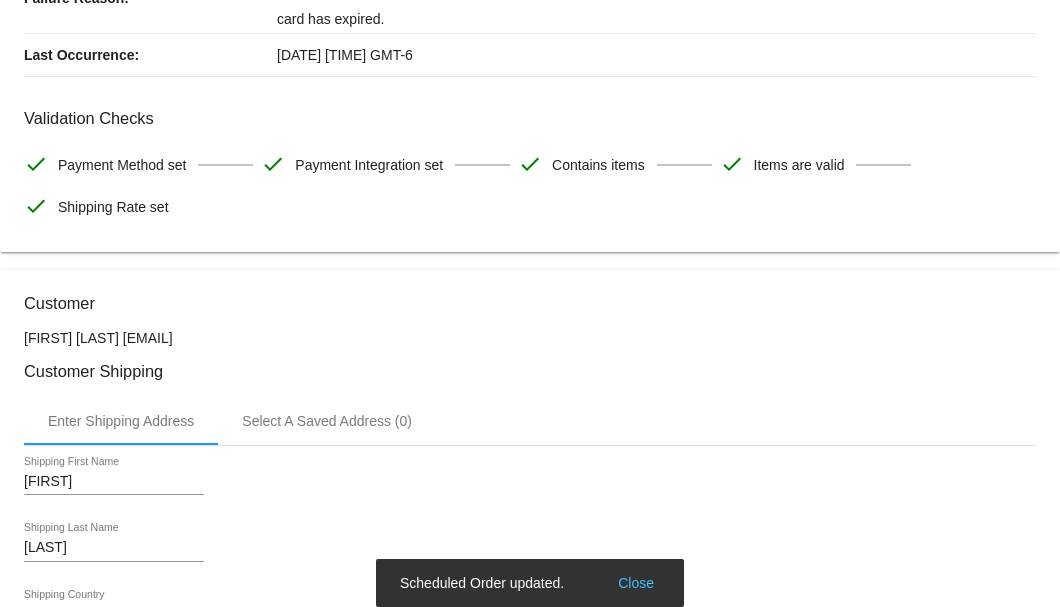 scroll, scrollTop: 0, scrollLeft: 0, axis: both 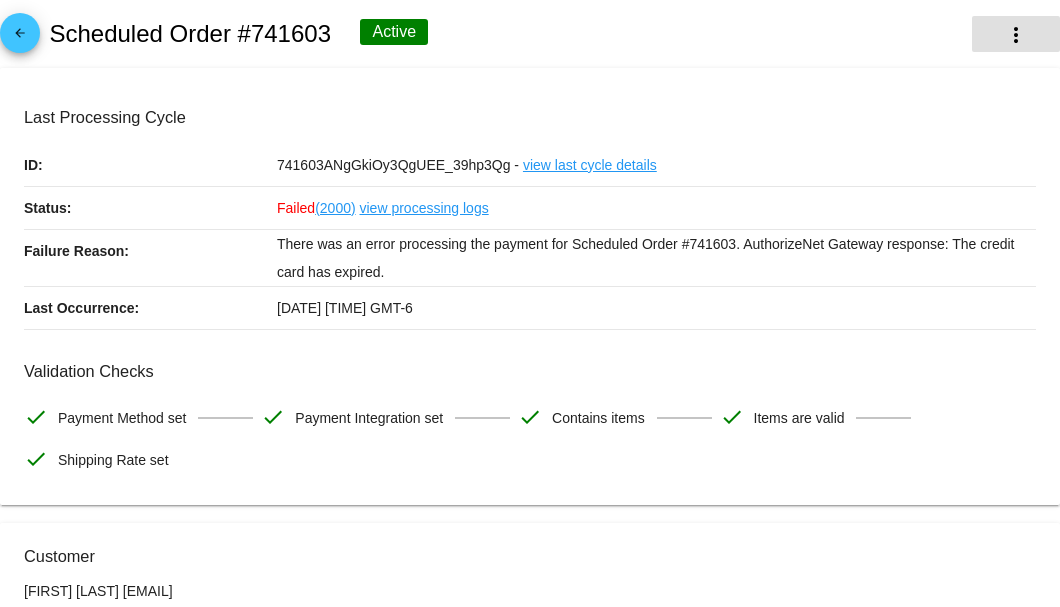 click on "more_vert" 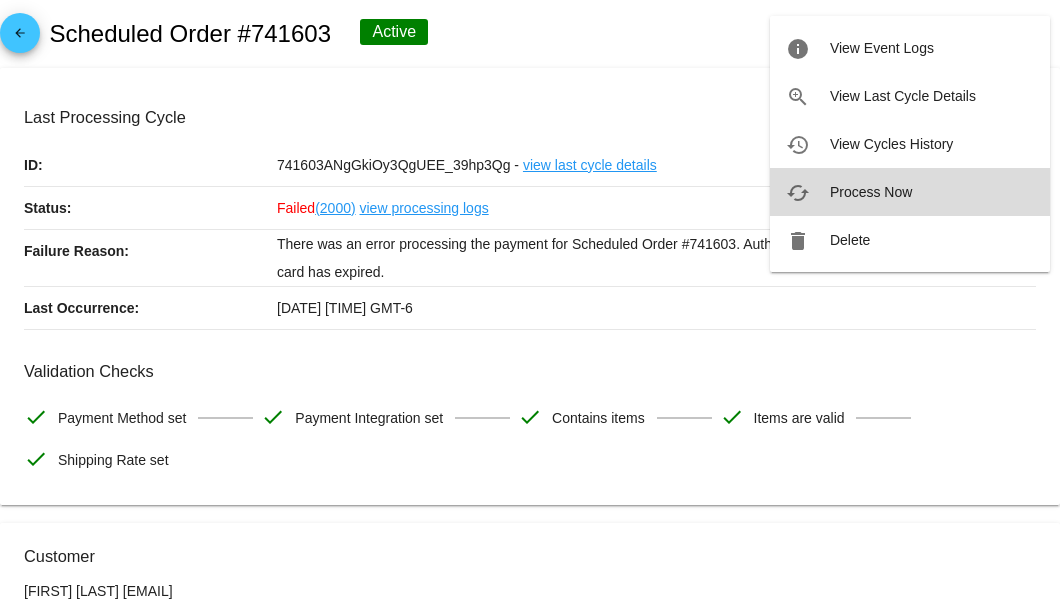 click on "Process Now" at bounding box center [871, 192] 